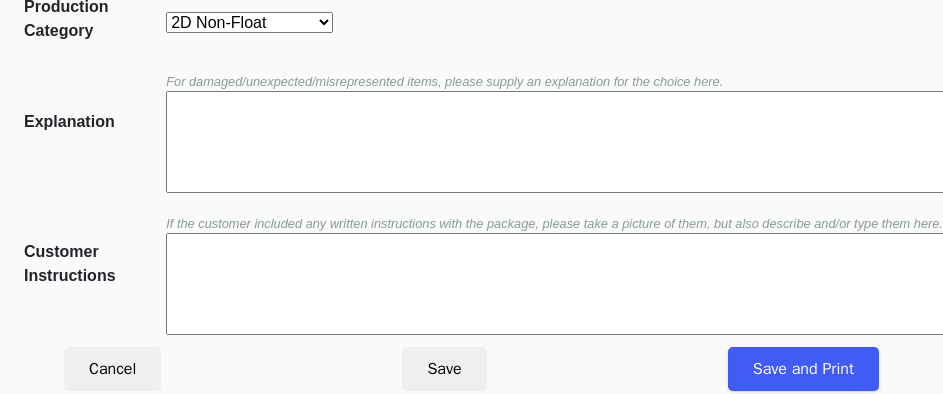 scroll, scrollTop: 452, scrollLeft: 0, axis: vertical 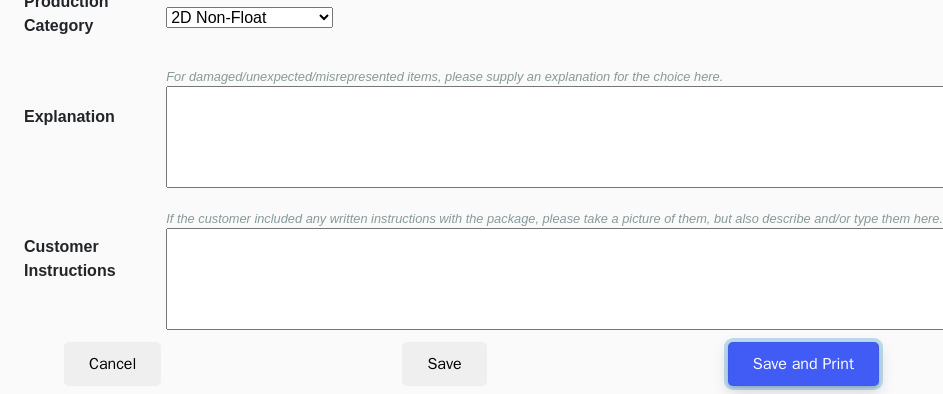 click on "Save and Print" at bounding box center [803, 364] 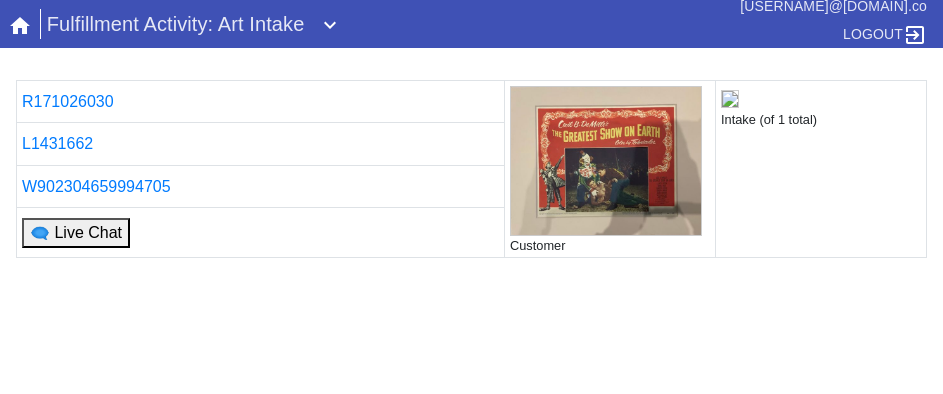 scroll, scrollTop: 0, scrollLeft: 0, axis: both 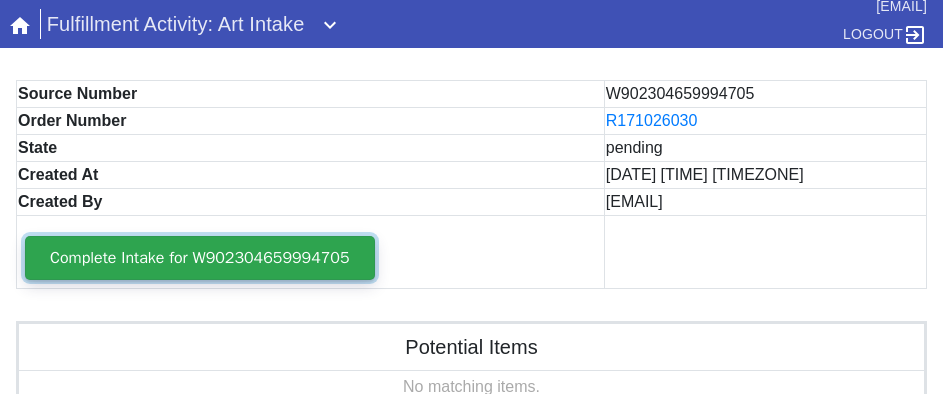 click on "Complete Intake for W902304659994705" at bounding box center (200, 258) 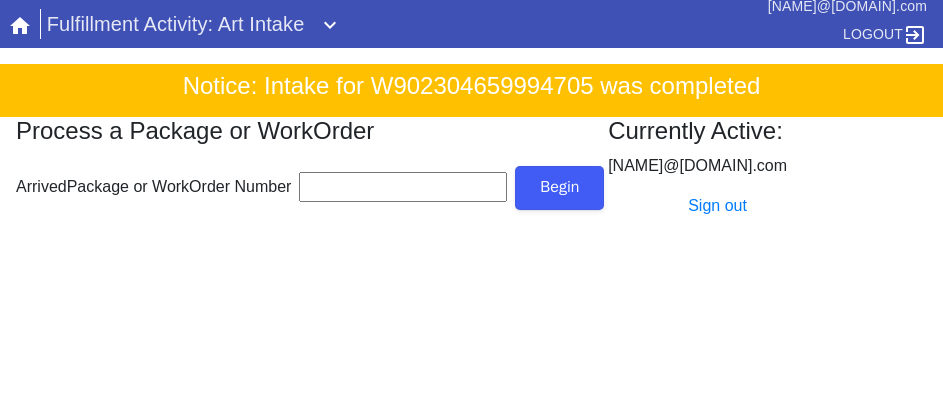 scroll, scrollTop: 0, scrollLeft: 0, axis: both 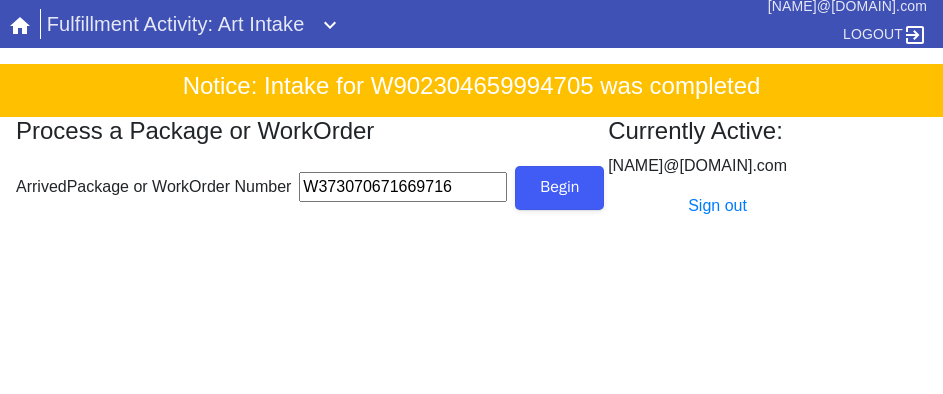 type on "W373070671669716" 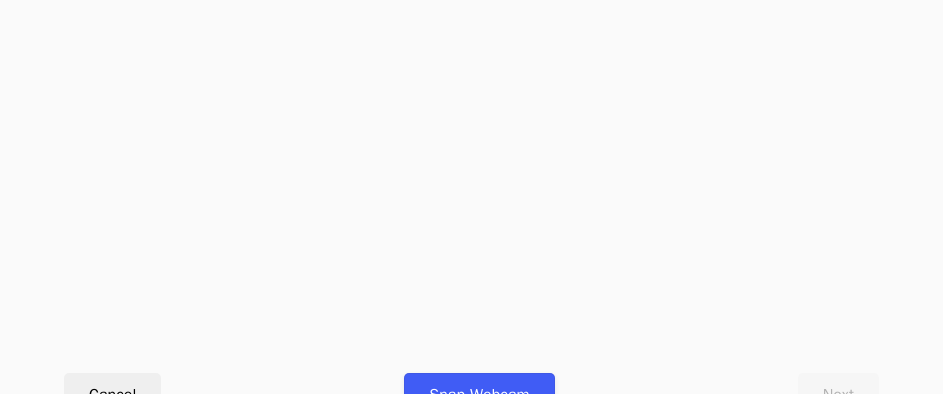 scroll, scrollTop: 900, scrollLeft: 0, axis: vertical 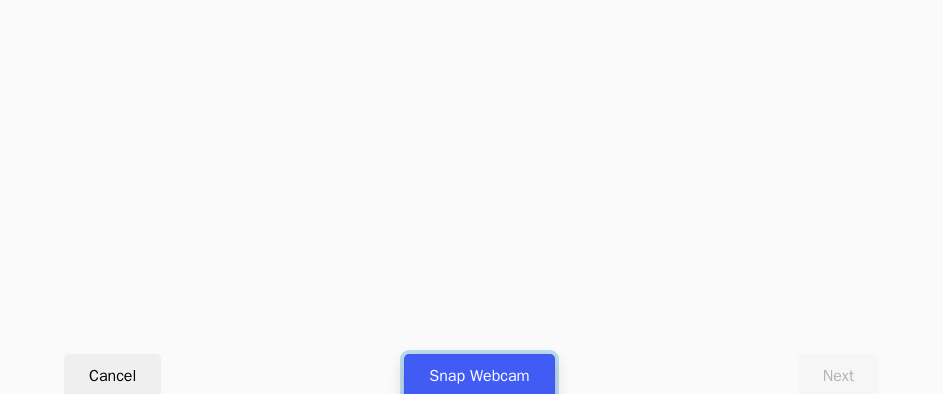 click on "Snap Webcam" at bounding box center (479, 376) 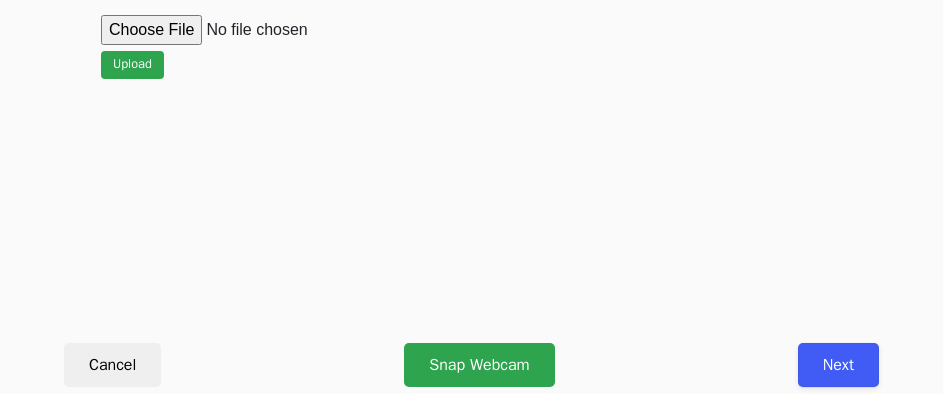 scroll, scrollTop: 912, scrollLeft: 0, axis: vertical 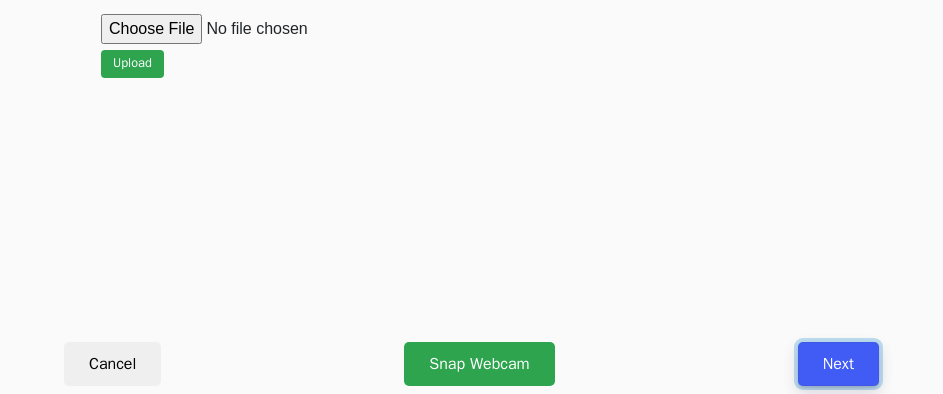 click on "Next" at bounding box center [838, 364] 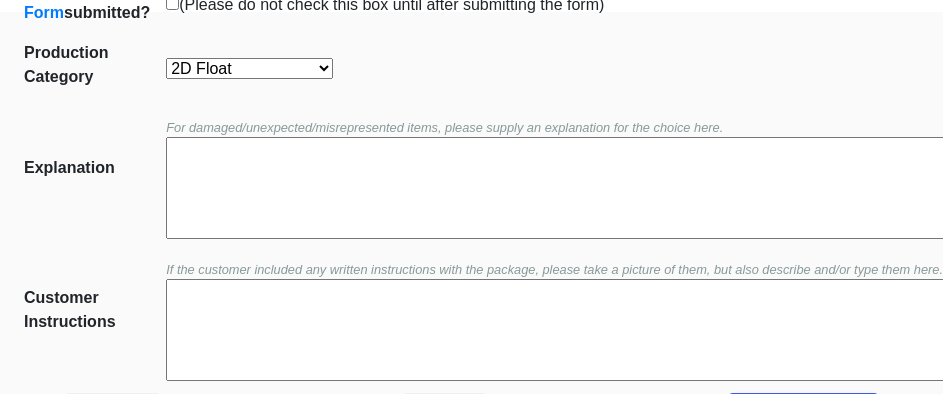 scroll, scrollTop: 452, scrollLeft: 0, axis: vertical 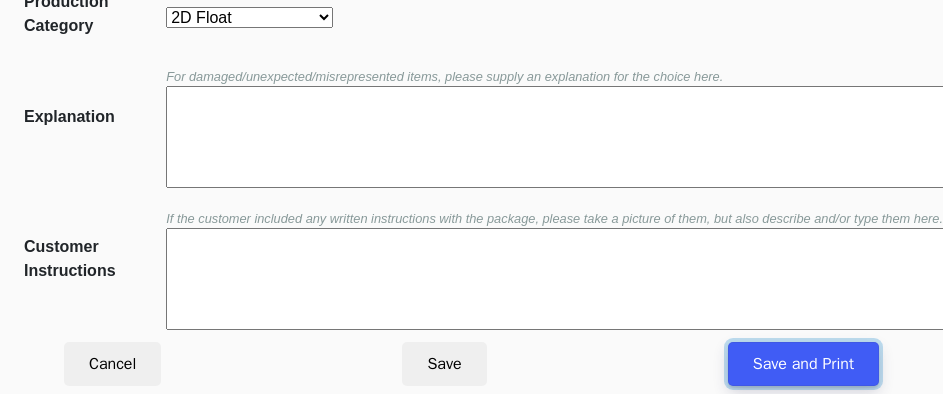 click on "Save and Print" at bounding box center (803, 364) 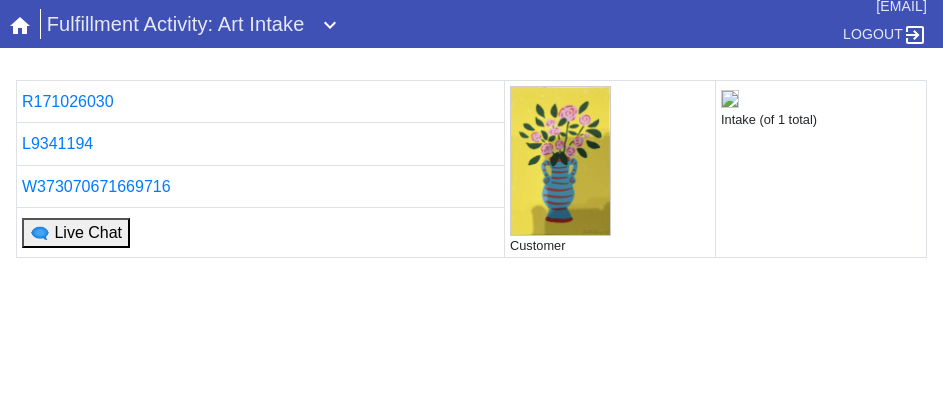 scroll, scrollTop: 0, scrollLeft: 0, axis: both 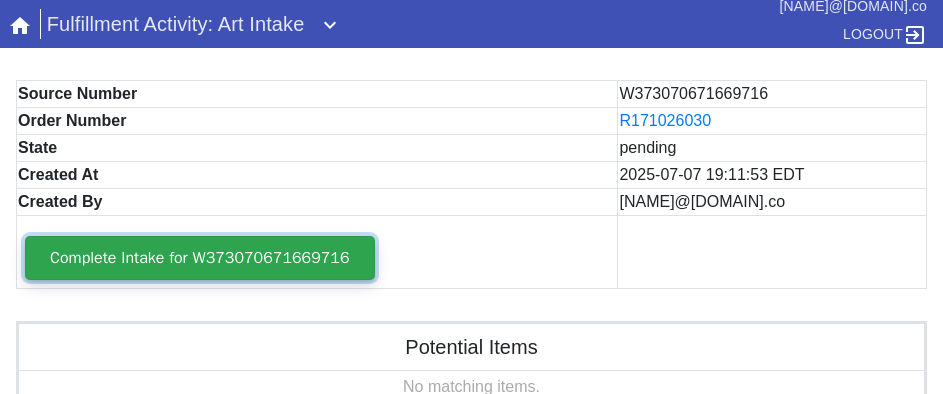click on "Complete Intake for W373070671669716" at bounding box center [200, 258] 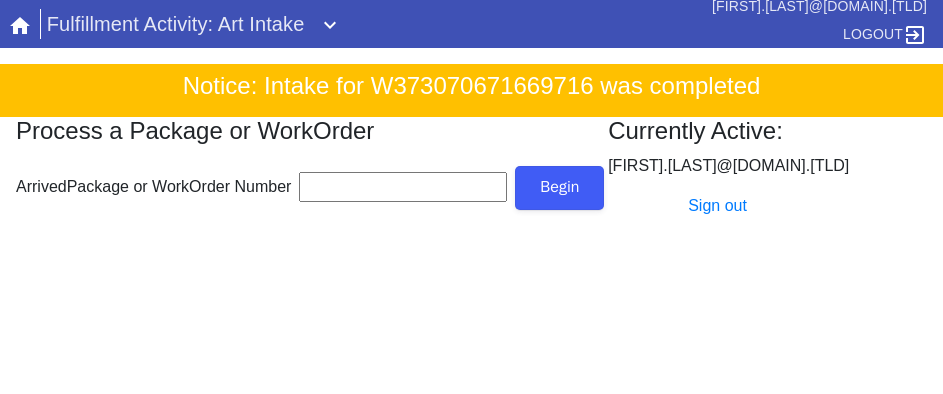 scroll, scrollTop: 0, scrollLeft: 0, axis: both 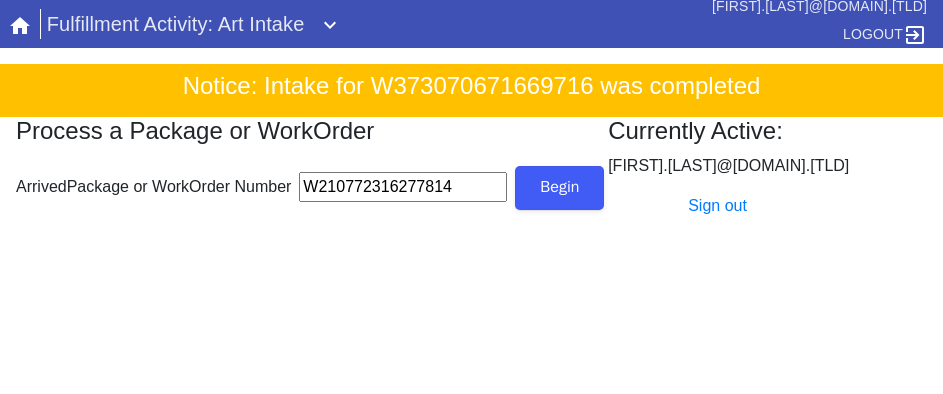 type on "W210772316277814" 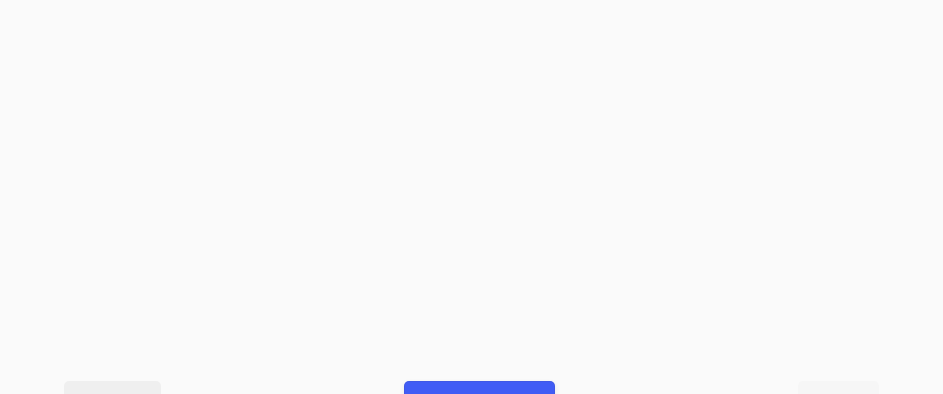 scroll, scrollTop: 912, scrollLeft: 0, axis: vertical 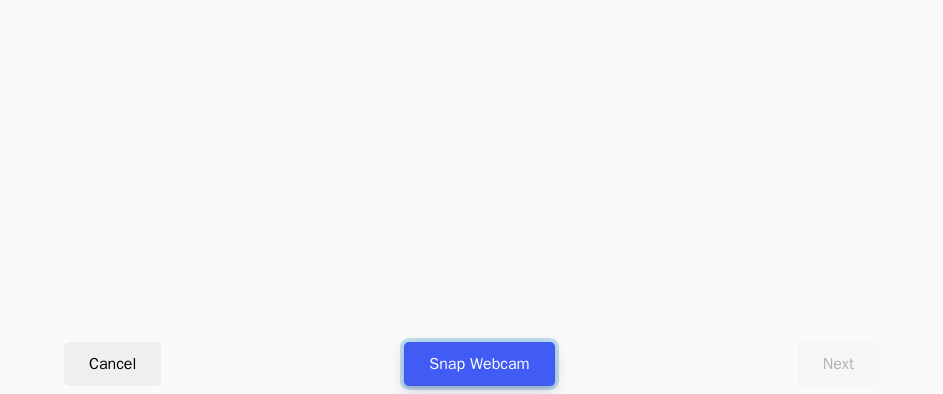 click on "Snap Webcam" at bounding box center [479, 364] 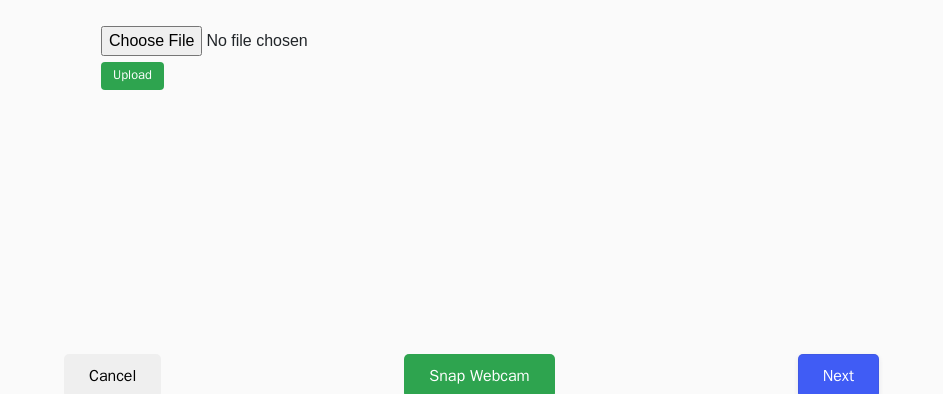 scroll, scrollTop: 912, scrollLeft: 0, axis: vertical 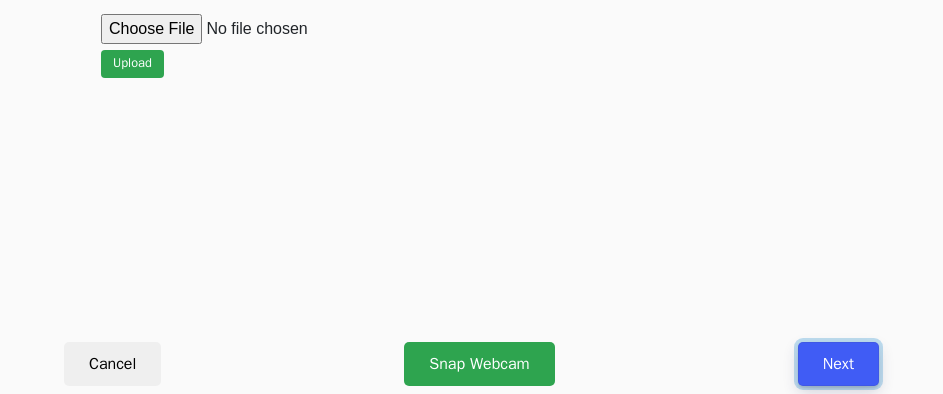click on "Next" at bounding box center (838, 364) 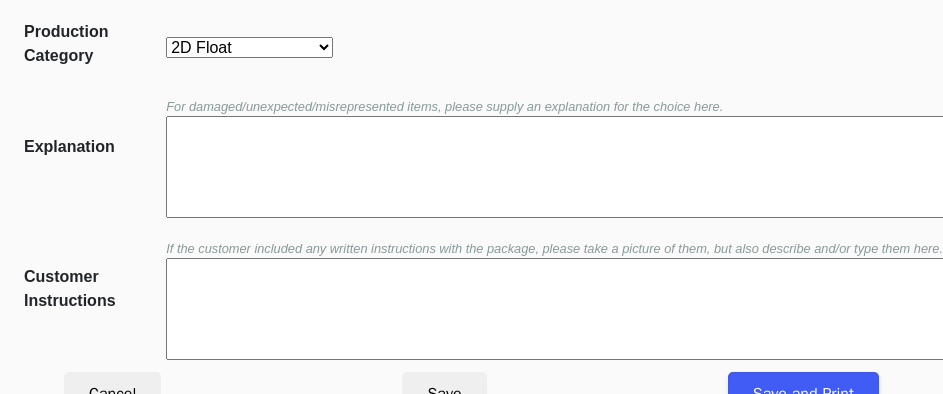 scroll, scrollTop: 452, scrollLeft: 0, axis: vertical 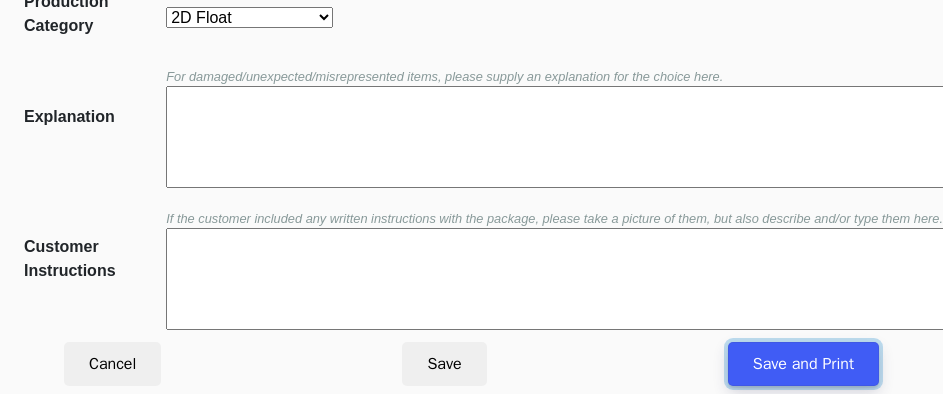 click on "Save and Print" at bounding box center (803, 364) 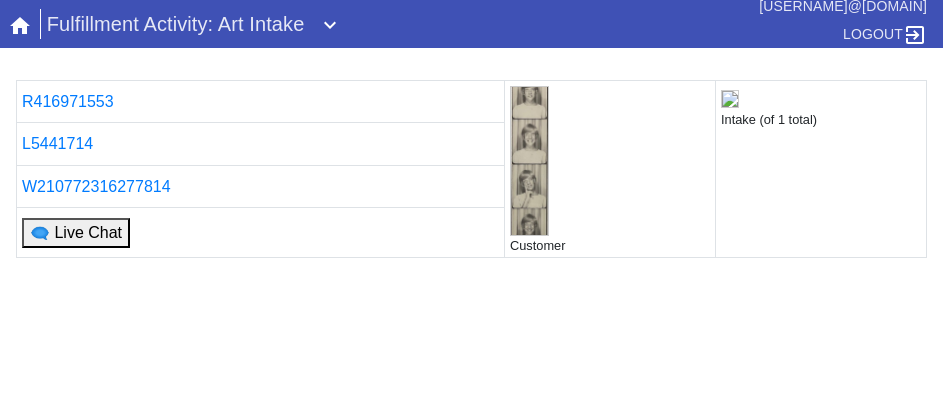 scroll, scrollTop: 0, scrollLeft: 0, axis: both 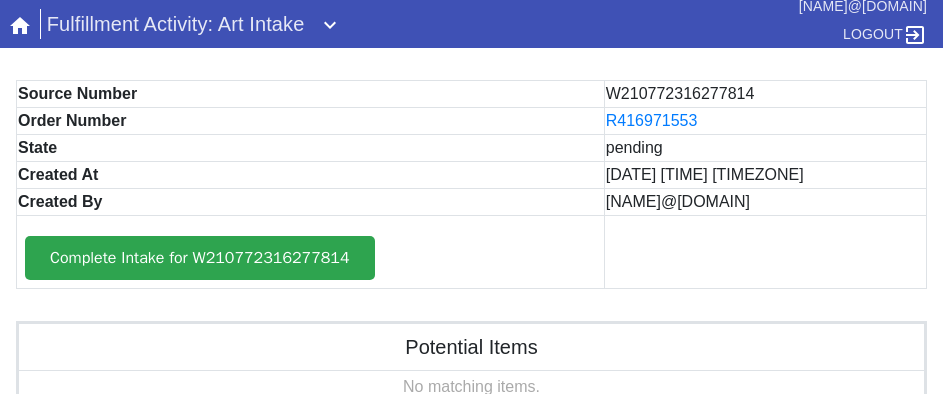 click on "Complete Intake for W210772316277814" at bounding box center [310, 252] 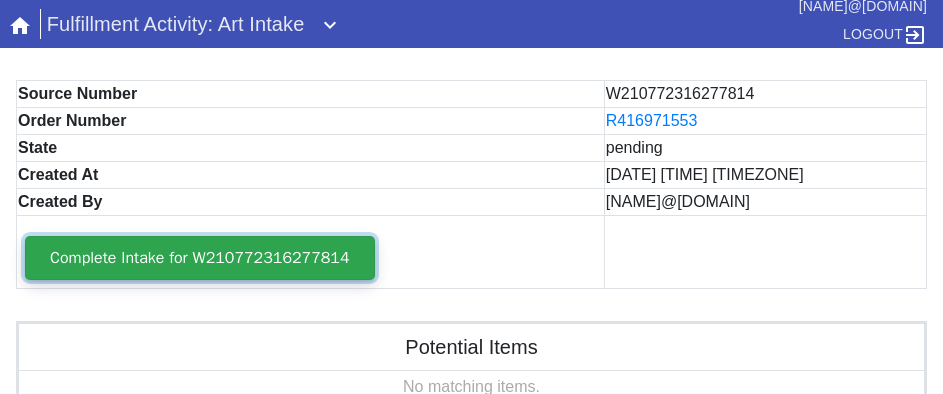 click on "Complete Intake for W210772316277814" at bounding box center (200, 258) 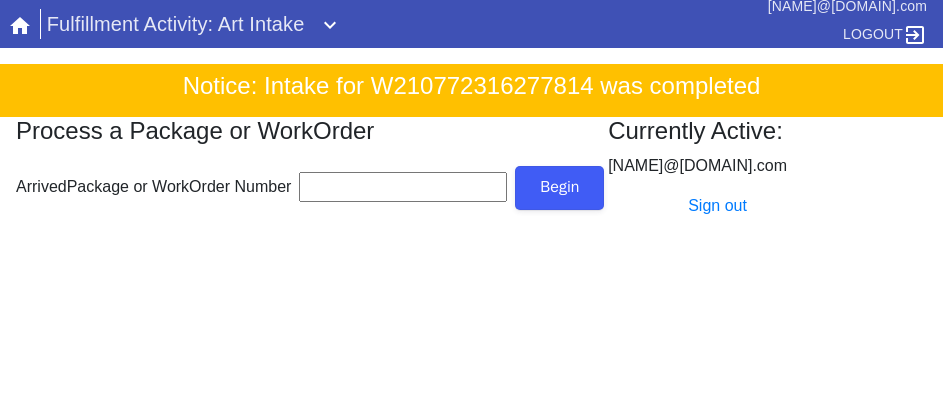 scroll, scrollTop: 0, scrollLeft: 0, axis: both 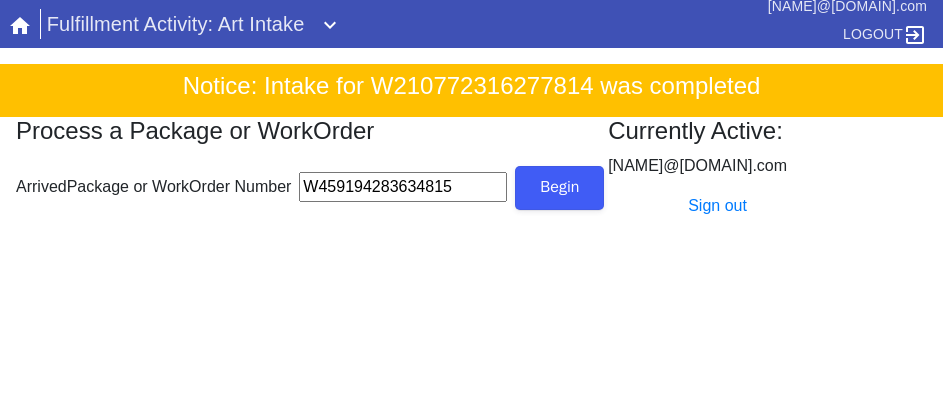 type on "W459194283634815" 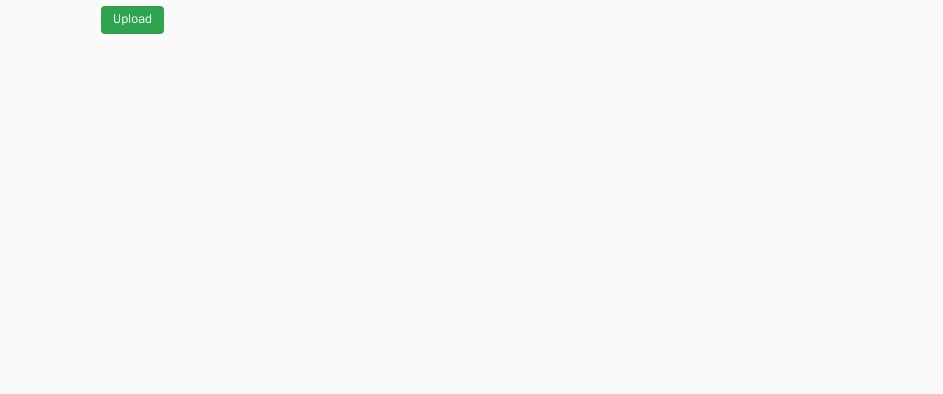 scroll, scrollTop: 912, scrollLeft: 0, axis: vertical 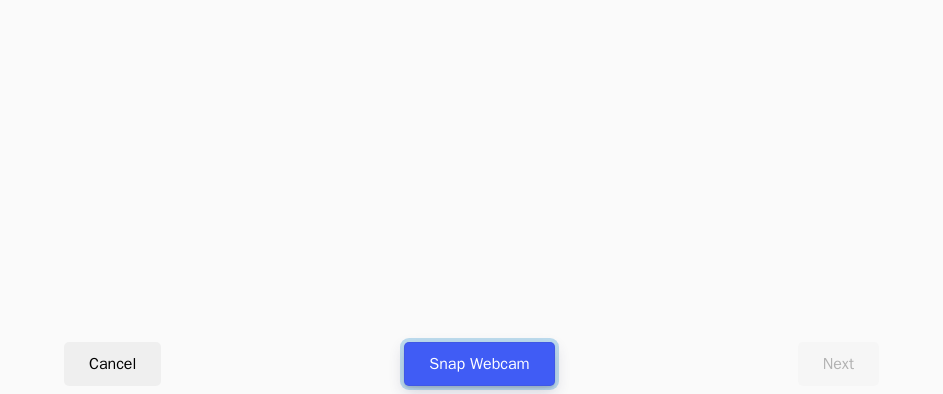 click on "Snap Webcam" at bounding box center (479, 364) 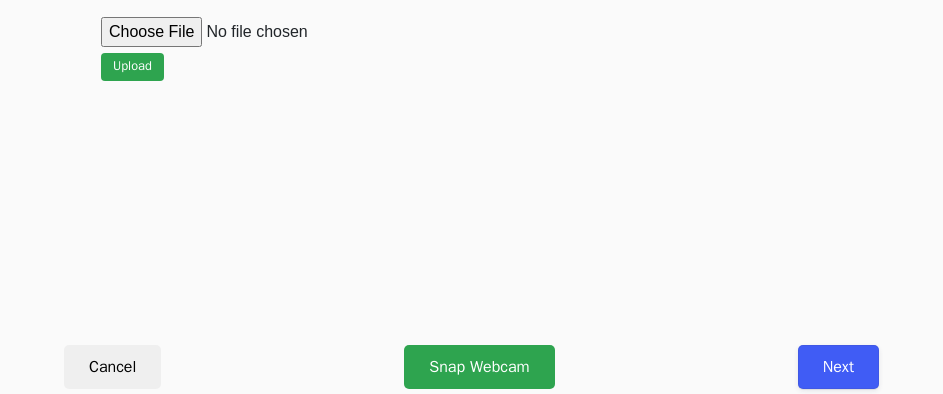 scroll, scrollTop: 912, scrollLeft: 0, axis: vertical 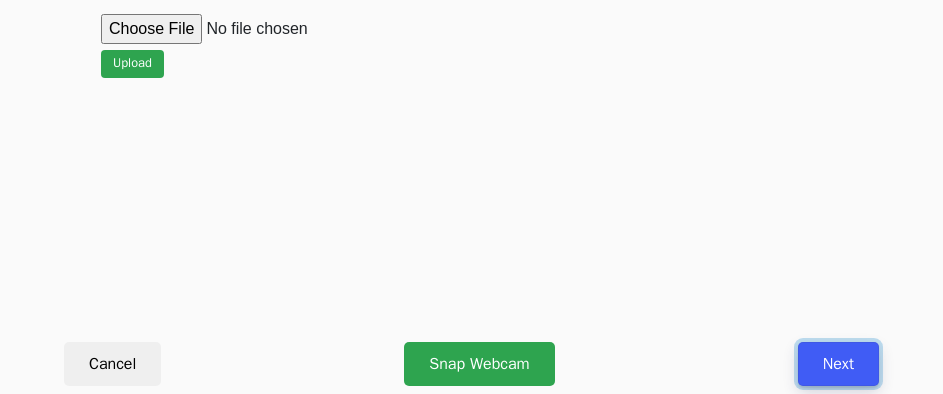 click on "Next" at bounding box center [838, 364] 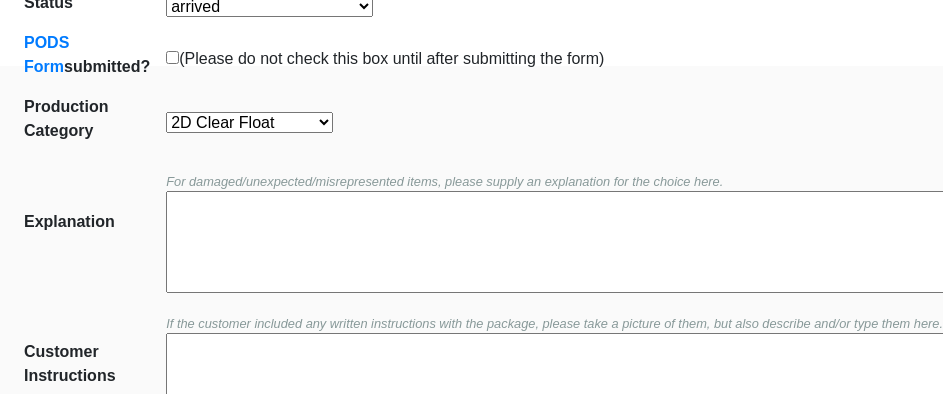 scroll, scrollTop: 452, scrollLeft: 0, axis: vertical 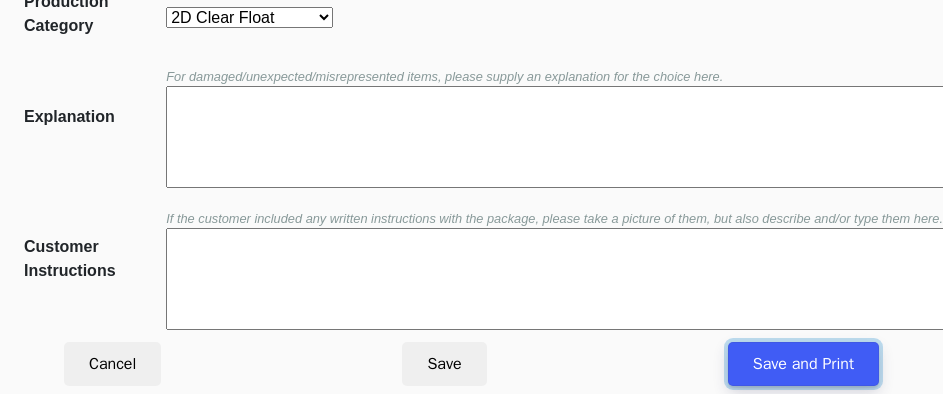 click on "Save and Print" at bounding box center (803, 364) 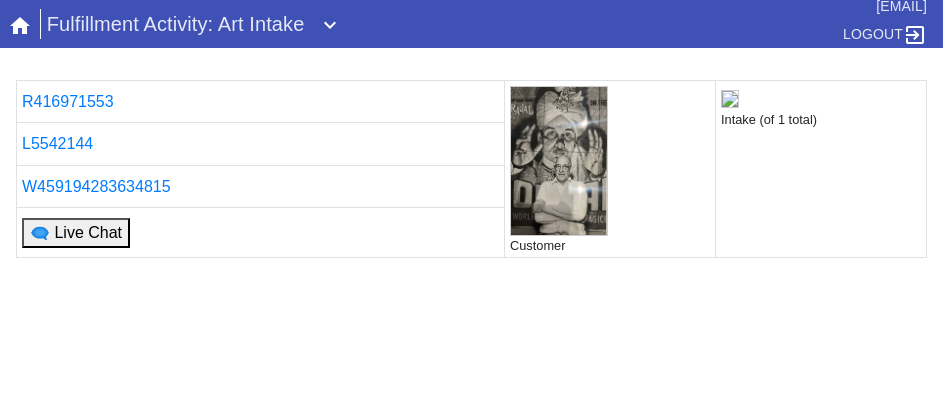 scroll, scrollTop: 0, scrollLeft: 0, axis: both 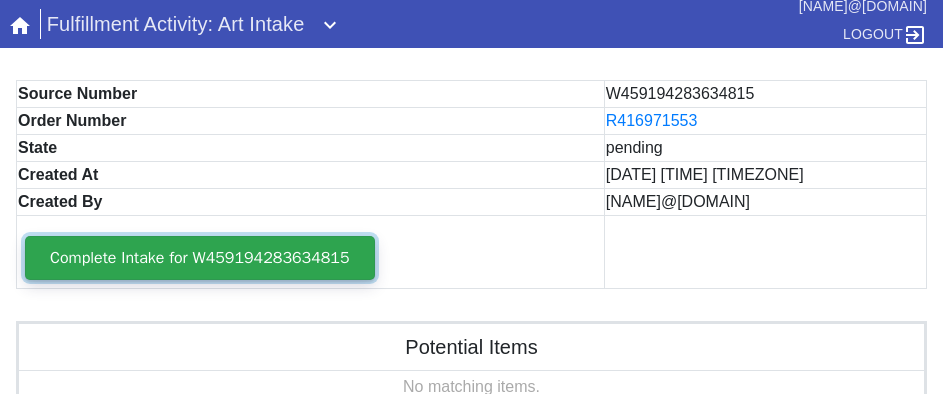 click on "Complete Intake for W459194283634815" at bounding box center [200, 258] 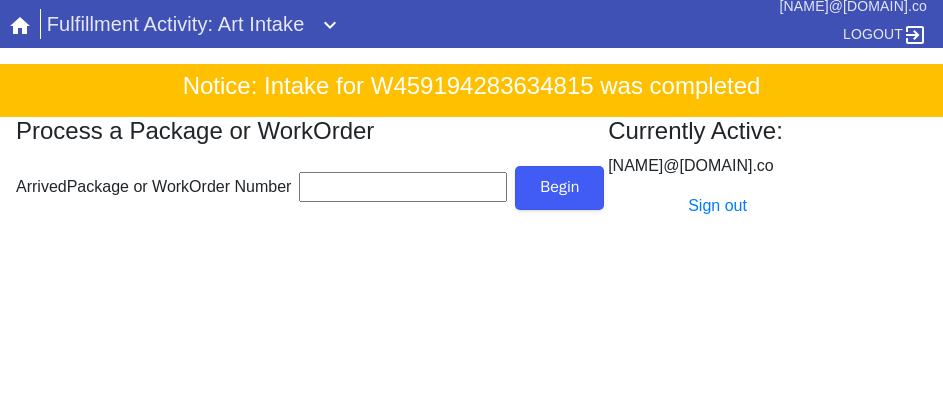 scroll, scrollTop: 0, scrollLeft: 0, axis: both 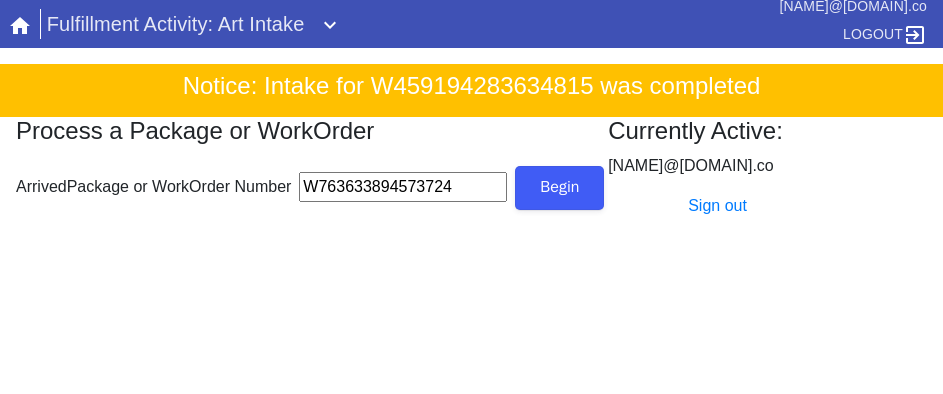 type on "W763633894573724" 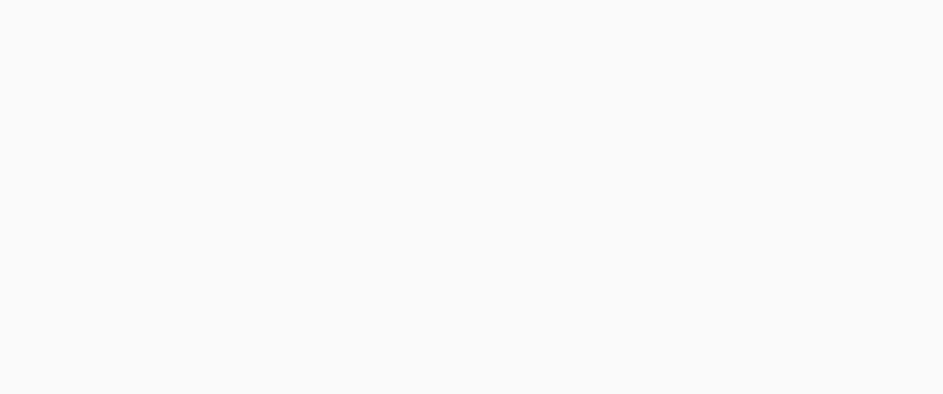 scroll, scrollTop: 912, scrollLeft: 0, axis: vertical 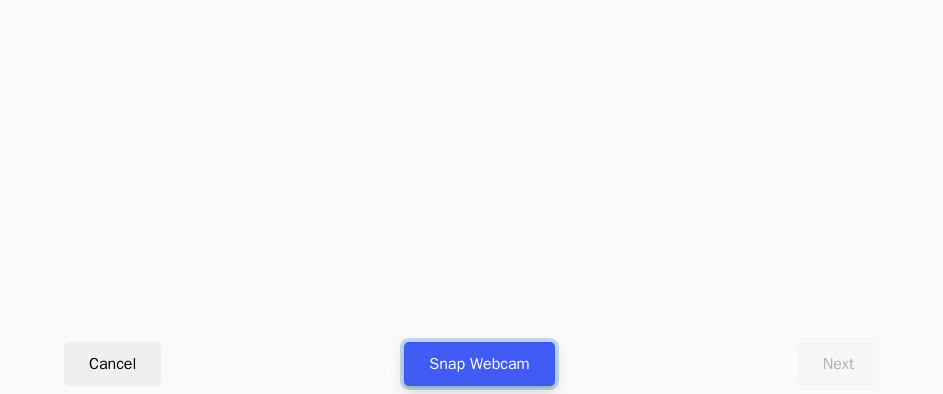 click on "Snap Webcam" at bounding box center [479, 364] 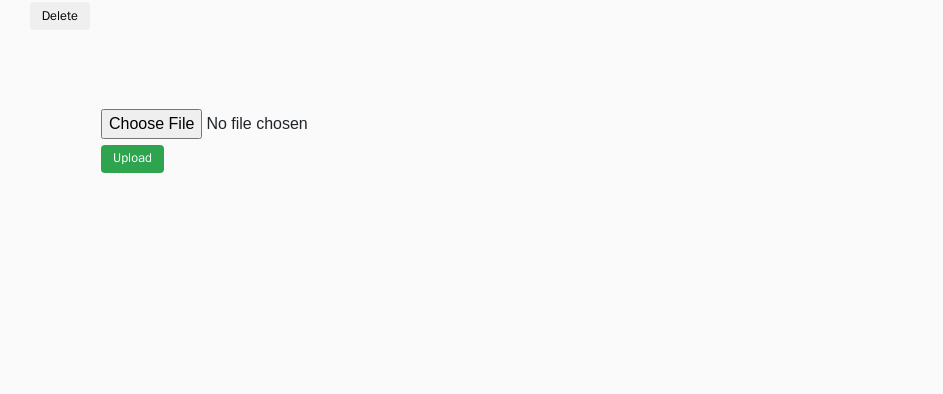 scroll, scrollTop: 912, scrollLeft: 0, axis: vertical 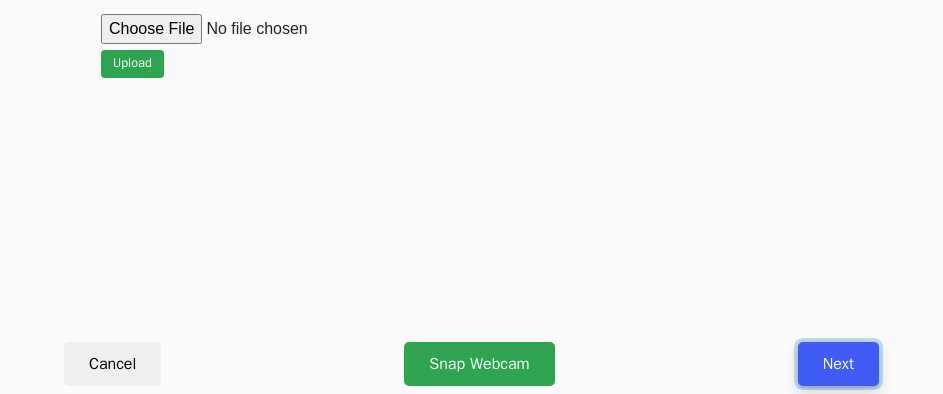 click on "Next" at bounding box center (838, 364) 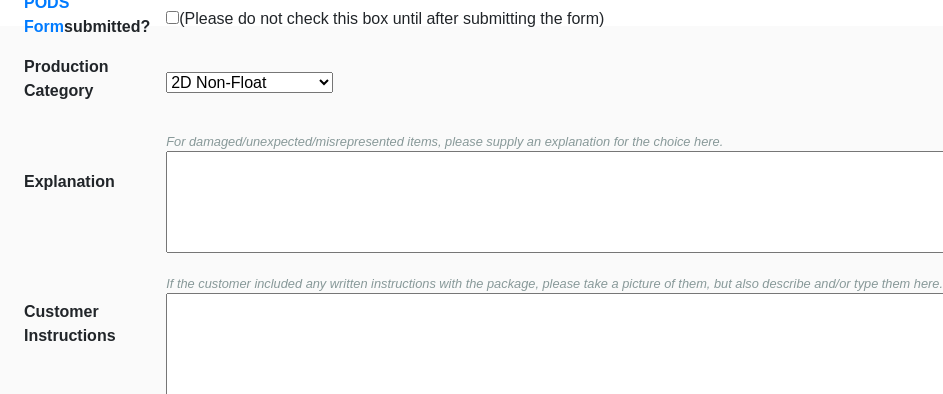 scroll, scrollTop: 452, scrollLeft: 0, axis: vertical 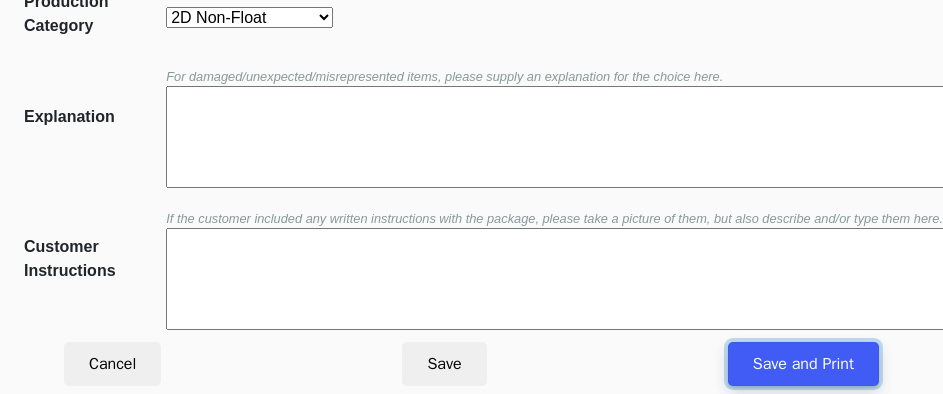 click on "Save and Print" at bounding box center [803, 364] 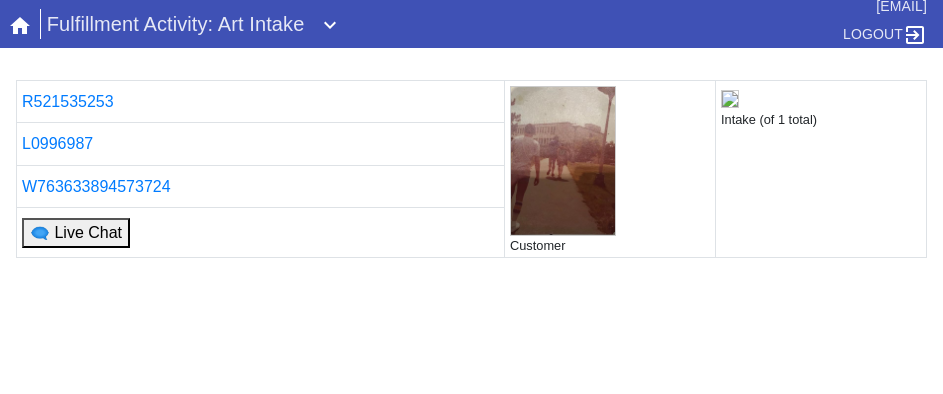 scroll, scrollTop: 0, scrollLeft: 0, axis: both 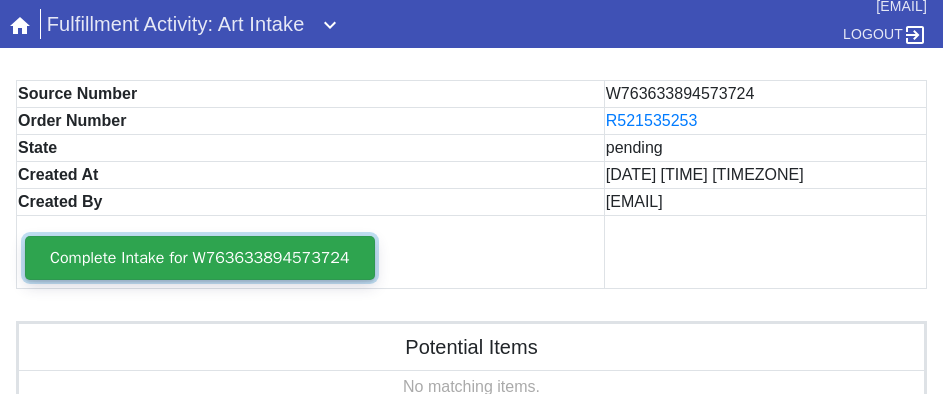 click on "Complete Intake for W763633894573724" at bounding box center [200, 258] 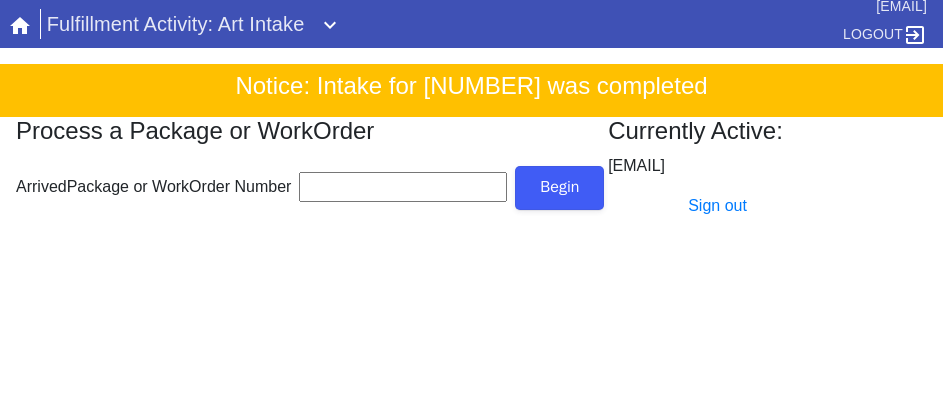 scroll, scrollTop: 0, scrollLeft: 0, axis: both 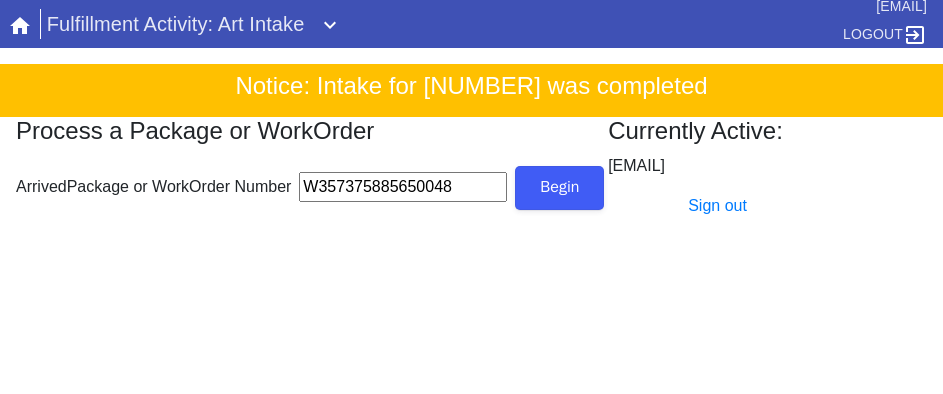 type on "W357375885650048" 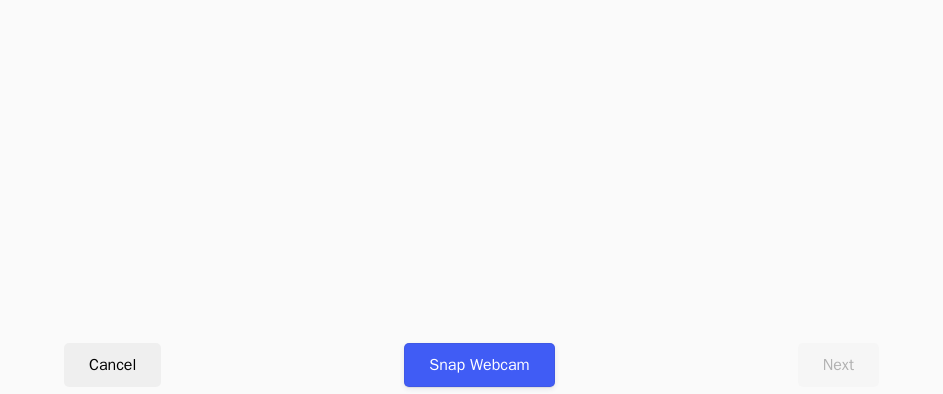scroll, scrollTop: 912, scrollLeft: 0, axis: vertical 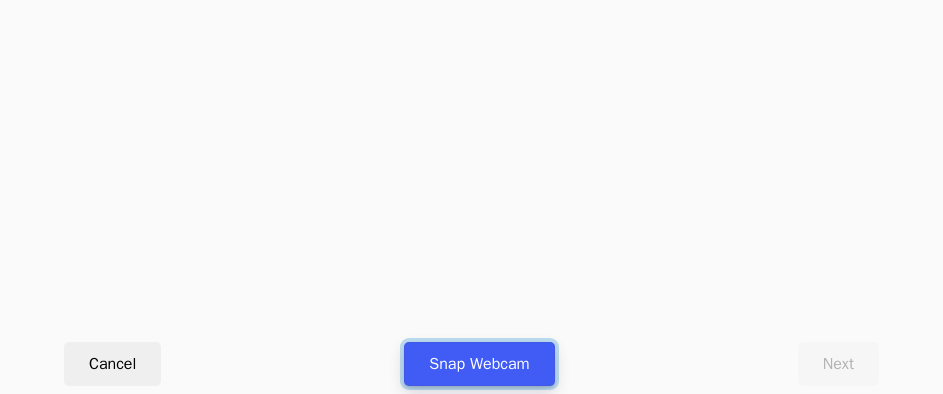 click on "Snap Webcam" at bounding box center (479, 364) 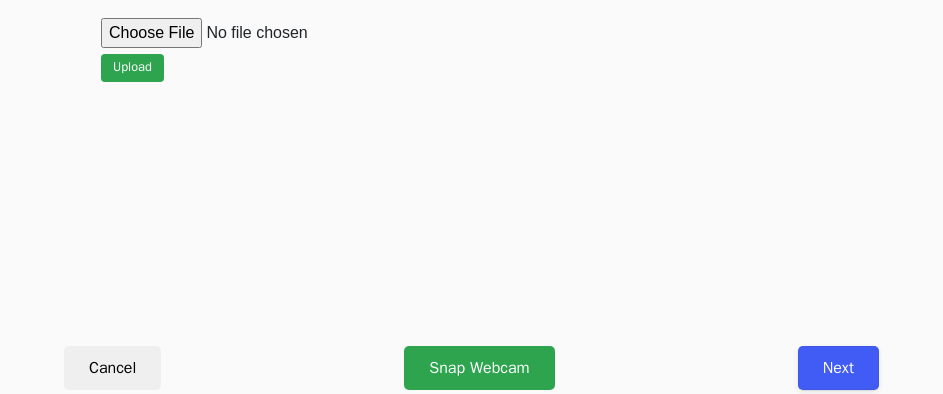 scroll, scrollTop: 912, scrollLeft: 0, axis: vertical 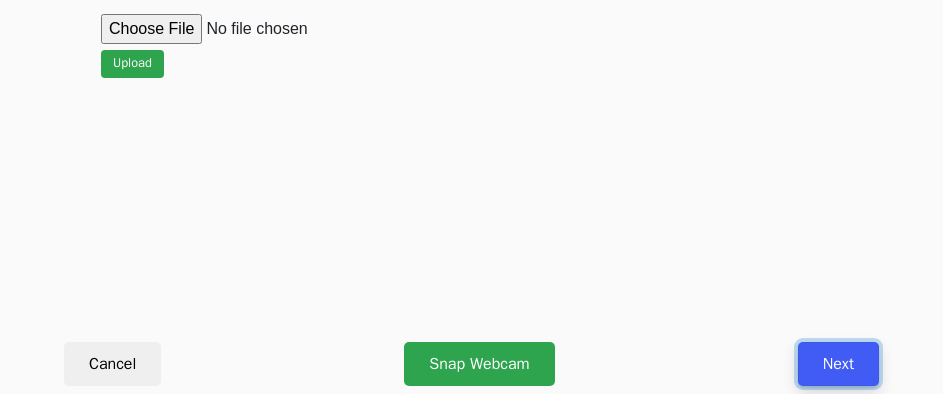 click on "Next" at bounding box center (838, 364) 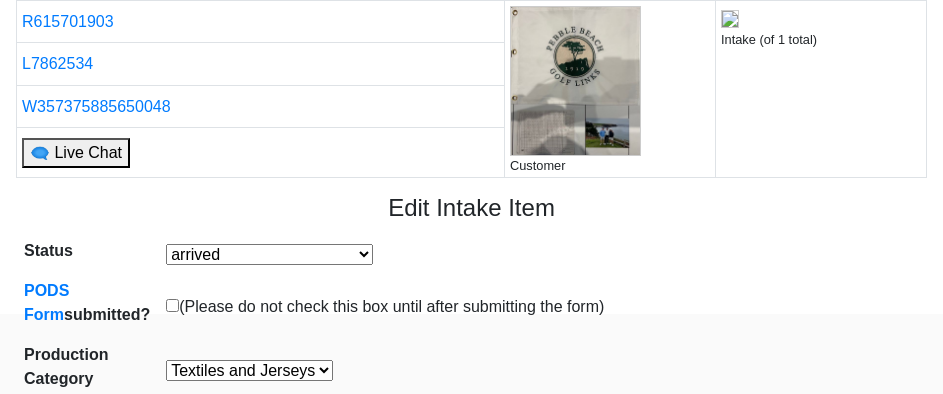 scroll, scrollTop: 200, scrollLeft: 0, axis: vertical 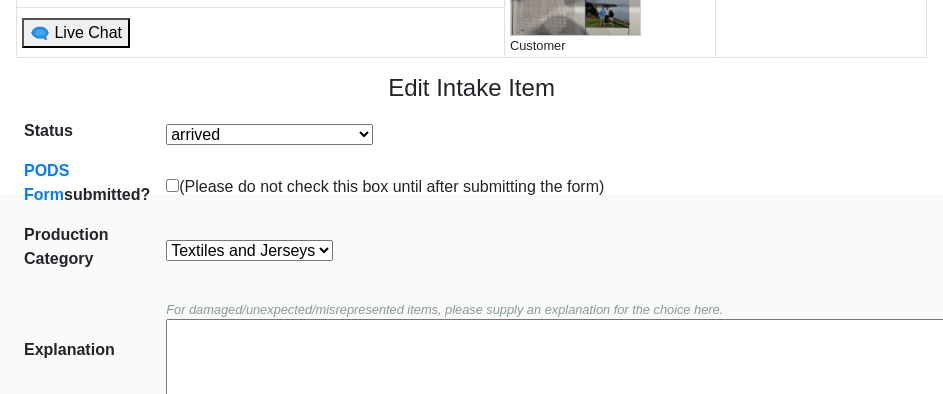 click on "Oversize
Textiles and Jerseys
Projects
Canvas
2D Clear Float
2D Float
2D Non-Float" at bounding box center (249, 250) 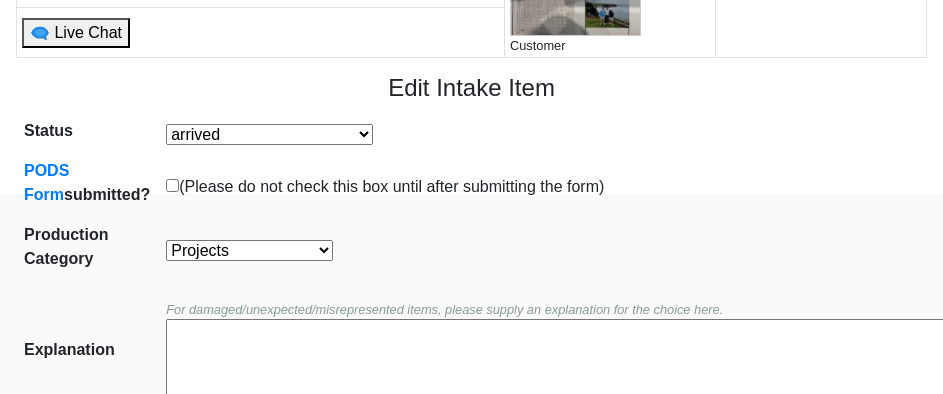 click on "Oversize
Textiles and Jerseys
Projects
Canvas
2D Clear Float
2D Float
2D Non-Float" at bounding box center (249, 250) 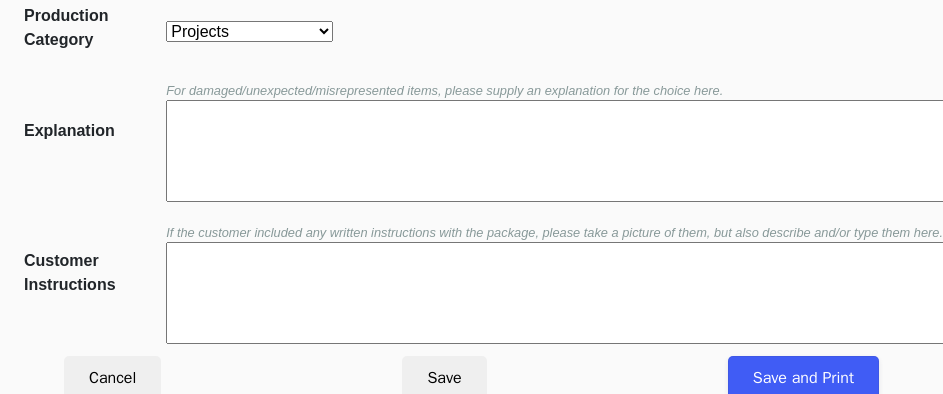 scroll, scrollTop: 452, scrollLeft: 0, axis: vertical 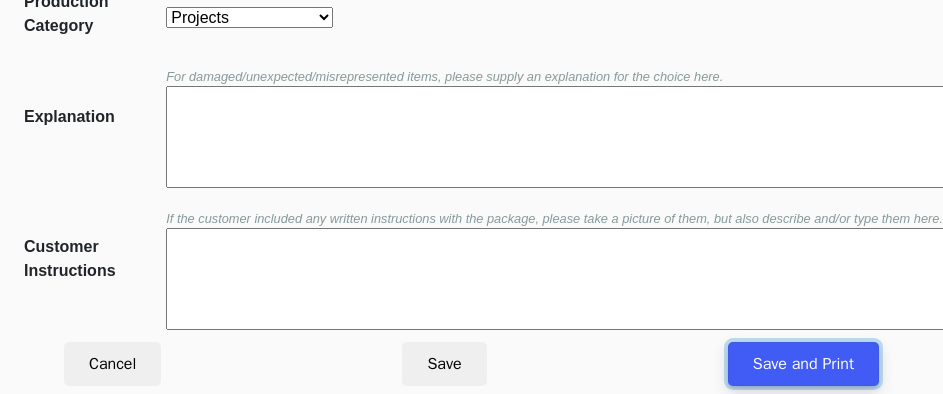 click on "Save and Print" at bounding box center (803, 364) 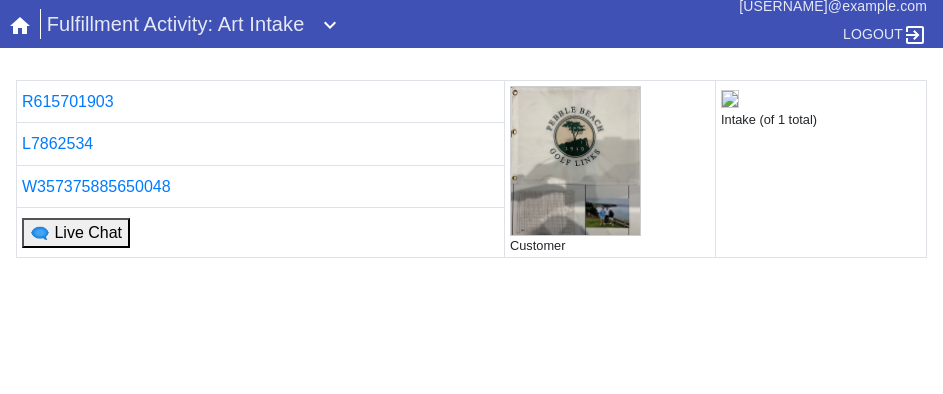 scroll, scrollTop: 0, scrollLeft: 0, axis: both 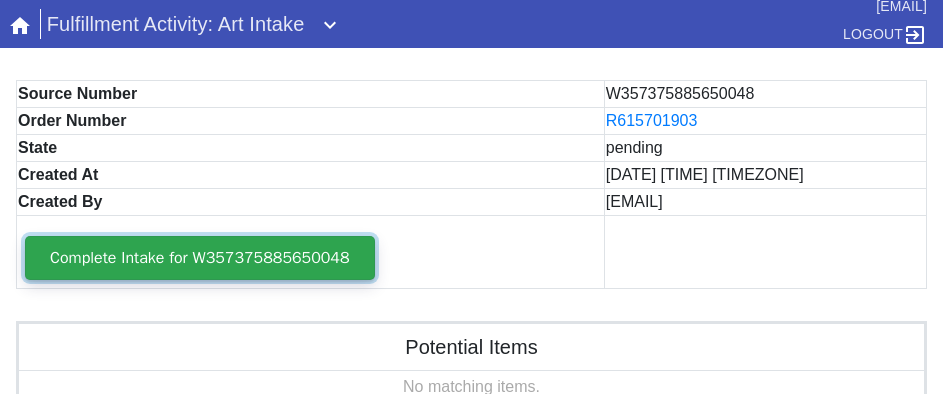 click on "Complete Intake for W357375885650048" at bounding box center (200, 258) 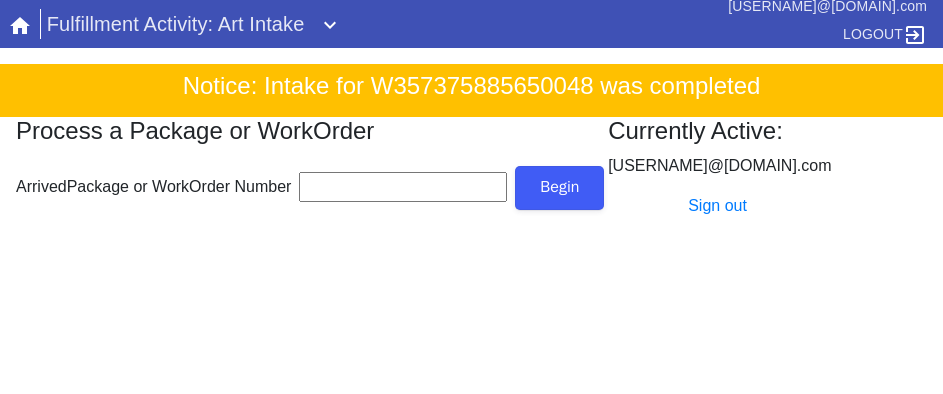 scroll, scrollTop: 0, scrollLeft: 0, axis: both 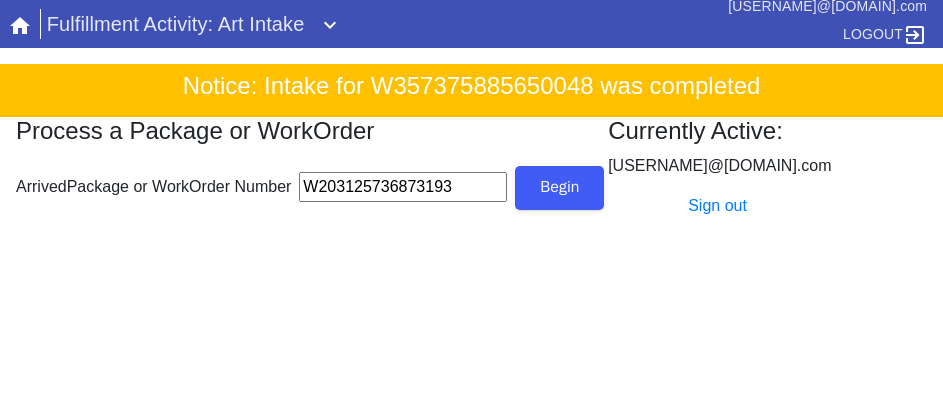 type on "W203125736873193" 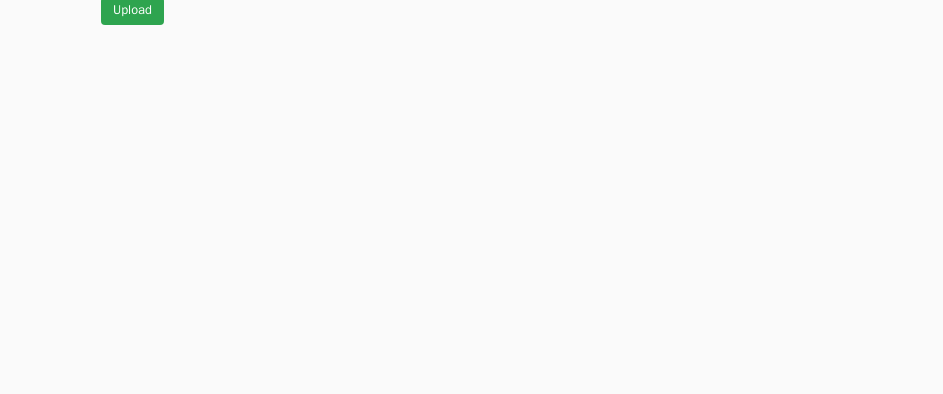 scroll, scrollTop: 912, scrollLeft: 0, axis: vertical 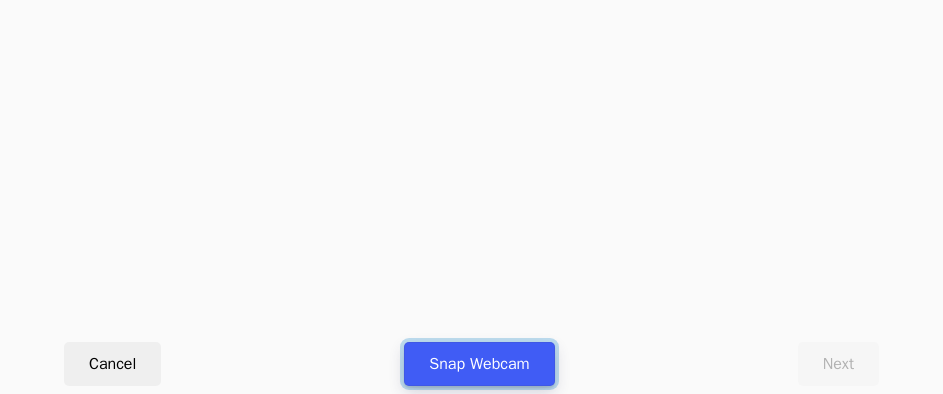 click on "Snap Webcam" at bounding box center [479, 364] 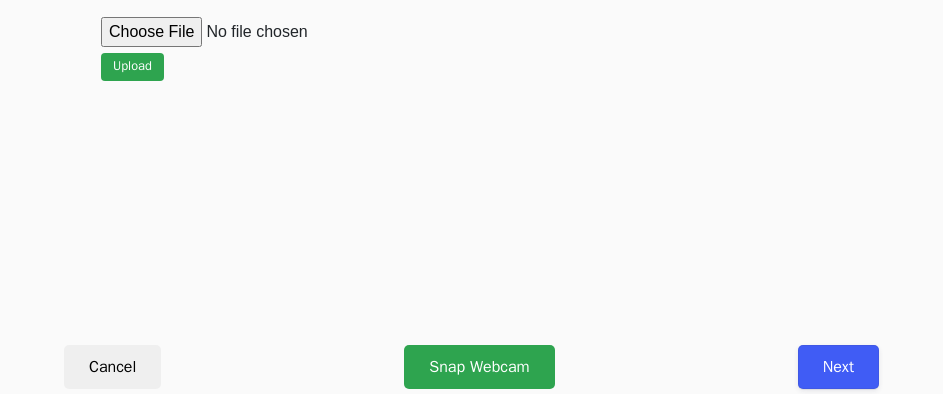 scroll, scrollTop: 912, scrollLeft: 0, axis: vertical 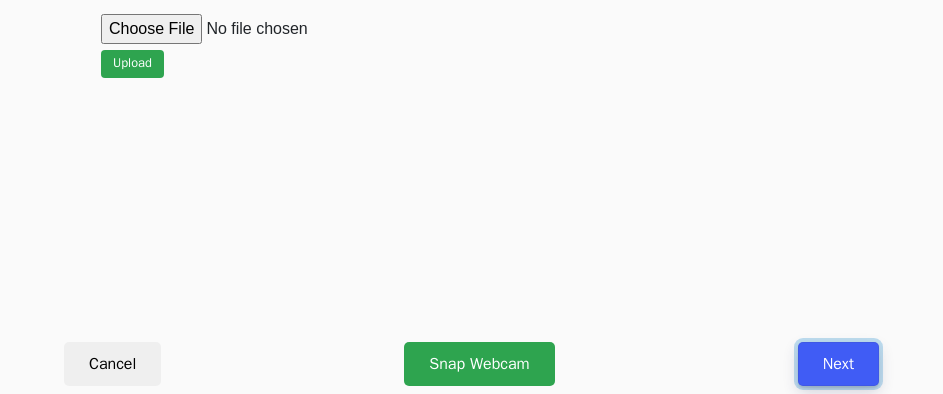click on "Next" at bounding box center (838, 364) 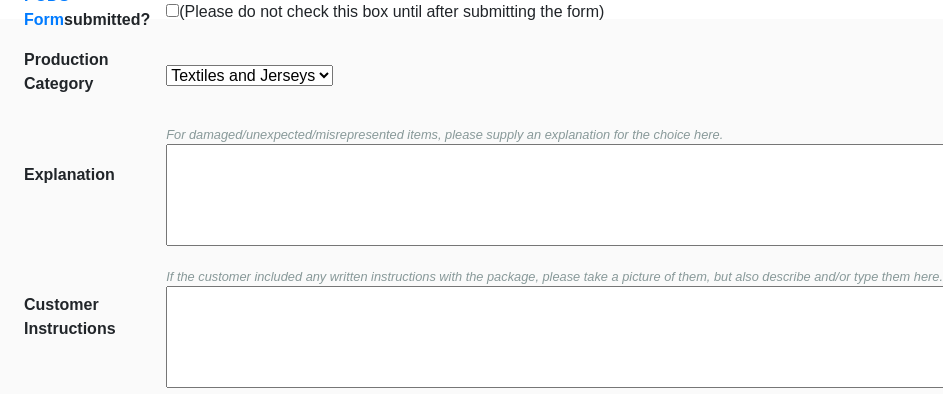 scroll, scrollTop: 400, scrollLeft: 0, axis: vertical 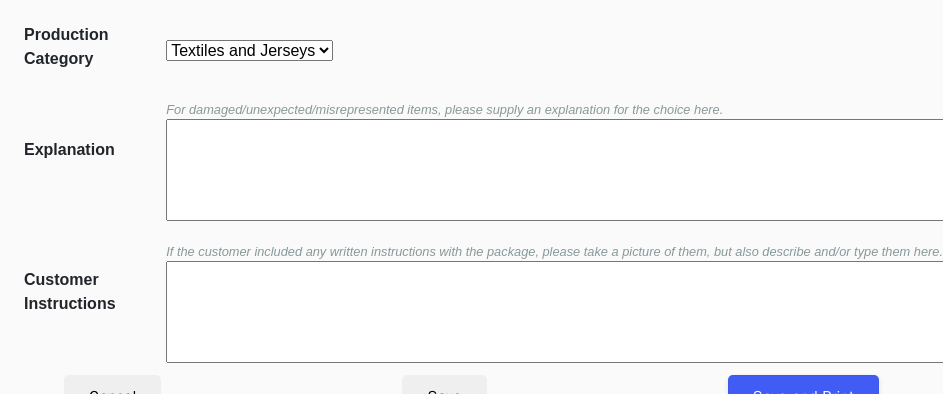 drag, startPoint x: 274, startPoint y: 70, endPoint x: 272, endPoint y: 56, distance: 14.142136 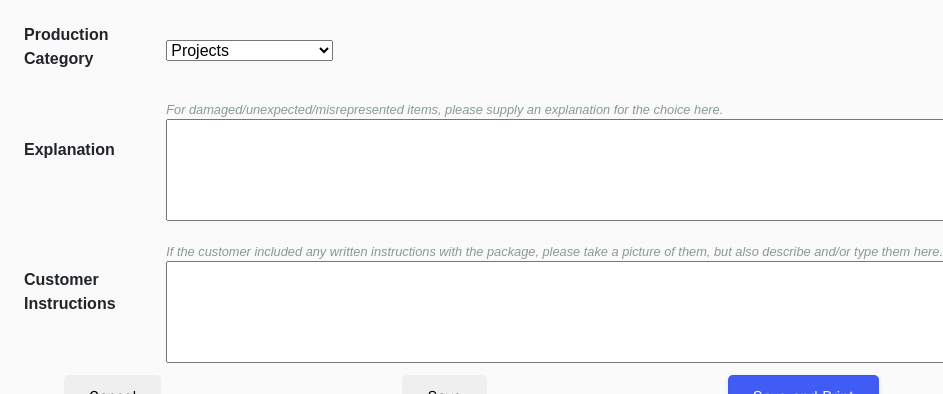 click on "Oversize
Textiles and Jerseys
Projects
Canvas
2D Clear Float
2D Float
2D Non-Float" at bounding box center [249, 50] 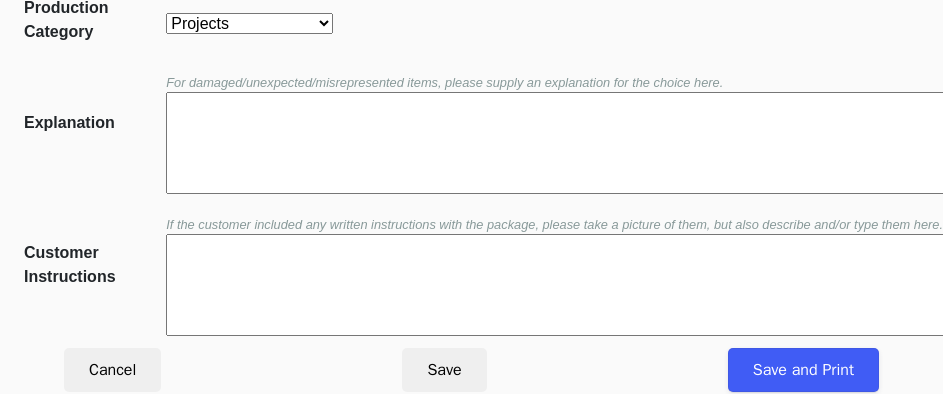 scroll, scrollTop: 452, scrollLeft: 0, axis: vertical 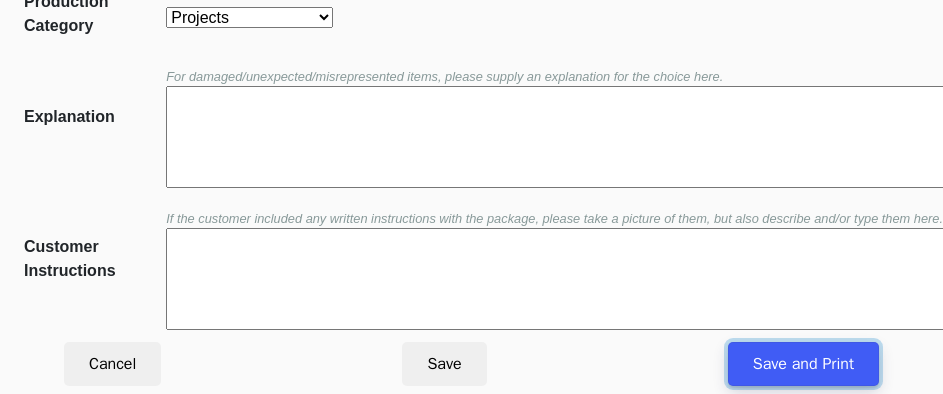 click on "Save and Print" at bounding box center [803, 364] 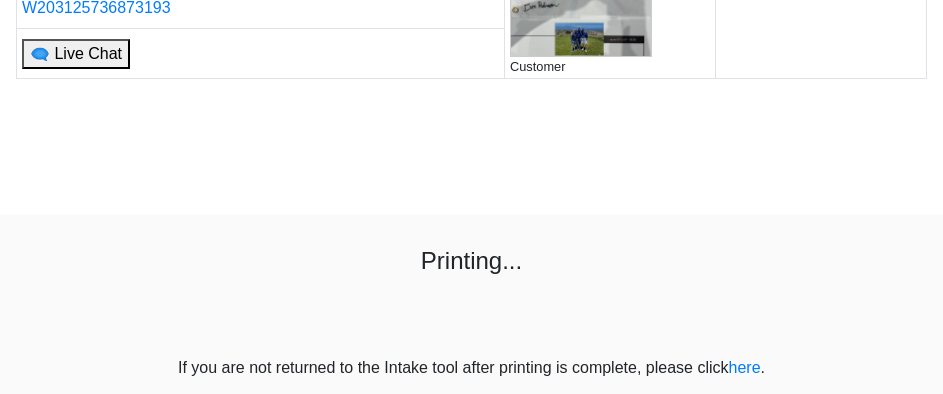 scroll, scrollTop: 181, scrollLeft: 0, axis: vertical 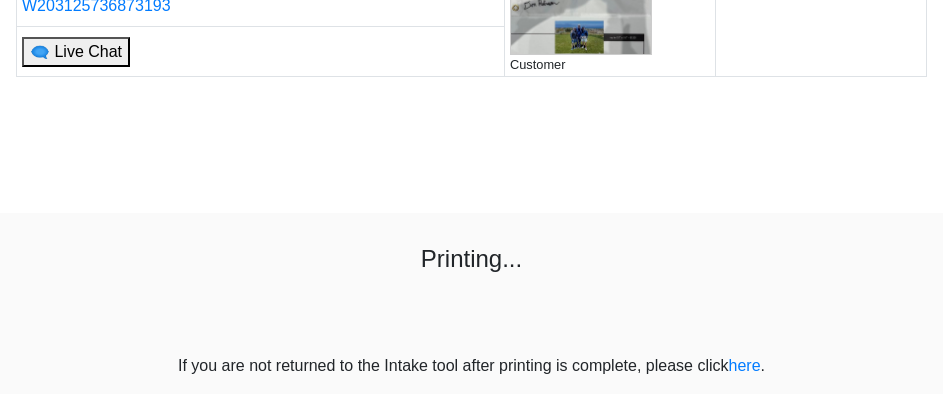 click on "R615701903 Customer Intake (of 1 total) L1863767 W203125736873193 🗨 Live Chat Printing... If you are not returned to the Intake tool after printing is complete, please click  here ." at bounding box center (471, 138) 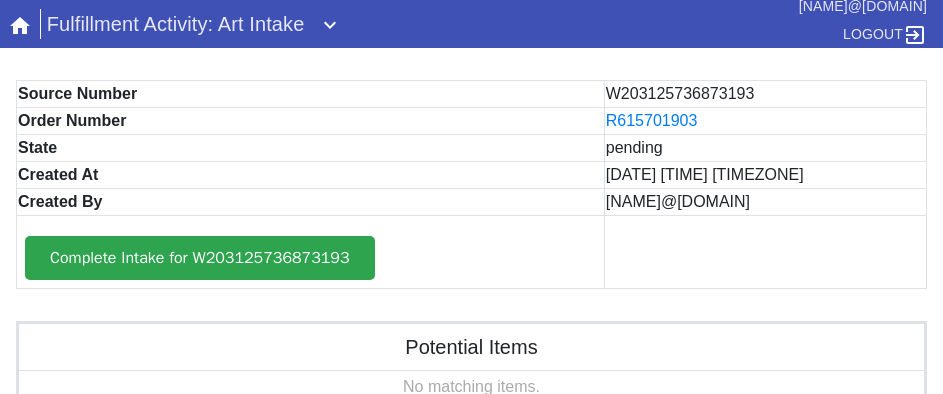 scroll, scrollTop: 0, scrollLeft: 0, axis: both 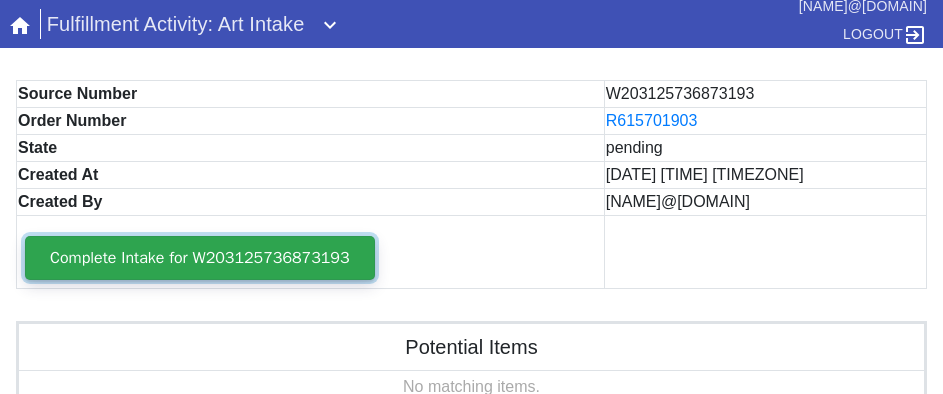 click on "Complete Intake for W203125736873193" at bounding box center (200, 258) 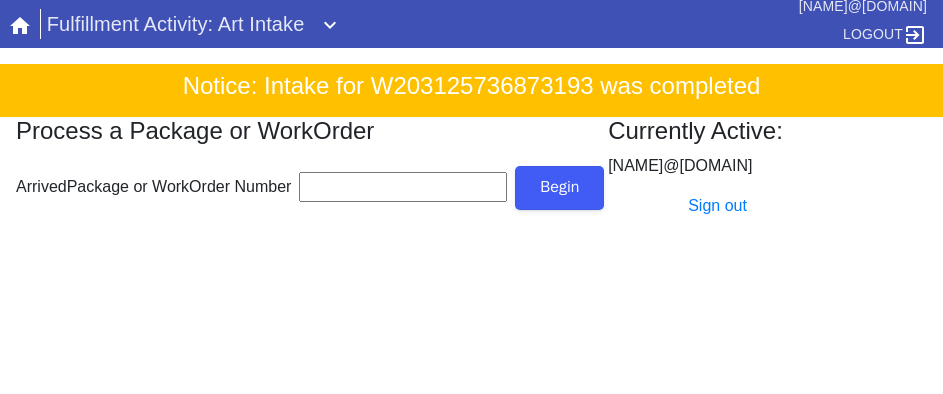 scroll, scrollTop: 0, scrollLeft: 0, axis: both 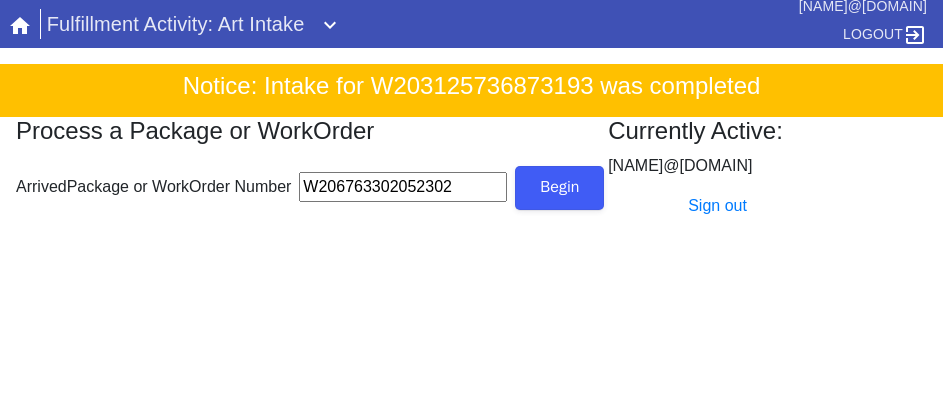 type on "W206763302052302" 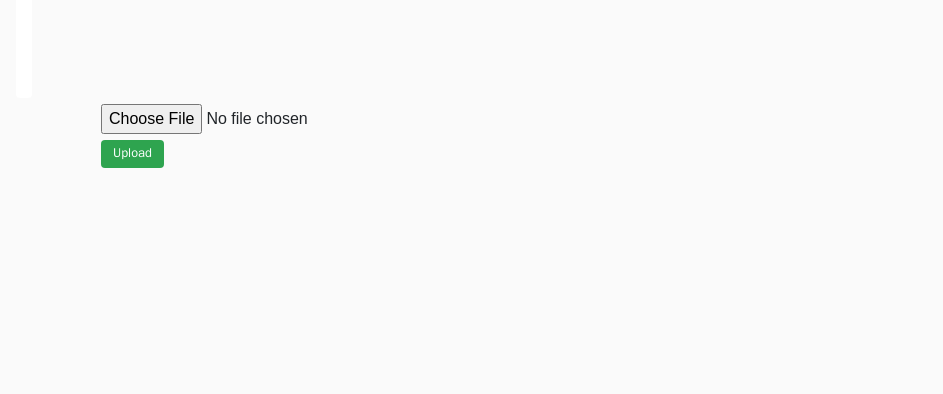 scroll, scrollTop: 900, scrollLeft: 0, axis: vertical 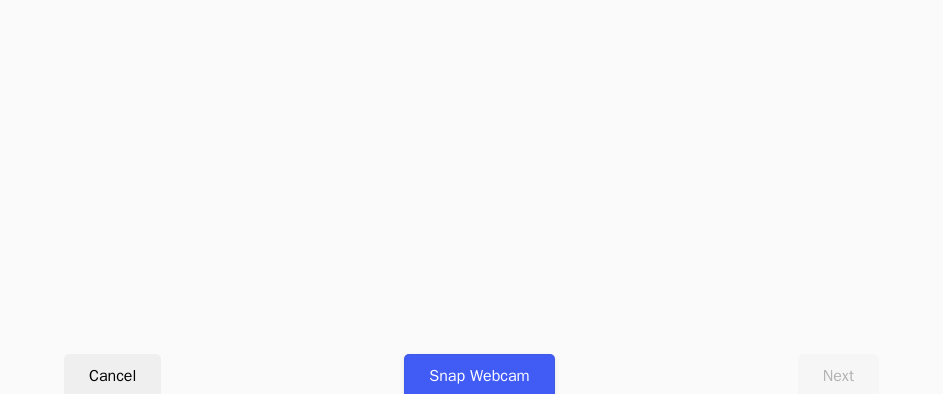 click on "Upload" at bounding box center (471, -136) 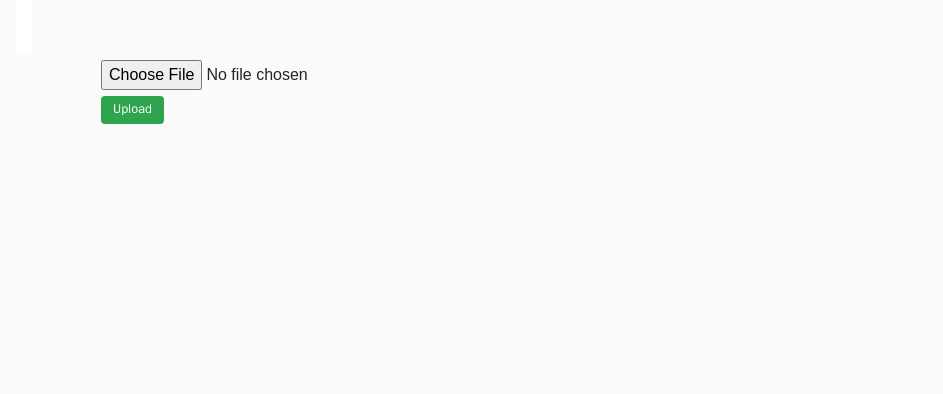 scroll, scrollTop: 912, scrollLeft: 0, axis: vertical 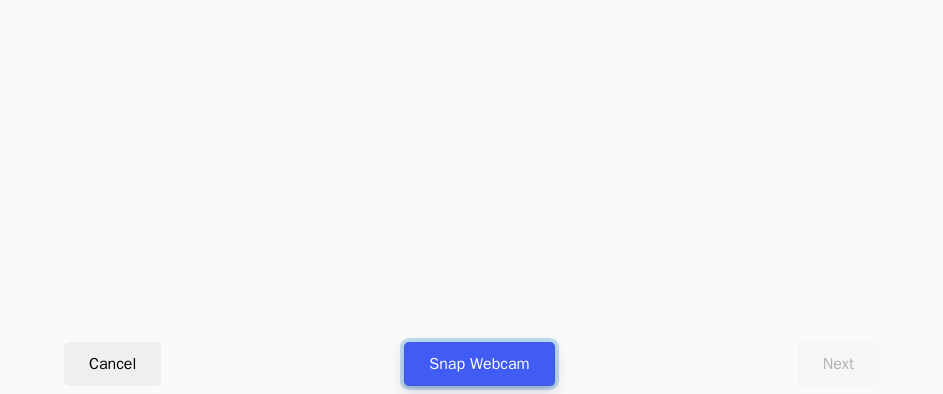 click on "Snap Webcam" at bounding box center (479, 364) 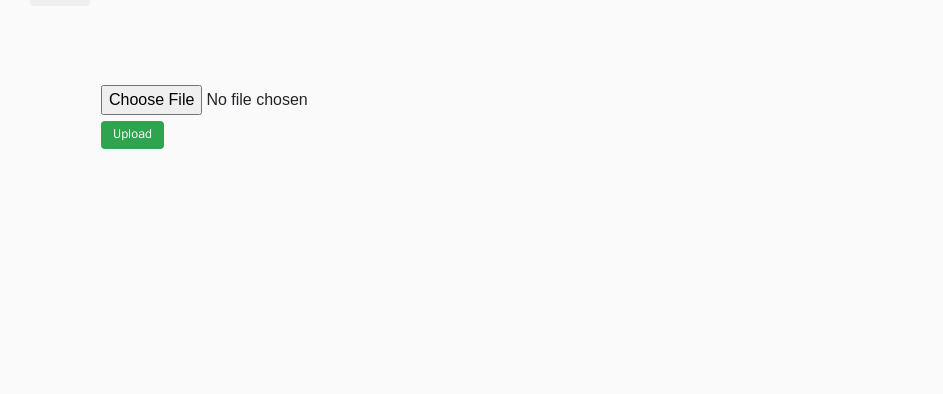 scroll, scrollTop: 912, scrollLeft: 0, axis: vertical 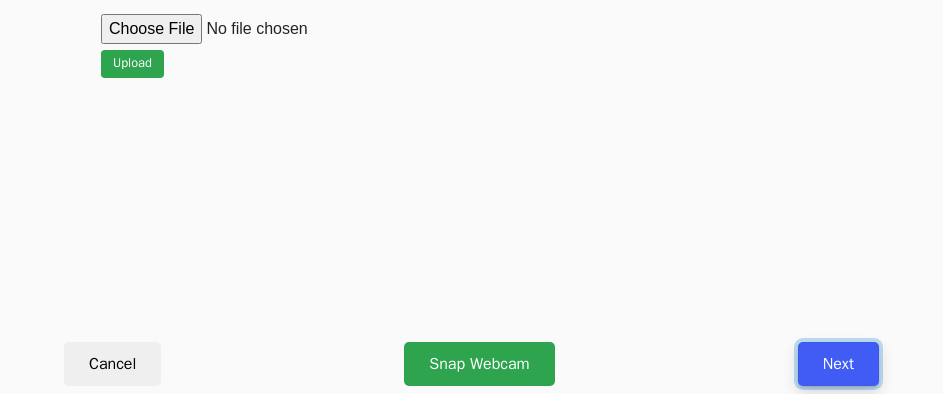 click on "Next" at bounding box center (838, 364) 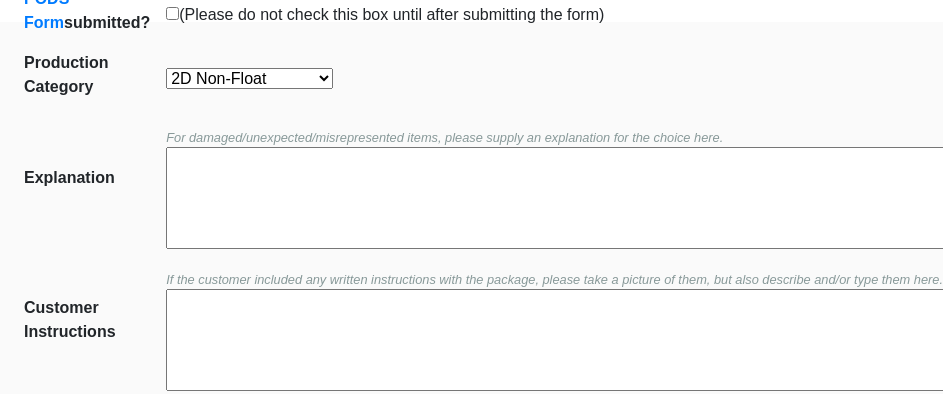scroll, scrollTop: 452, scrollLeft: 0, axis: vertical 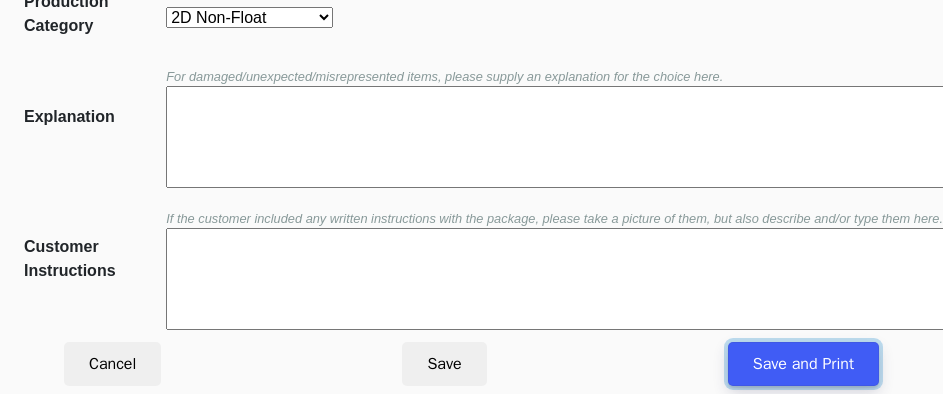 click on "Save and Print" at bounding box center (803, 364) 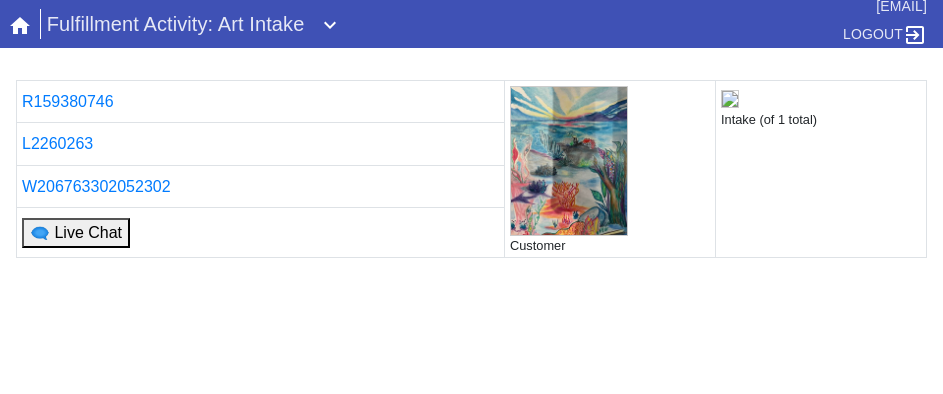 scroll, scrollTop: 0, scrollLeft: 0, axis: both 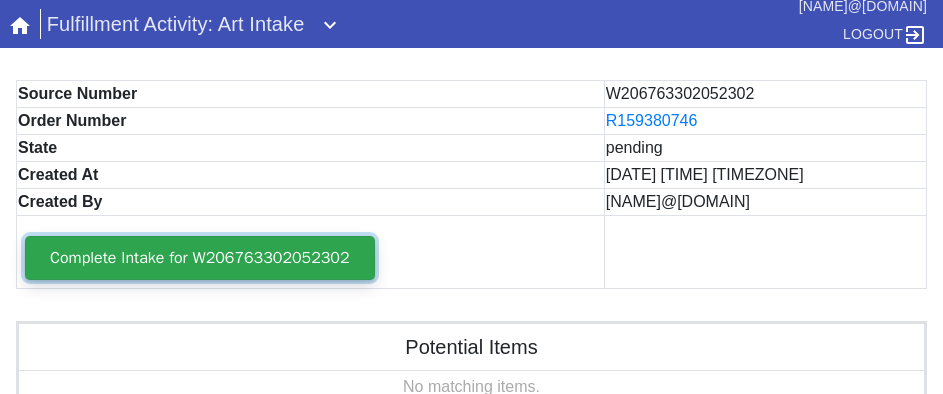 click on "Complete Intake for W206763302052302" at bounding box center [200, 258] 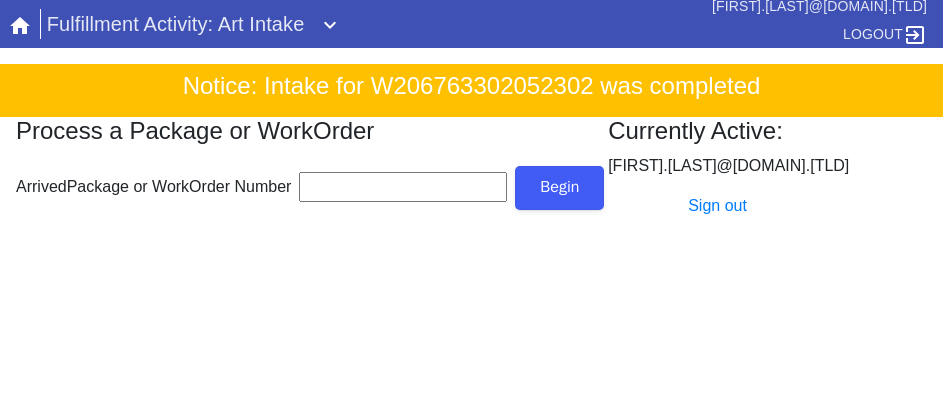 scroll, scrollTop: 0, scrollLeft: 0, axis: both 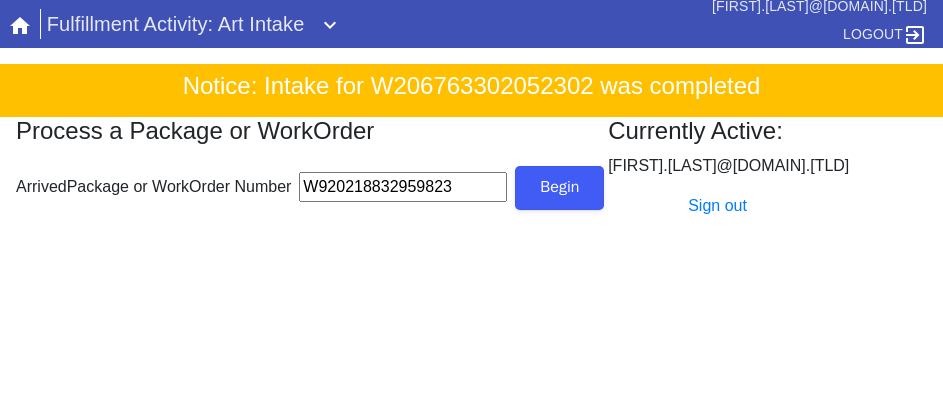 type on "W920218832959823" 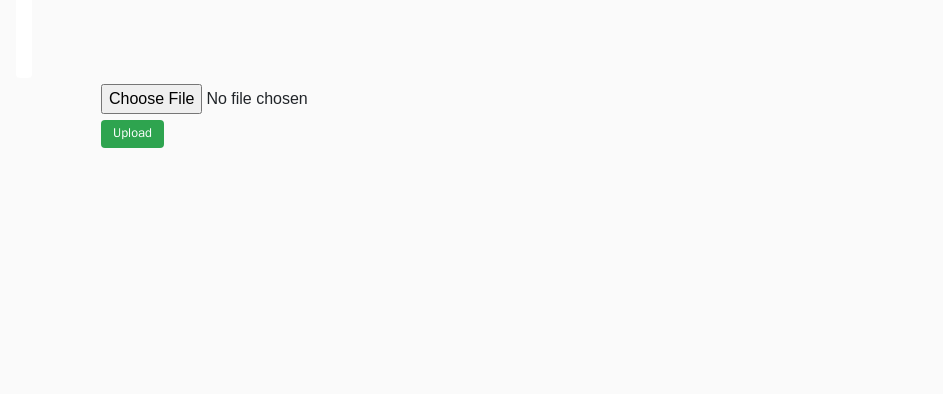scroll, scrollTop: 912, scrollLeft: 0, axis: vertical 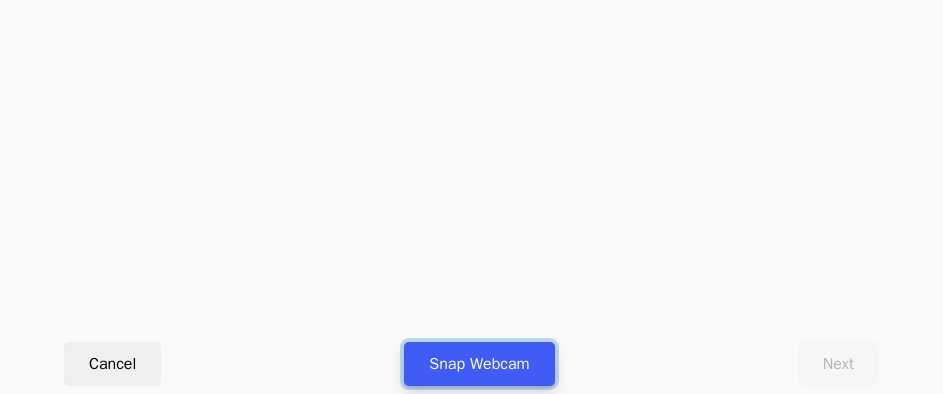 click on "Snap Webcam" at bounding box center (479, 364) 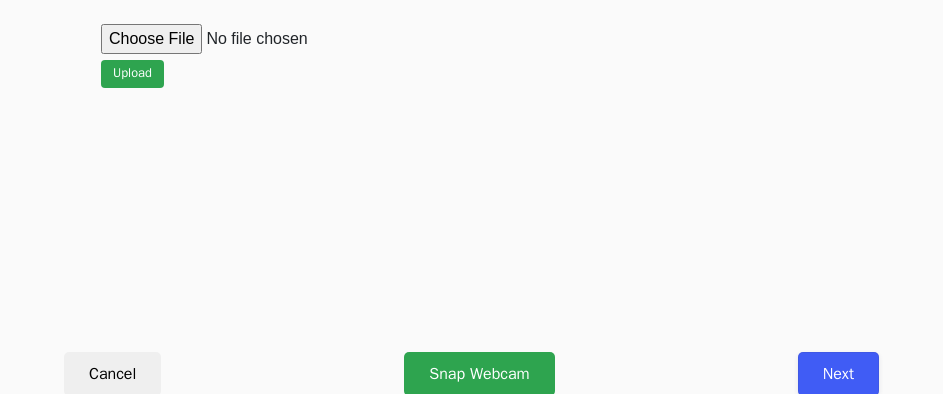 scroll, scrollTop: 912, scrollLeft: 0, axis: vertical 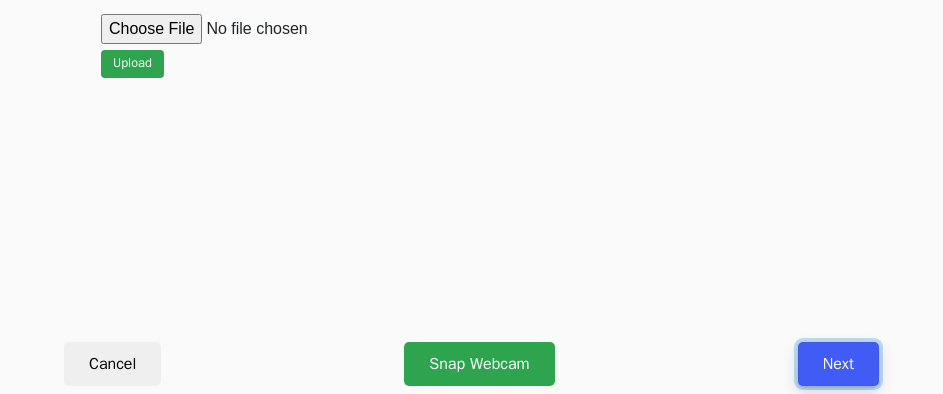 click on "Next" at bounding box center [838, 364] 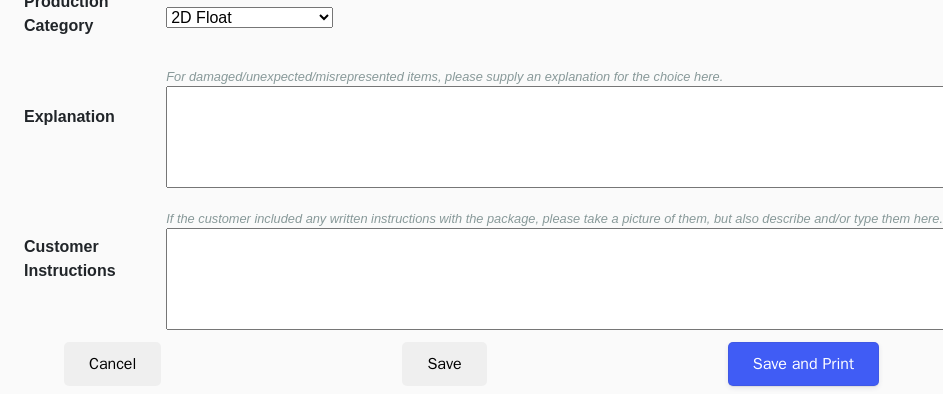 scroll, scrollTop: 452, scrollLeft: 0, axis: vertical 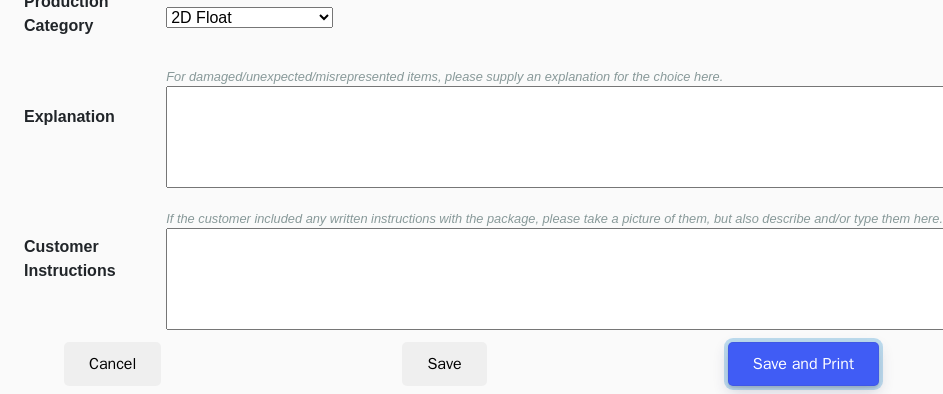 click on "Save and Print" at bounding box center (803, 364) 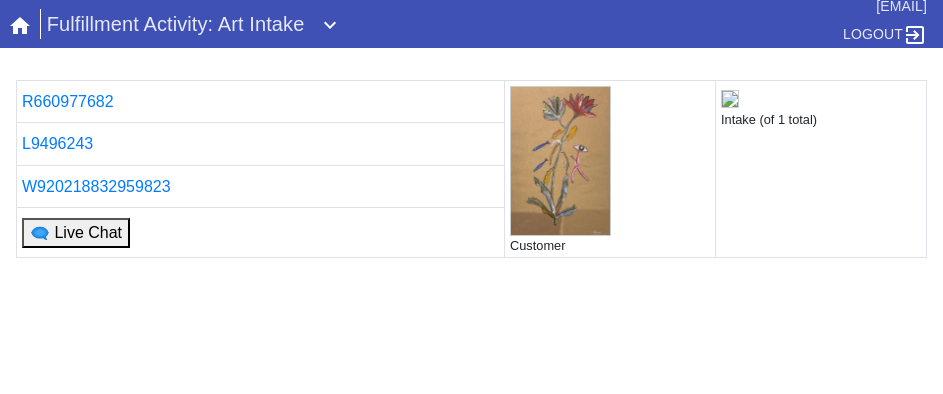 scroll, scrollTop: 0, scrollLeft: 0, axis: both 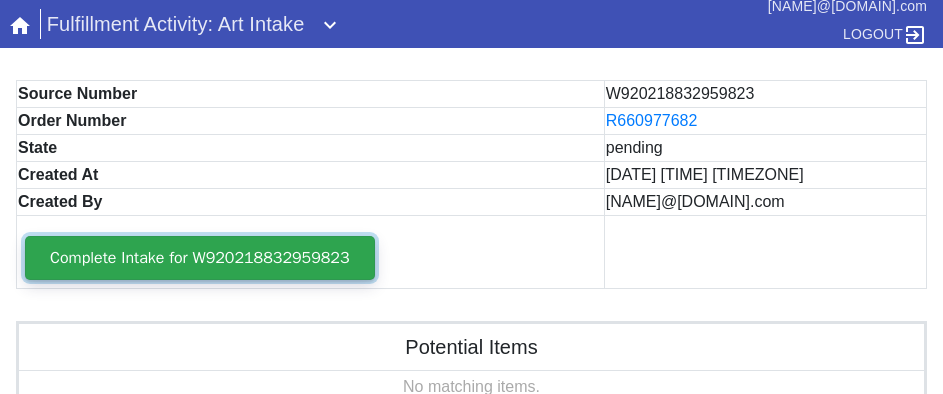 click on "Complete Intake for W920218832959823" at bounding box center [200, 258] 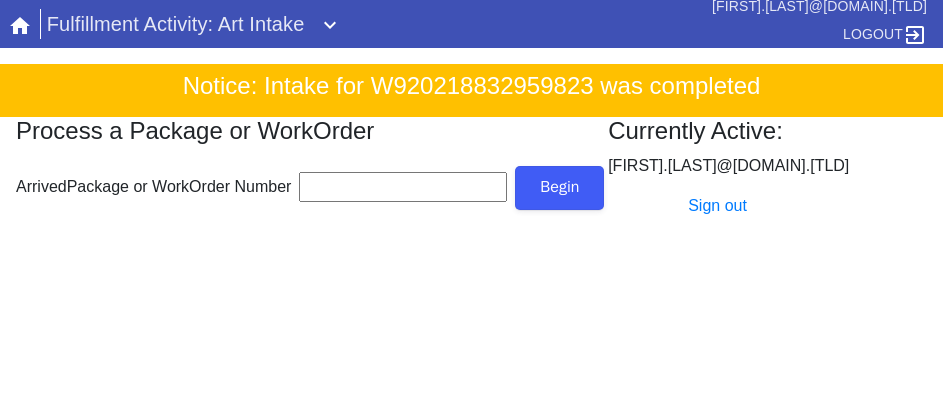 scroll, scrollTop: 0, scrollLeft: 0, axis: both 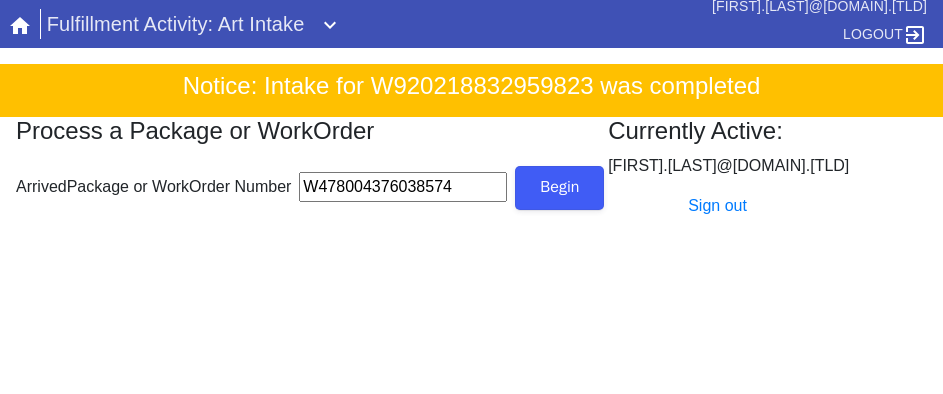 type on "W478004376038574" 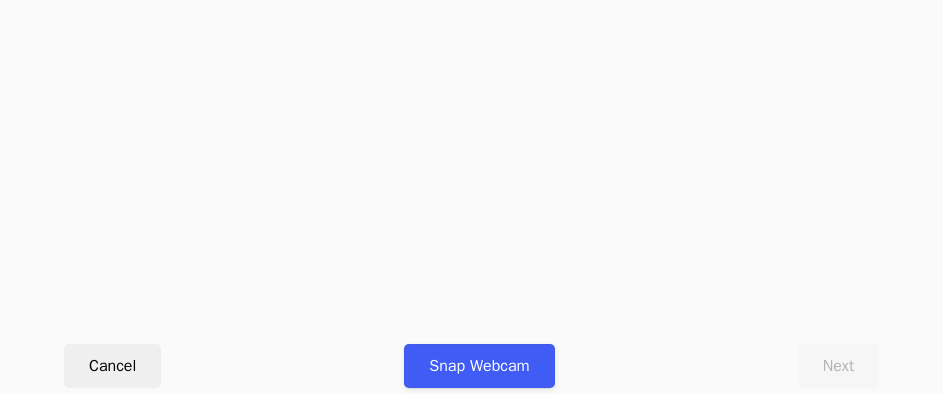 scroll, scrollTop: 912, scrollLeft: 0, axis: vertical 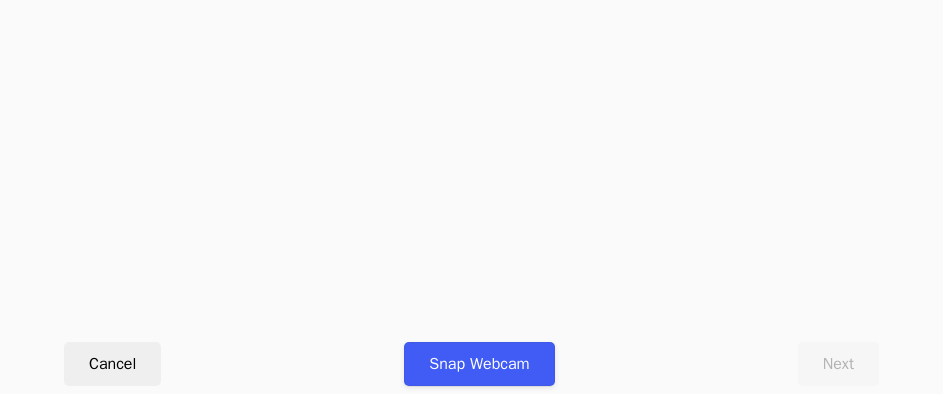 click on "R674895794 Customer (None Taken) Intake L1191991 W478004376038574 🗨 Live Chat Upload Cancel Snap Webcam Next" at bounding box center (471, -227) 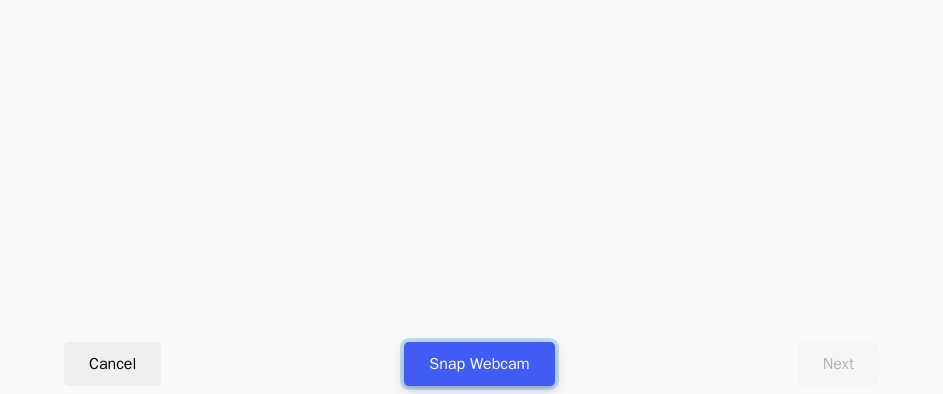click on "Snap Webcam" at bounding box center (479, 364) 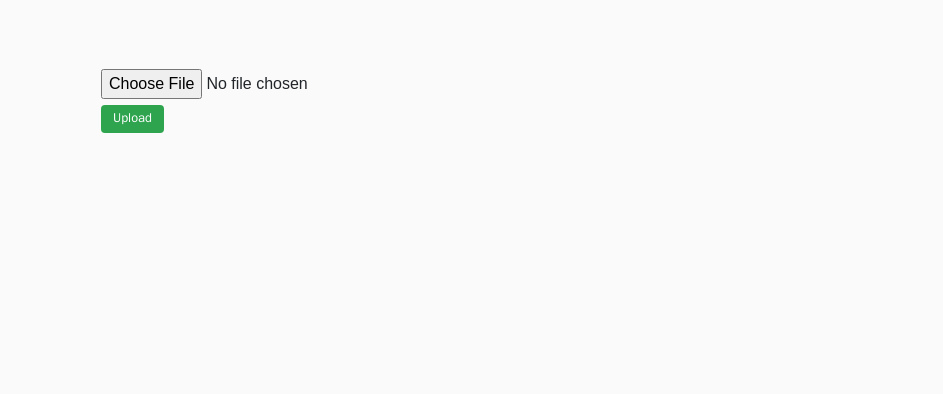 scroll, scrollTop: 912, scrollLeft: 0, axis: vertical 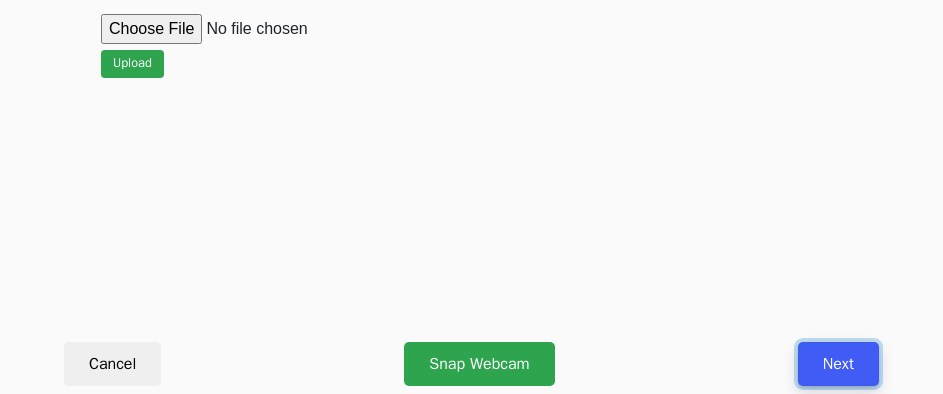 click on "Next" at bounding box center [838, 364] 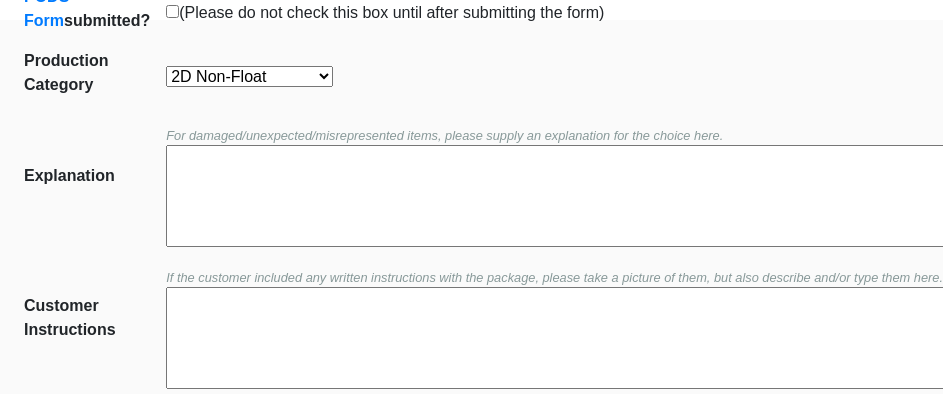 scroll, scrollTop: 452, scrollLeft: 0, axis: vertical 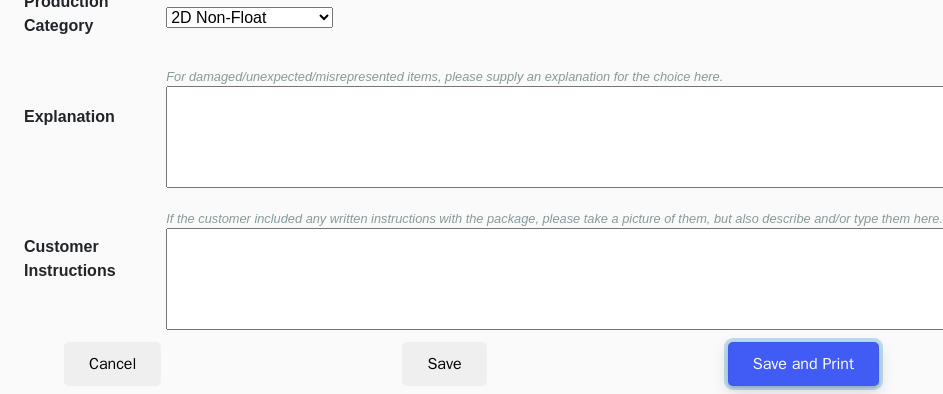 click on "Save and Print" at bounding box center (803, 364) 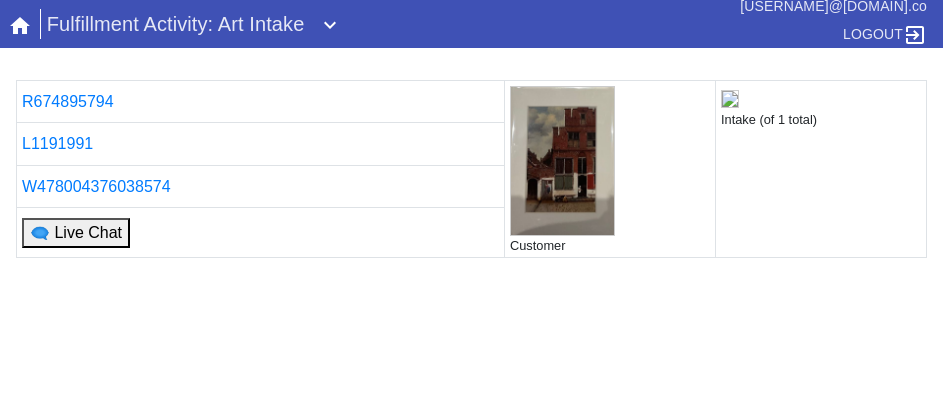 scroll, scrollTop: 0, scrollLeft: 0, axis: both 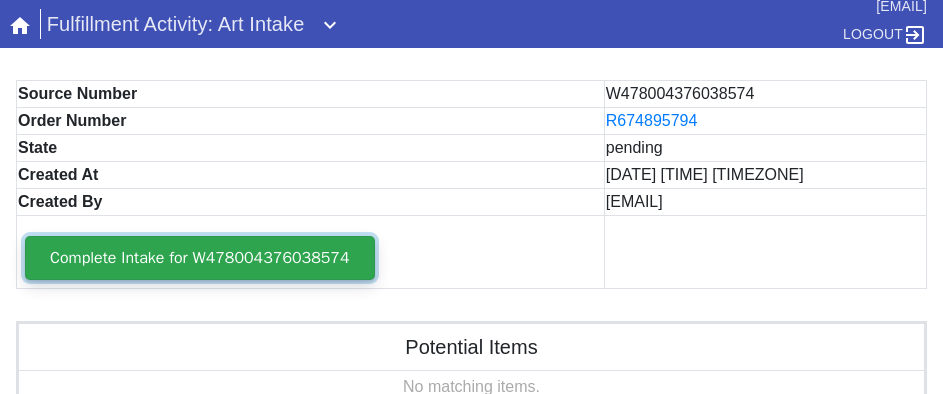 click on "Complete Intake for W478004376038574" at bounding box center (200, 258) 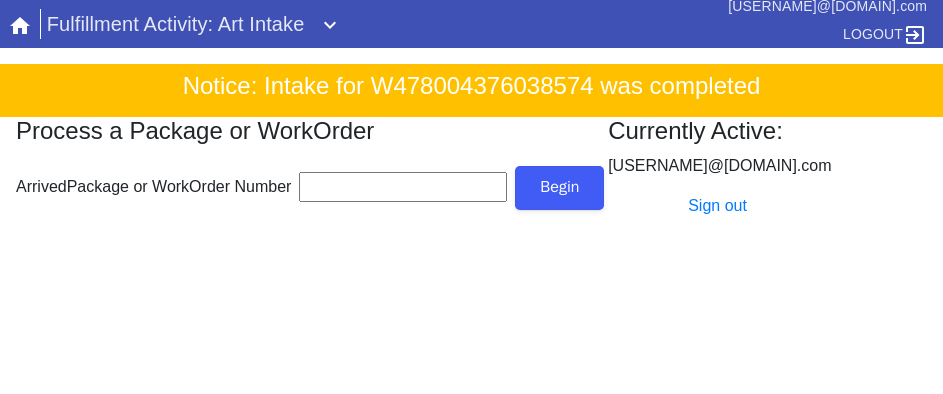 scroll, scrollTop: 0, scrollLeft: 0, axis: both 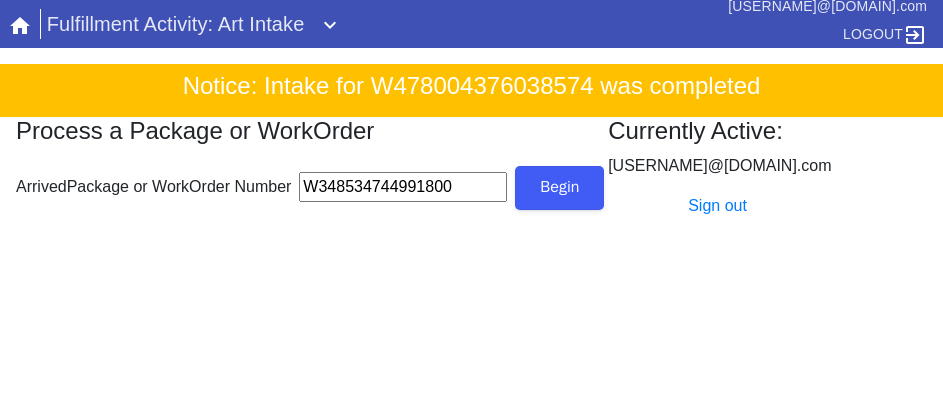 type on "W348534744991800" 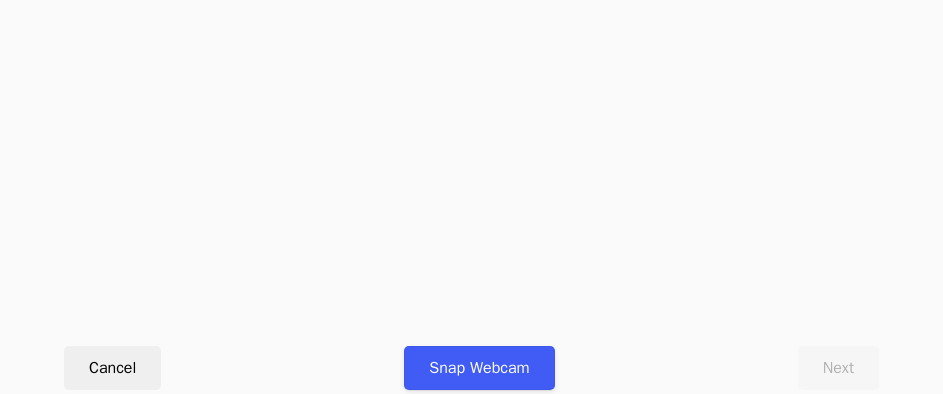 scroll, scrollTop: 912, scrollLeft: 0, axis: vertical 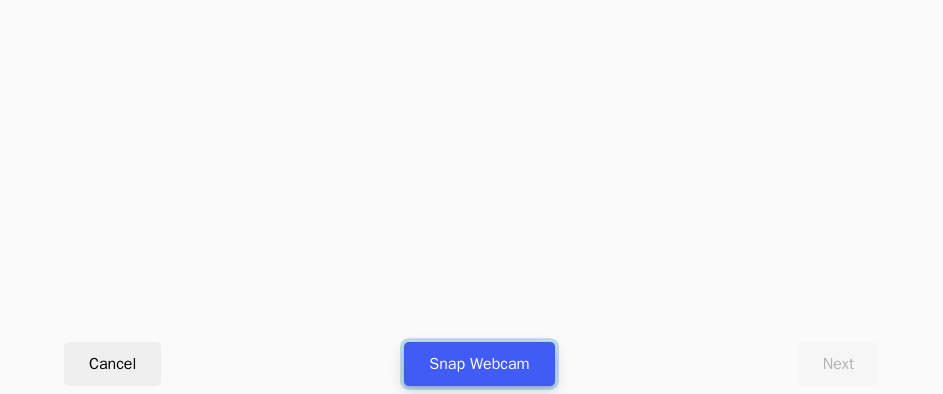 click on "Snap Webcam" at bounding box center [479, 364] 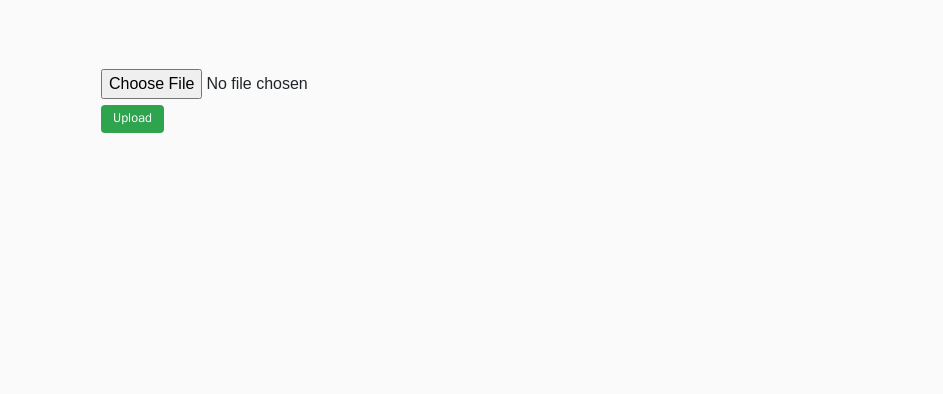 scroll, scrollTop: 912, scrollLeft: 0, axis: vertical 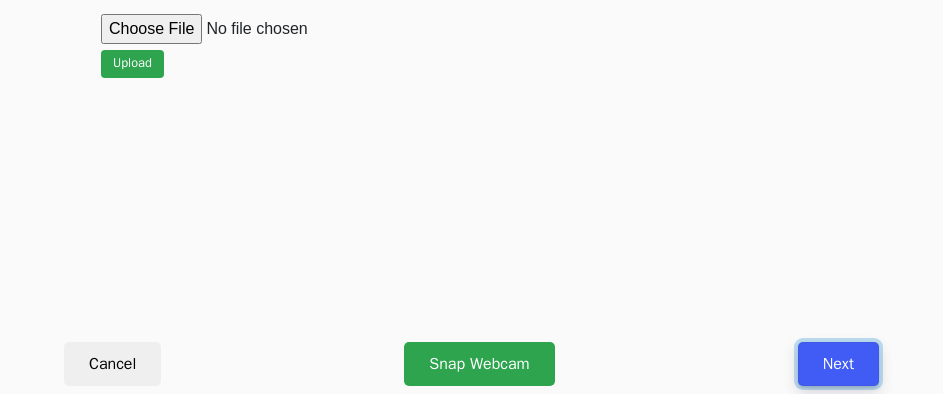 click on "Next" at bounding box center [838, 364] 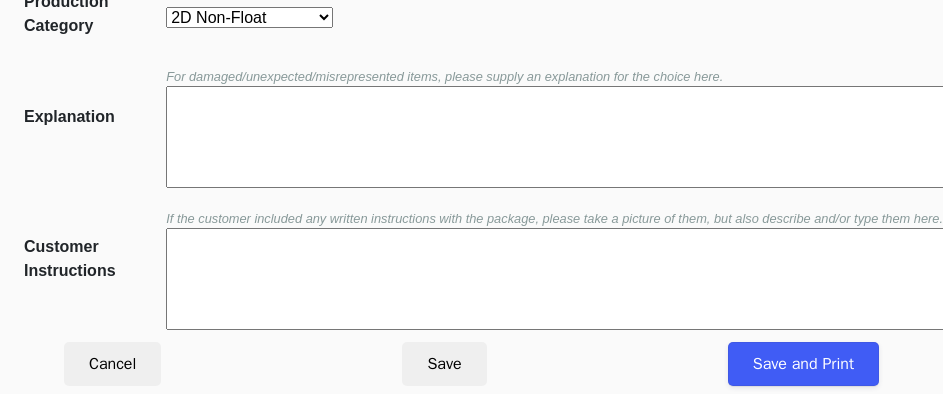 scroll, scrollTop: 452, scrollLeft: 0, axis: vertical 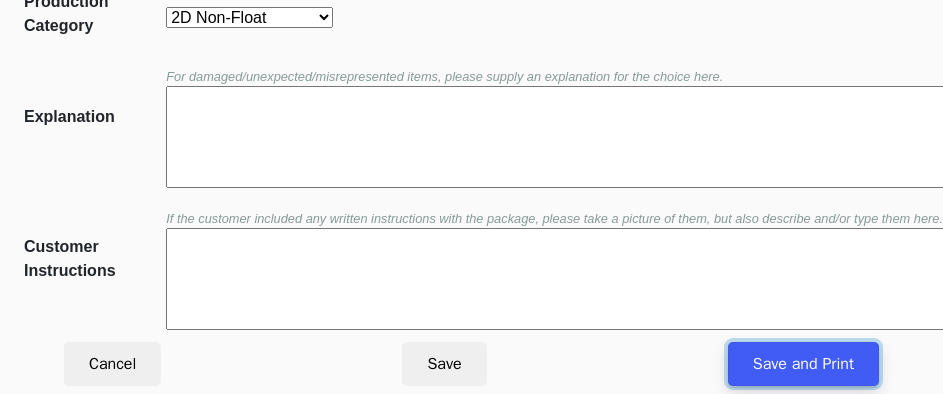 click on "Save and Print" at bounding box center (803, 364) 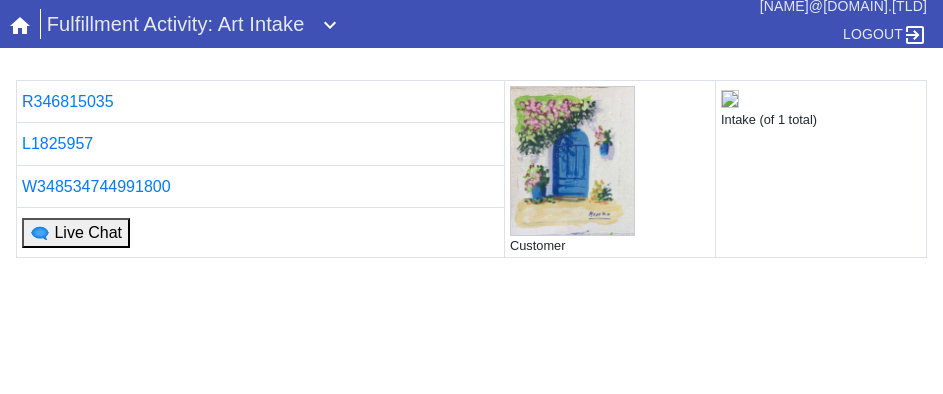 scroll, scrollTop: 0, scrollLeft: 0, axis: both 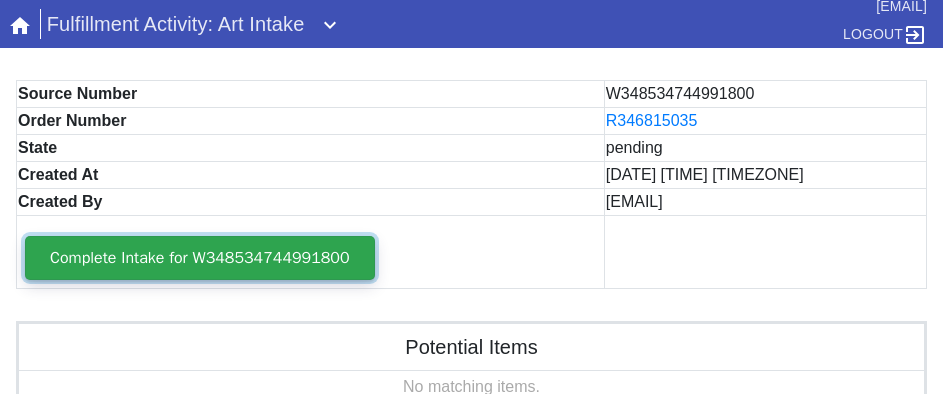 click on "Complete Intake for W348534744991800" at bounding box center [200, 258] 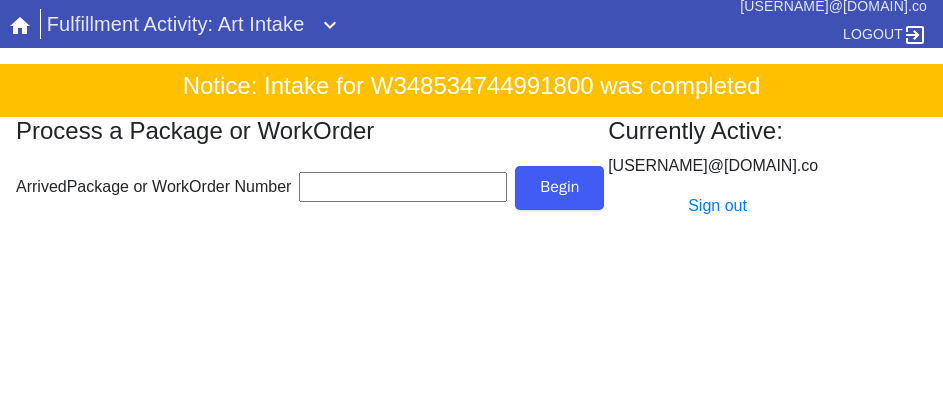 scroll, scrollTop: 0, scrollLeft: 0, axis: both 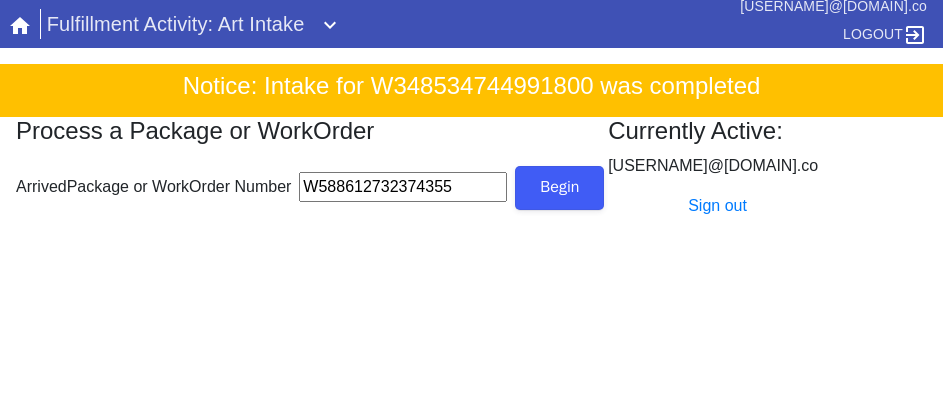 type on "W588612732374355" 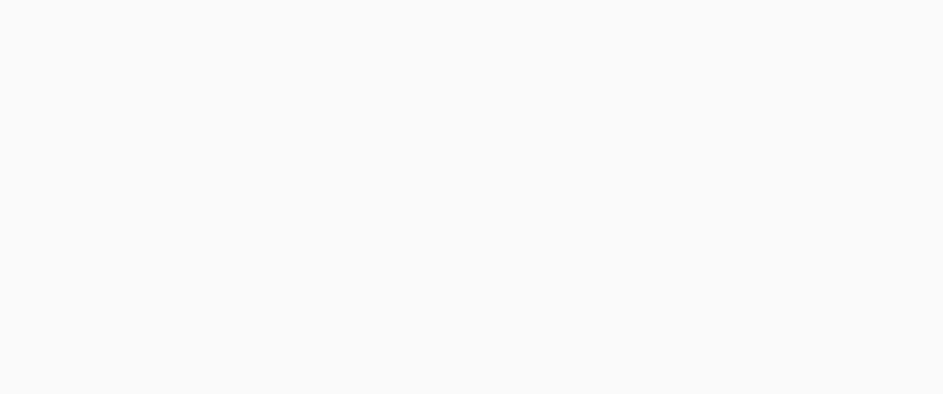 scroll, scrollTop: 912, scrollLeft: 0, axis: vertical 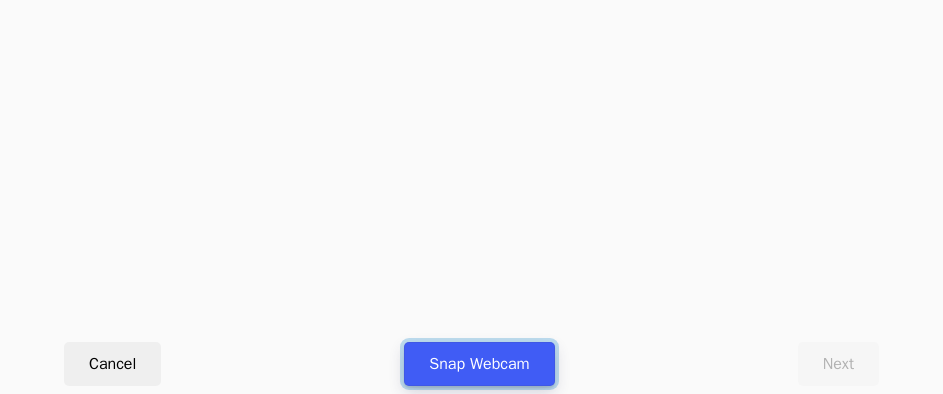 click on "Snap Webcam" at bounding box center [479, 364] 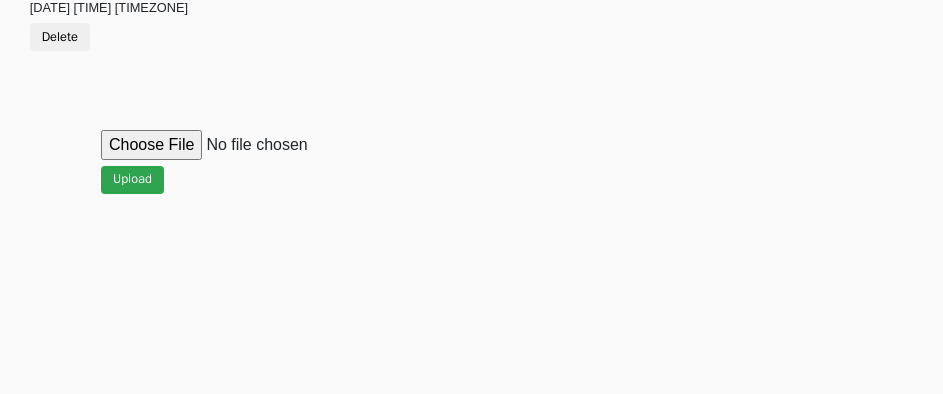 scroll, scrollTop: 912, scrollLeft: 0, axis: vertical 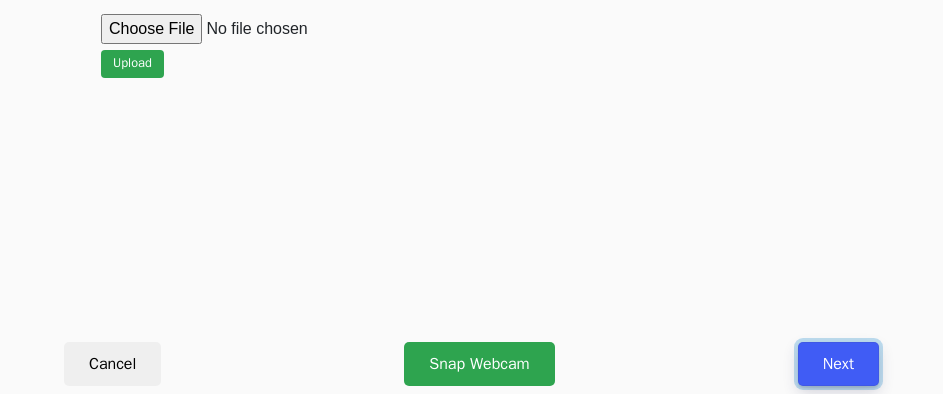 click on "Next" at bounding box center (838, 364) 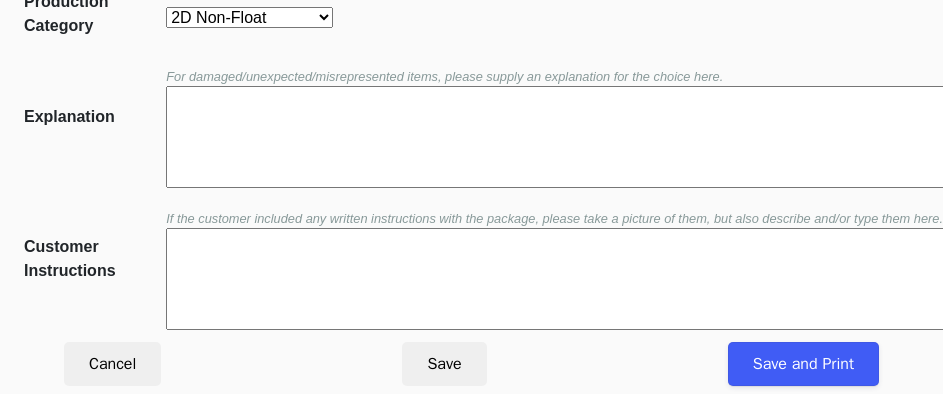 scroll, scrollTop: 452, scrollLeft: 0, axis: vertical 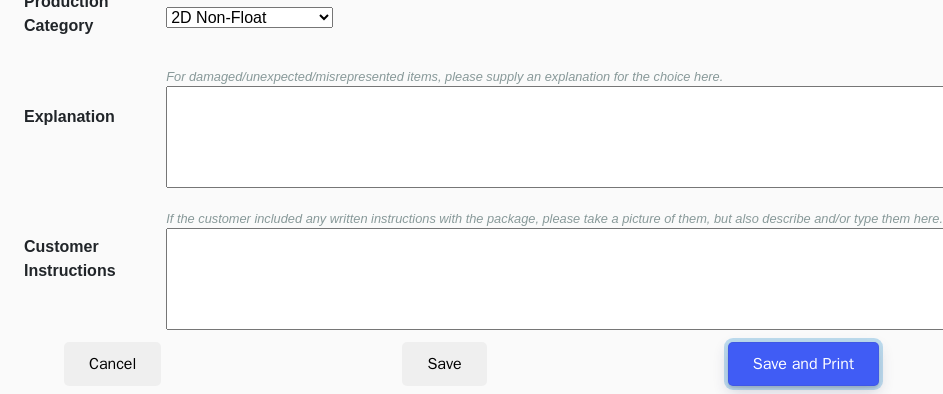 click on "Save and Print" at bounding box center [803, 364] 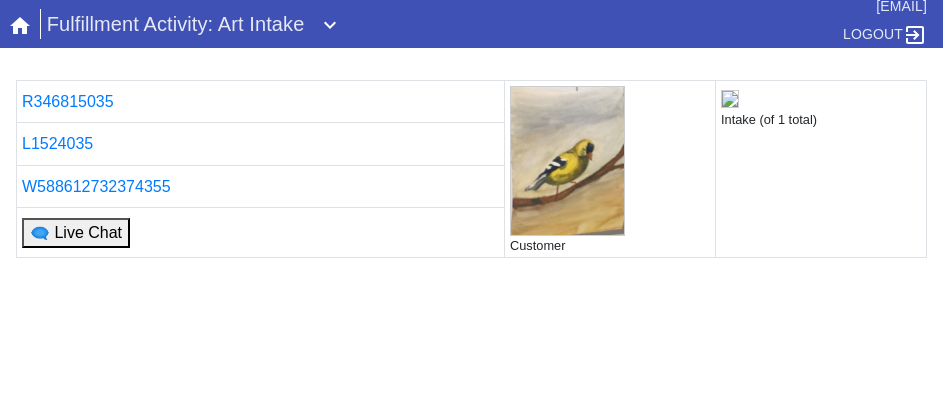 scroll, scrollTop: 0, scrollLeft: 0, axis: both 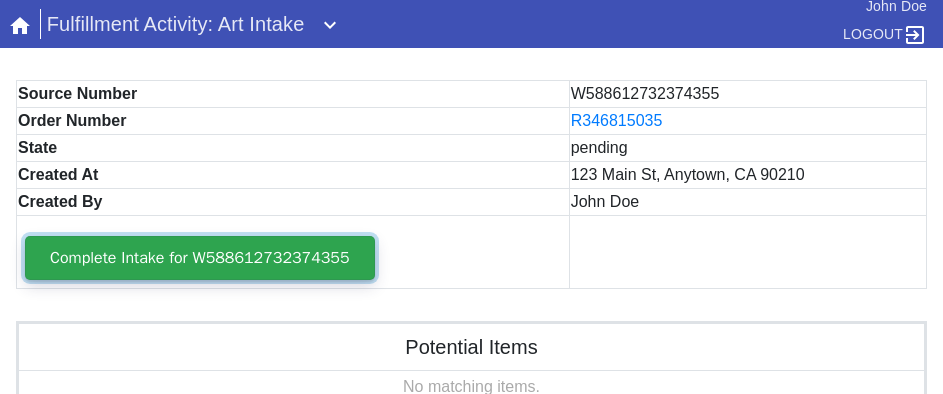 click on "Complete Intake for W588612732374355" at bounding box center [200, 258] 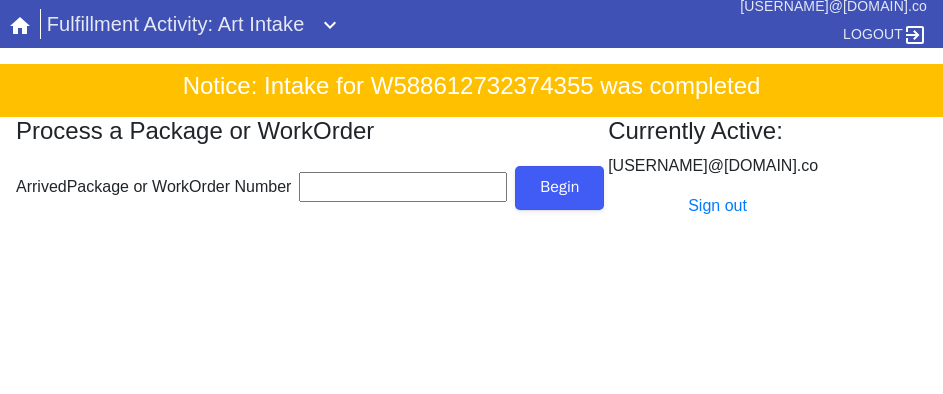 scroll, scrollTop: 0, scrollLeft: 0, axis: both 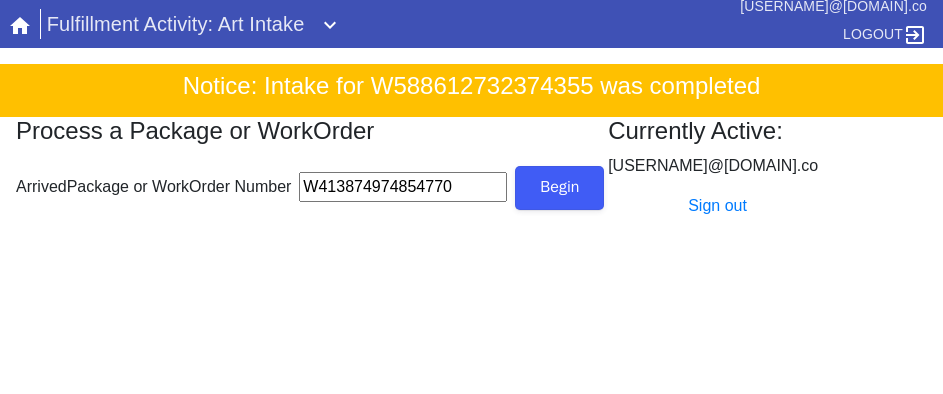 type on "W413874974854770" 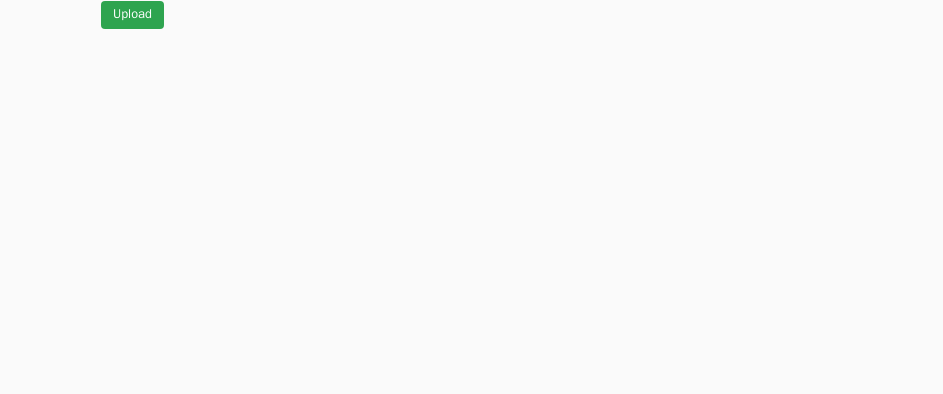 scroll, scrollTop: 912, scrollLeft: 0, axis: vertical 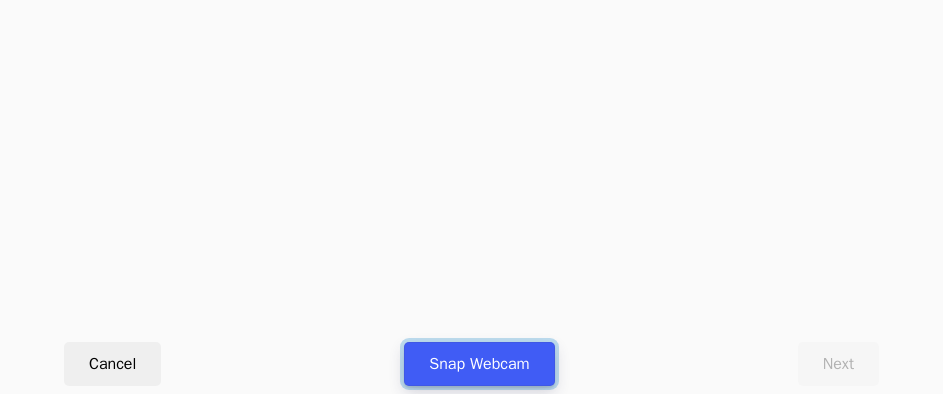 click on "Snap Webcam" at bounding box center (479, 364) 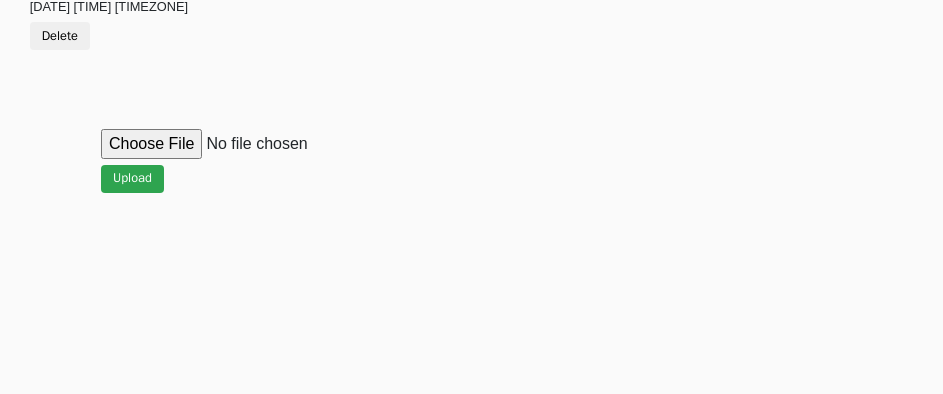 scroll, scrollTop: 912, scrollLeft: 0, axis: vertical 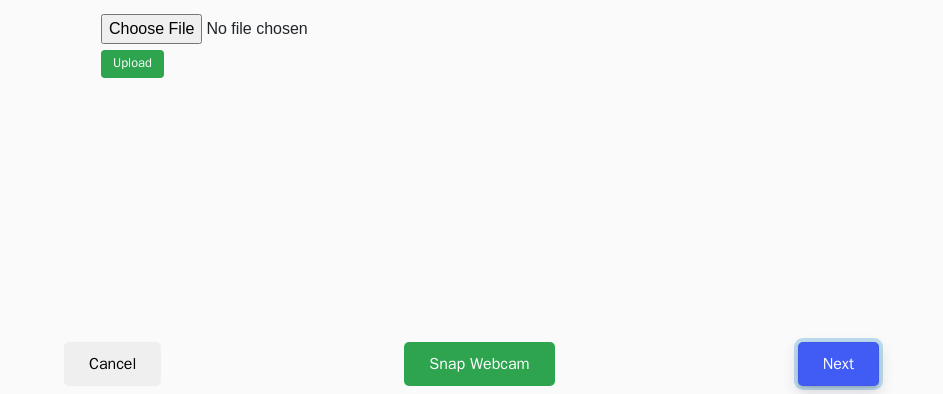 click on "Next" at bounding box center [838, 364] 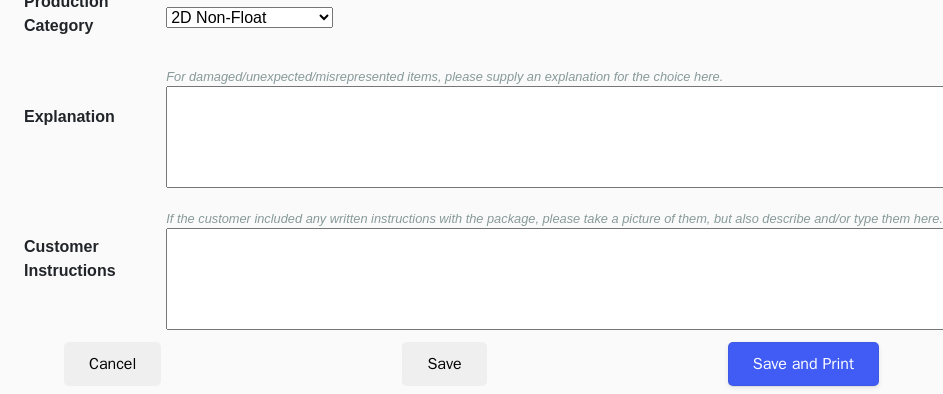 scroll, scrollTop: 452, scrollLeft: 0, axis: vertical 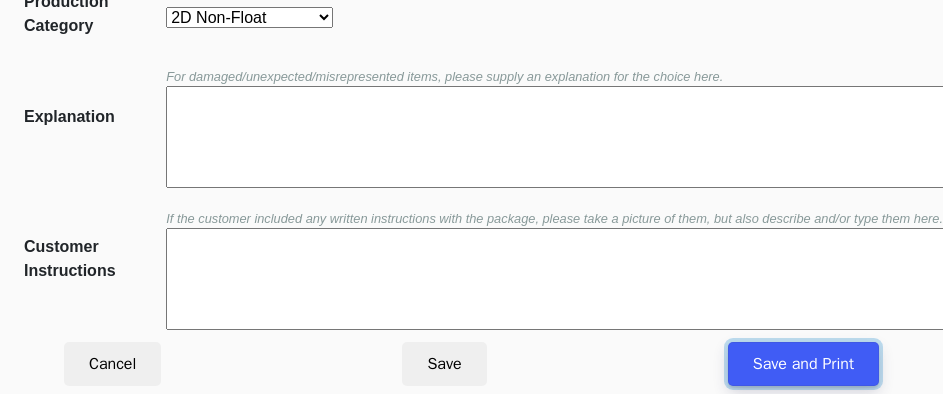 click on "Save and Print" at bounding box center [803, 364] 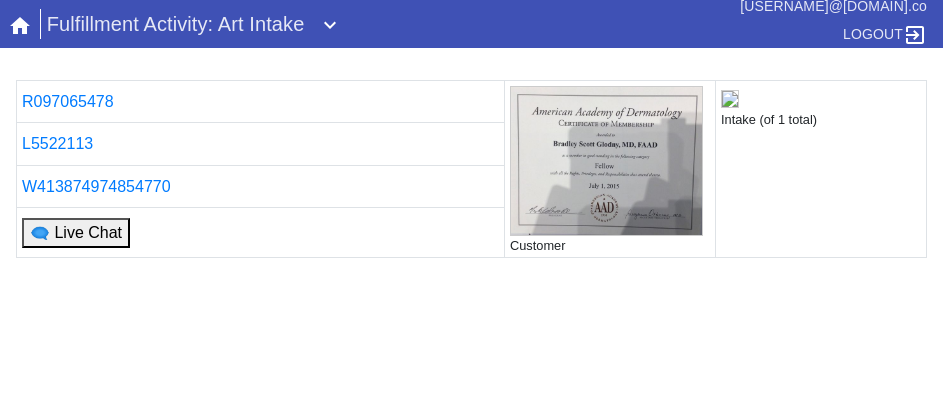 scroll, scrollTop: 0, scrollLeft: 0, axis: both 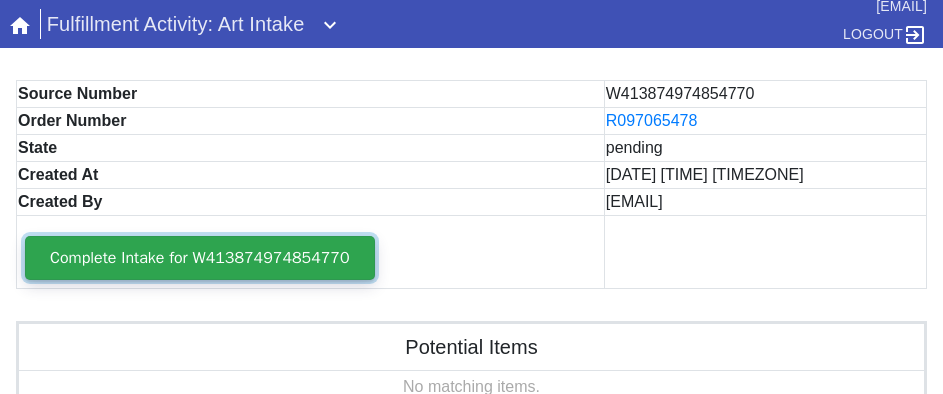 click on "Complete Intake for W413874974854770" at bounding box center [200, 258] 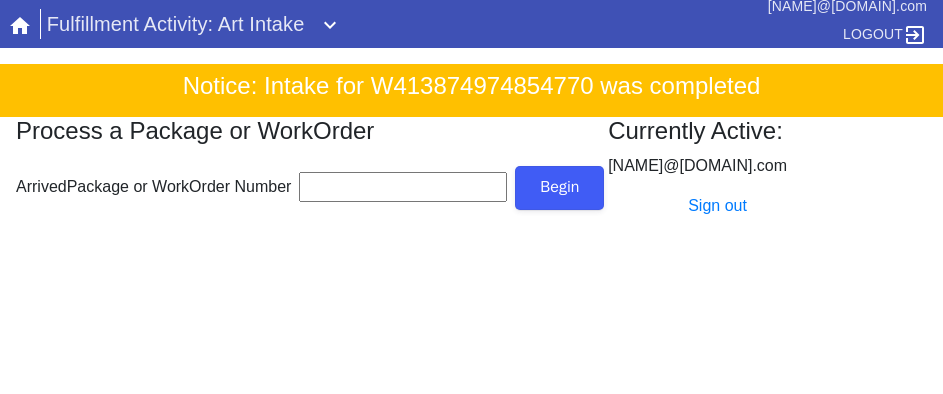 scroll, scrollTop: 0, scrollLeft: 0, axis: both 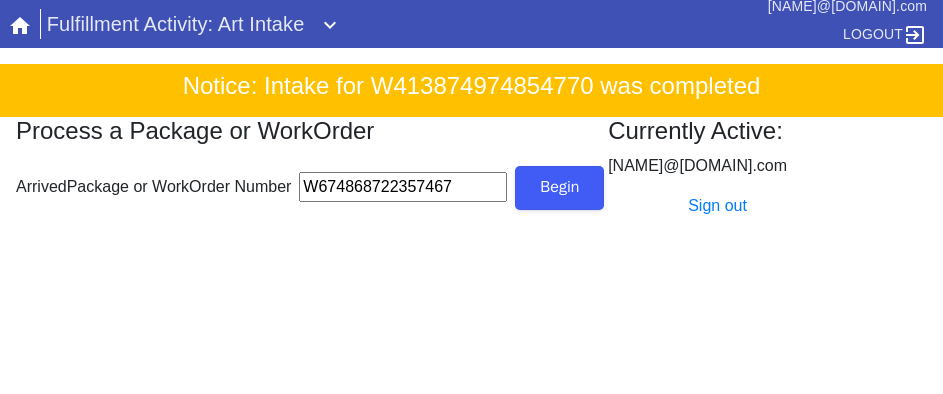 type on "W674868722357467" 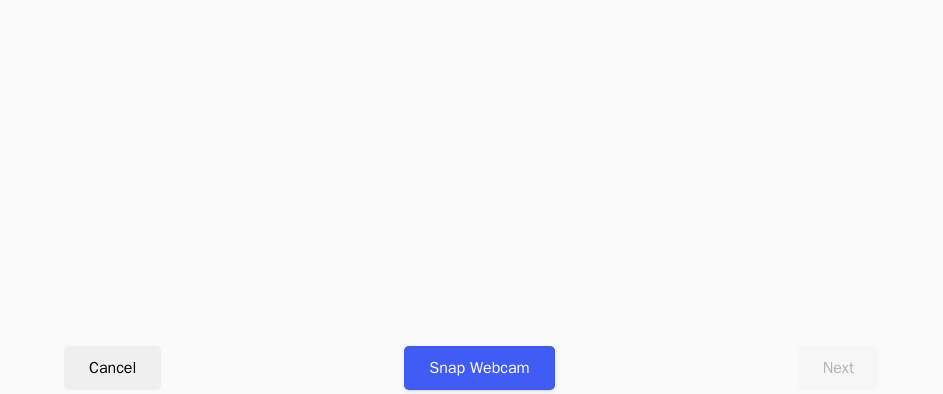 scroll, scrollTop: 912, scrollLeft: 0, axis: vertical 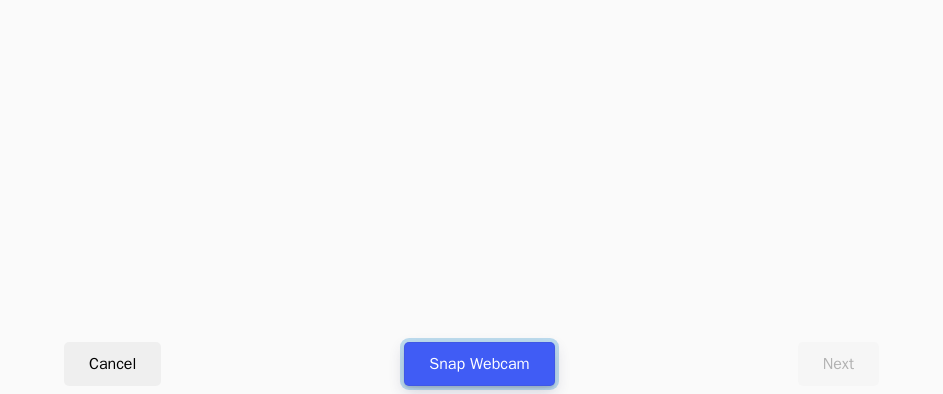 click on "Snap Webcam" at bounding box center (479, 364) 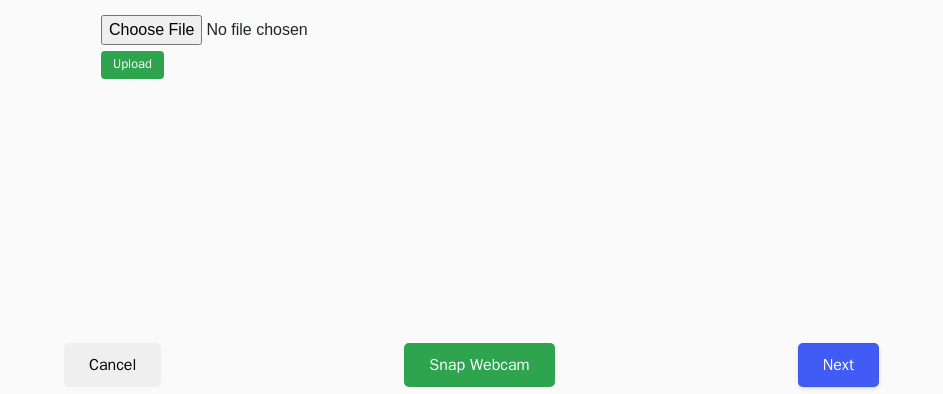 scroll, scrollTop: 912, scrollLeft: 0, axis: vertical 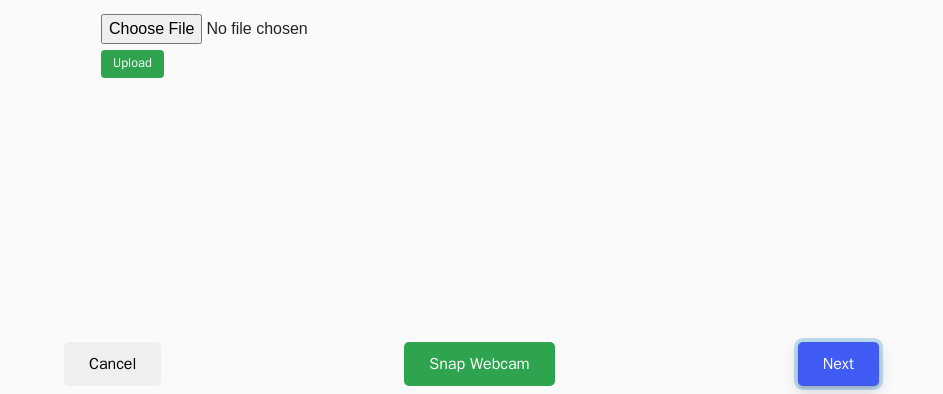 click on "Next" at bounding box center (838, 364) 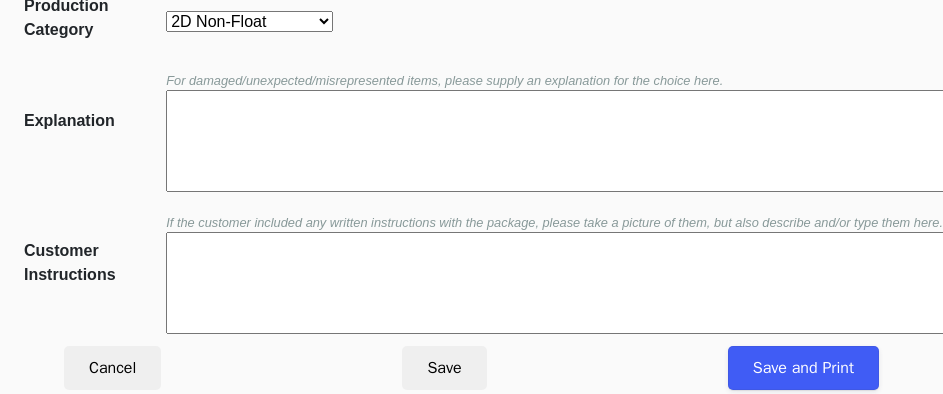scroll, scrollTop: 452, scrollLeft: 0, axis: vertical 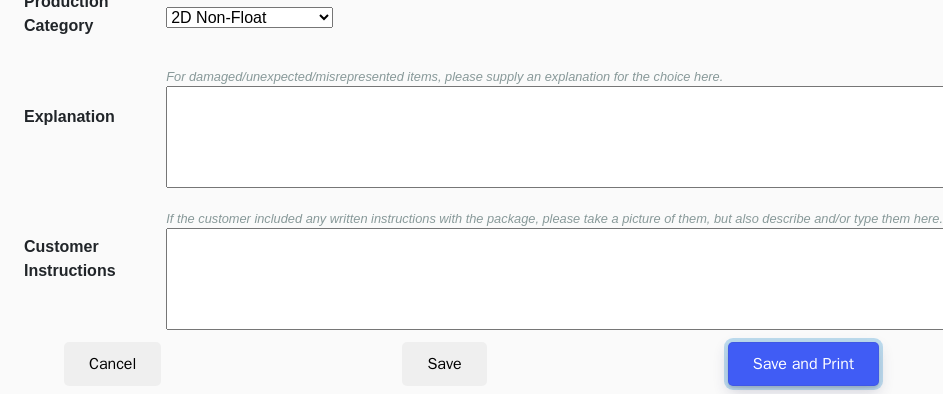 click on "Save and Print" at bounding box center [803, 364] 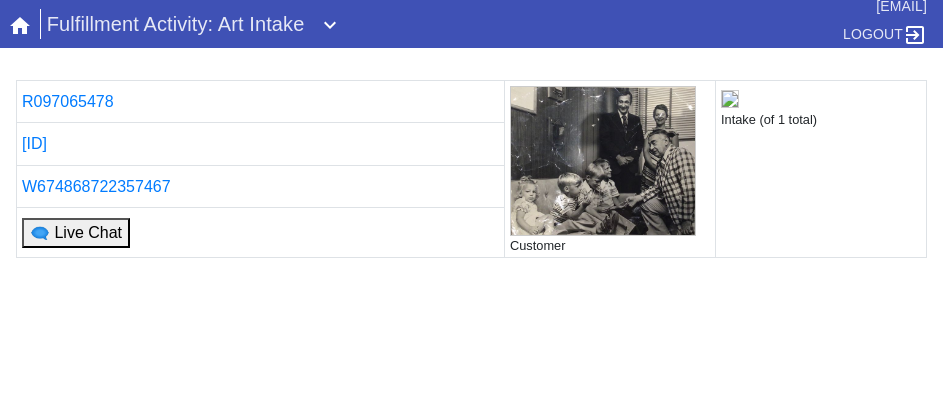 scroll, scrollTop: 0, scrollLeft: 0, axis: both 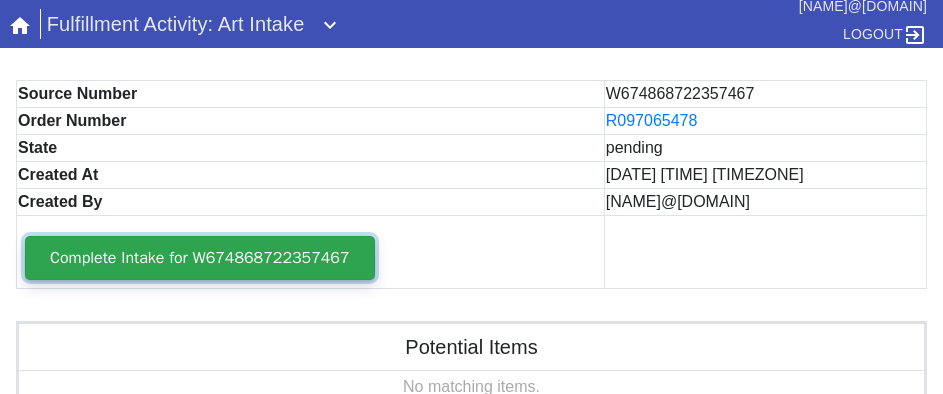 click on "Complete Intake for W674868722357467" at bounding box center [200, 258] 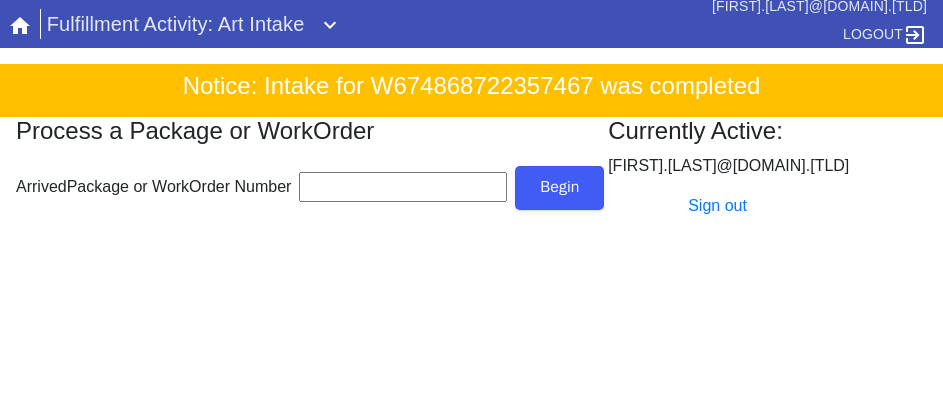 scroll, scrollTop: 0, scrollLeft: 0, axis: both 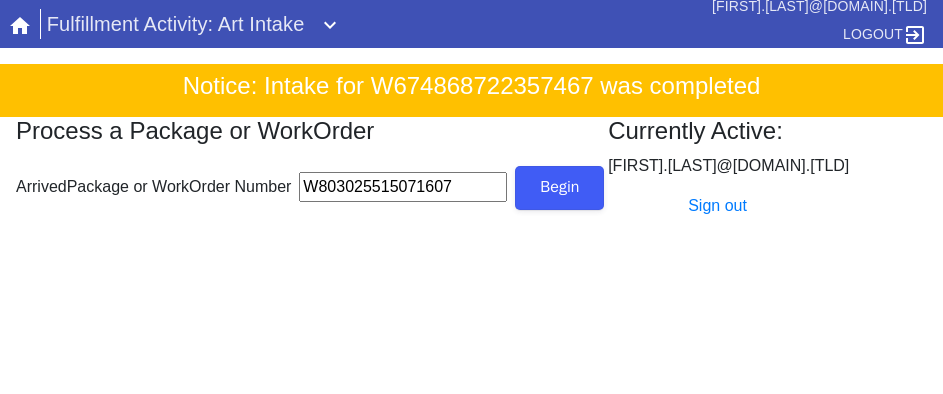 type on "W803025515071607" 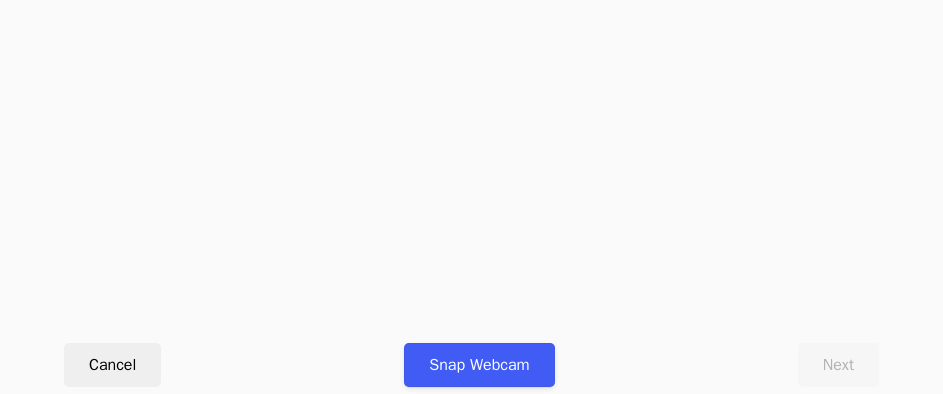 scroll, scrollTop: 912, scrollLeft: 0, axis: vertical 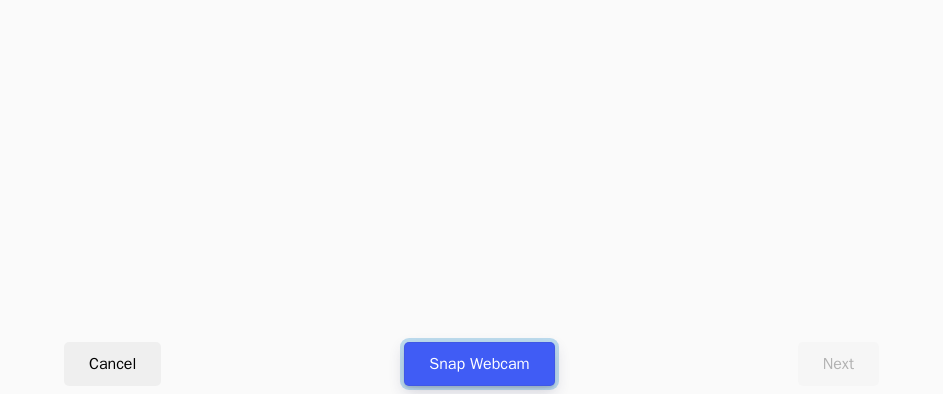 click on "Snap Webcam" at bounding box center (479, 364) 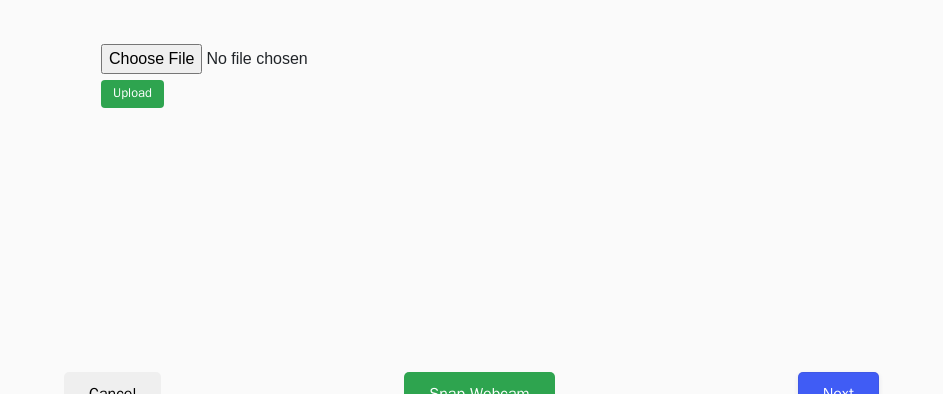 scroll, scrollTop: 912, scrollLeft: 0, axis: vertical 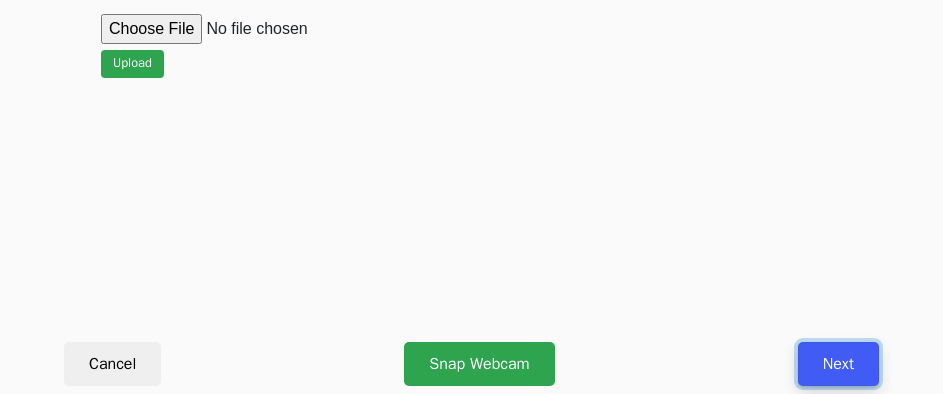 click on "Next" at bounding box center [838, 364] 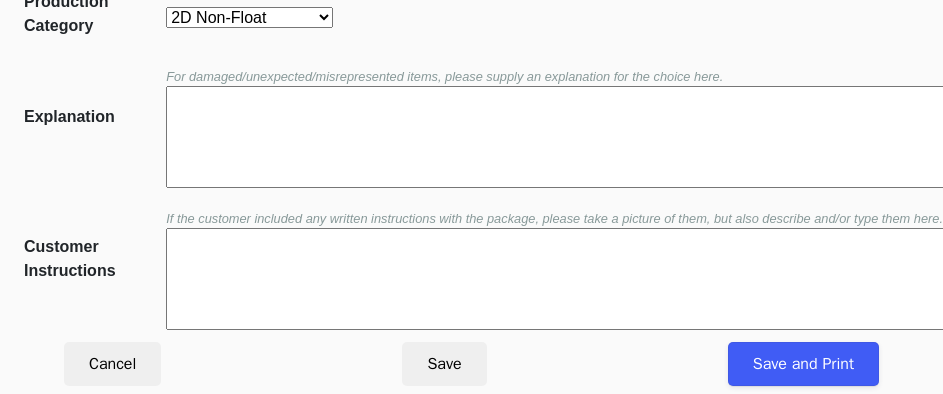 scroll, scrollTop: 452, scrollLeft: 0, axis: vertical 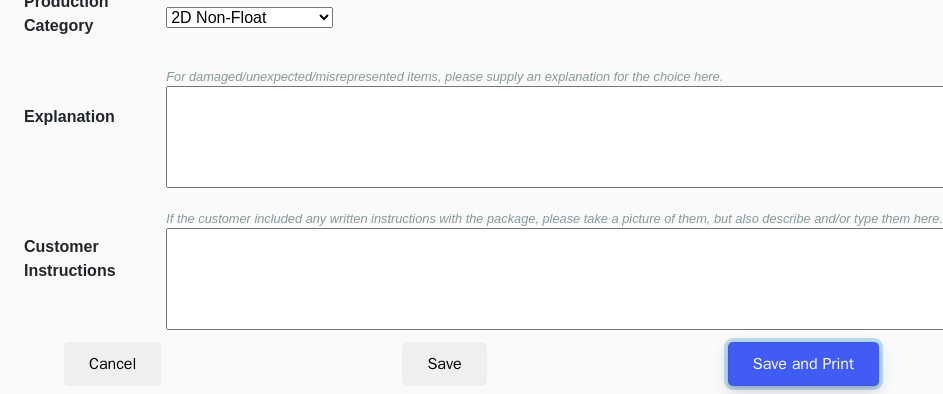 click on "Save and Print" at bounding box center (803, 364) 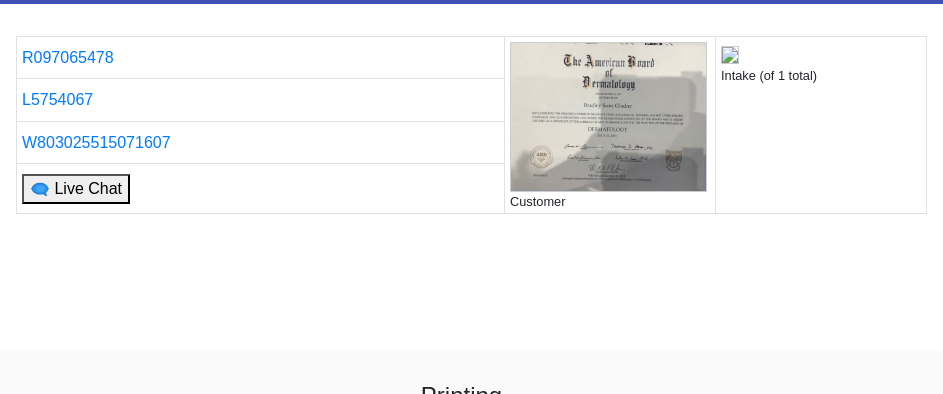 scroll, scrollTop: 0, scrollLeft: 0, axis: both 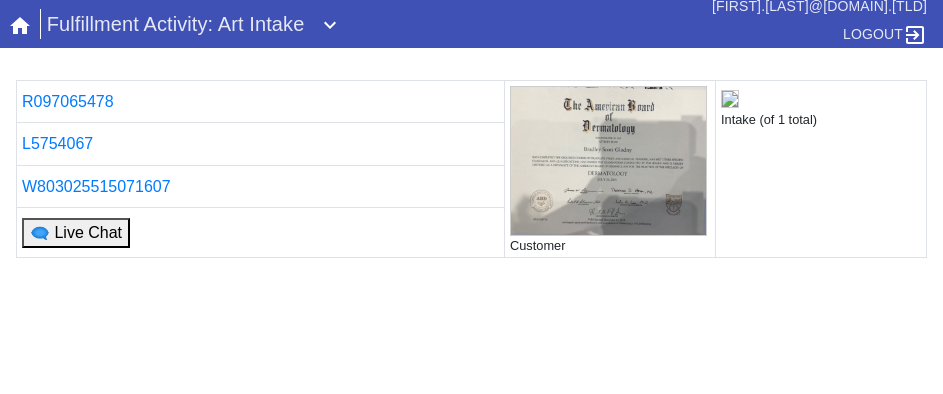 click on "R097065478 Customer Intake (of 1 total) L5754067 W803025515071607 🗨 Live Chat Printing... If you are not returned to the Intake tool after printing is complete, please click  here ." at bounding box center (471, 319) 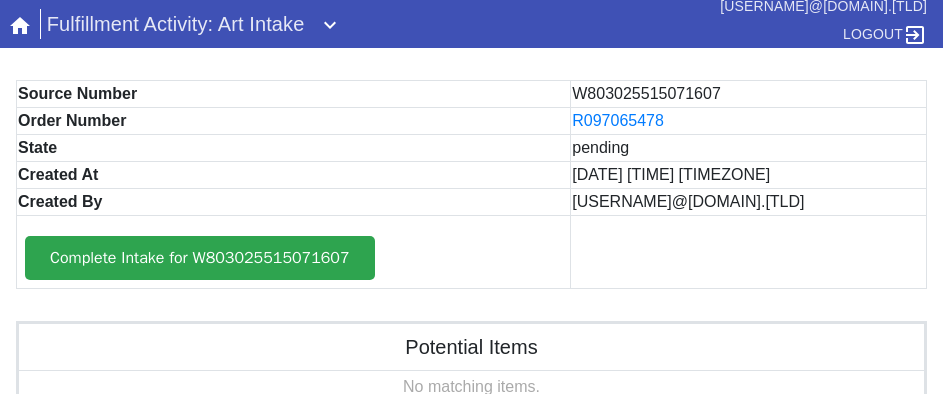 scroll, scrollTop: 0, scrollLeft: 0, axis: both 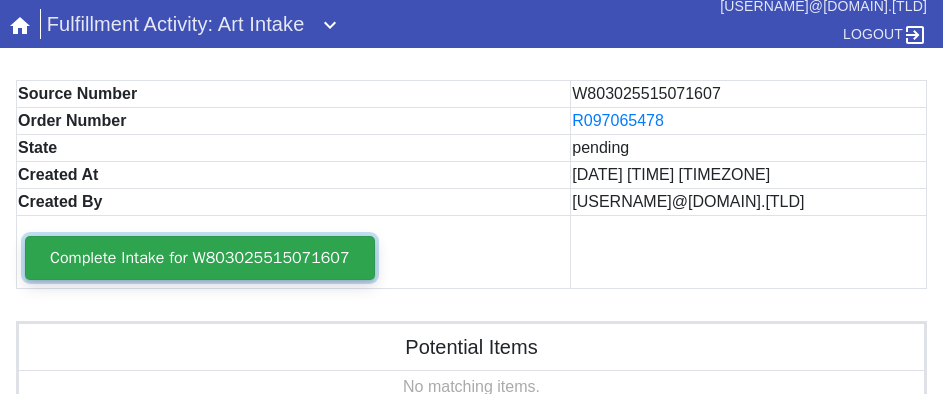 click on "Complete Intake for W803025515071607" at bounding box center (200, 258) 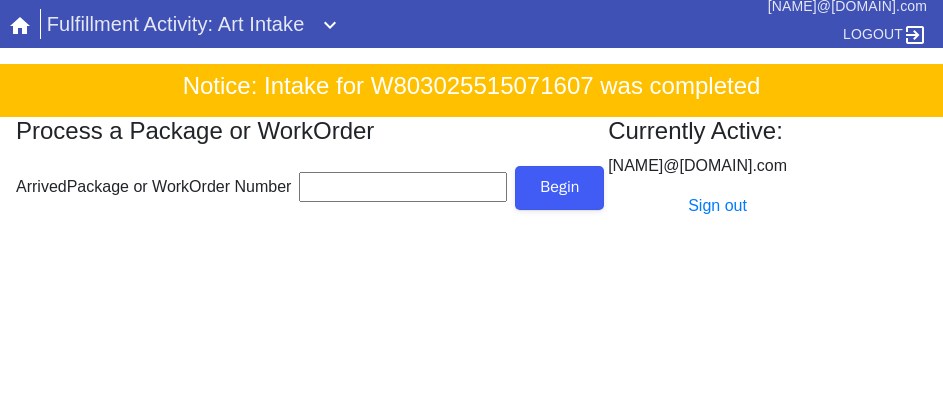 scroll, scrollTop: 0, scrollLeft: 0, axis: both 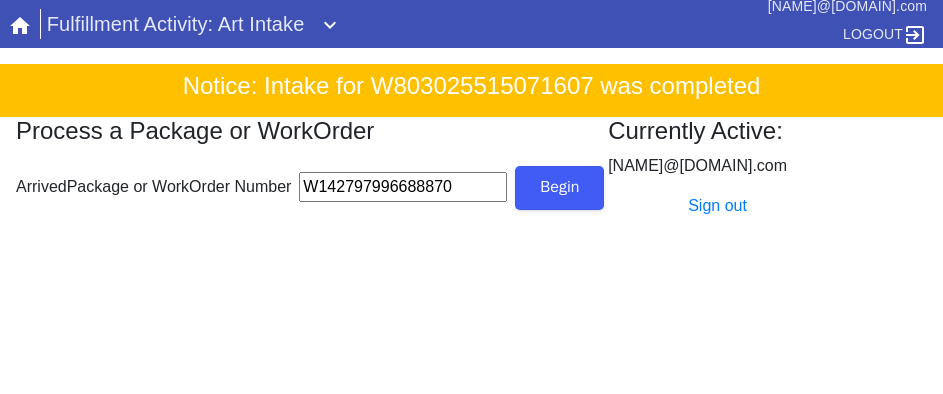 type on "W142797996688870" 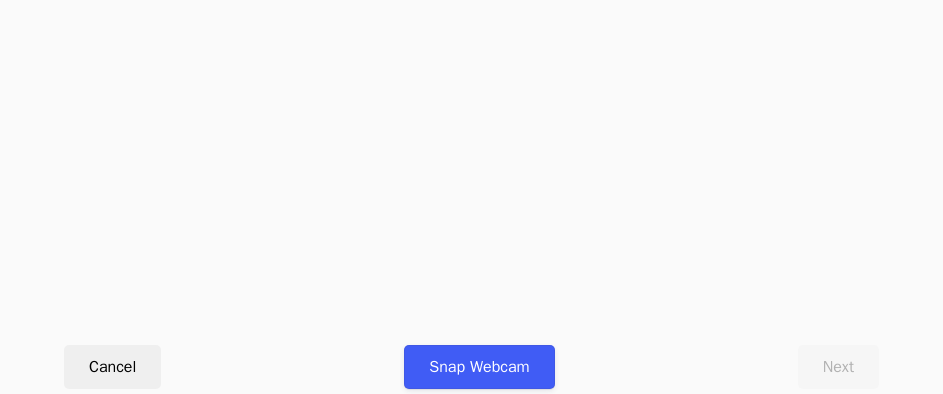 scroll, scrollTop: 912, scrollLeft: 0, axis: vertical 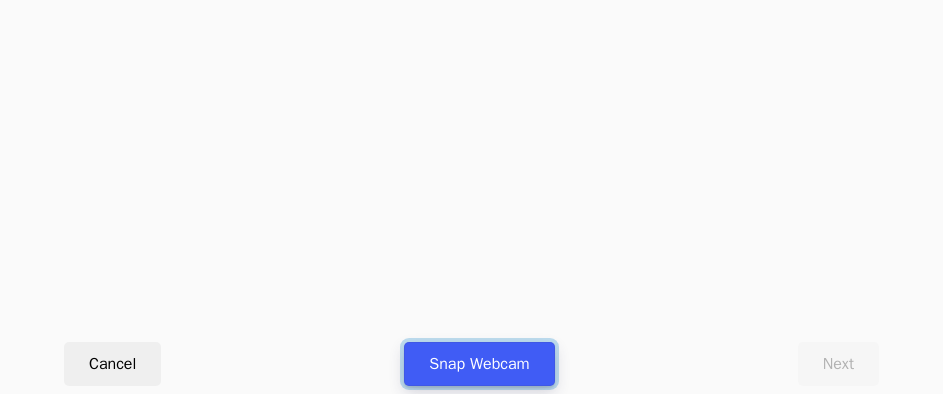 click on "Snap Webcam" at bounding box center [479, 364] 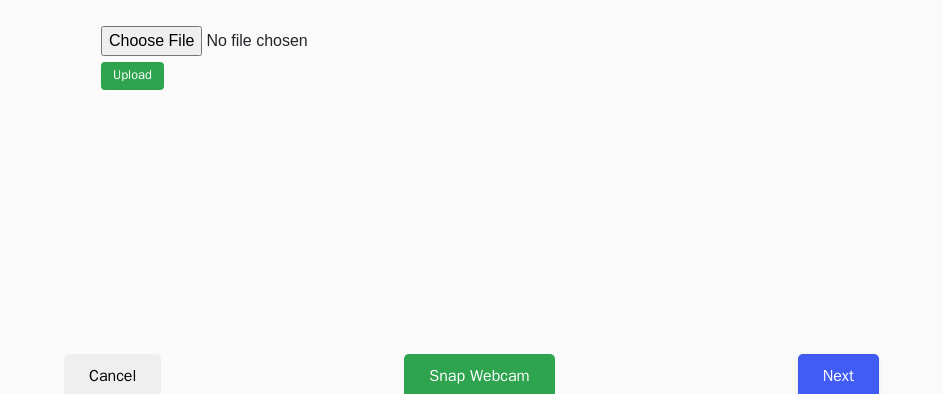 scroll, scrollTop: 912, scrollLeft: 0, axis: vertical 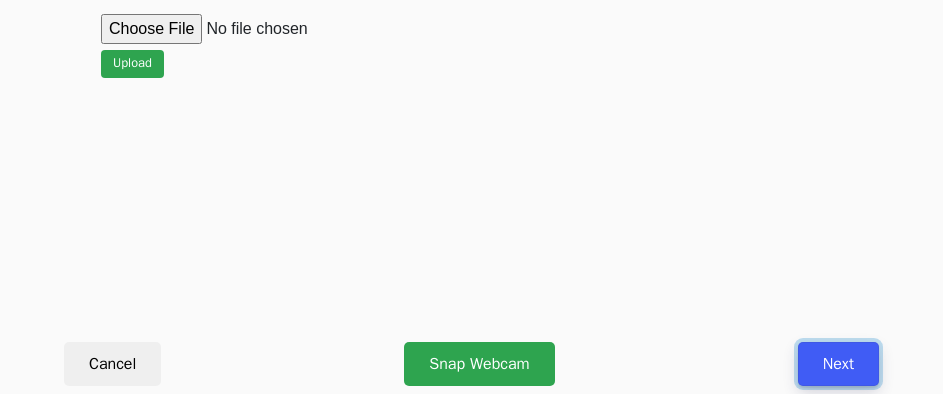 click on "Next" at bounding box center [838, 364] 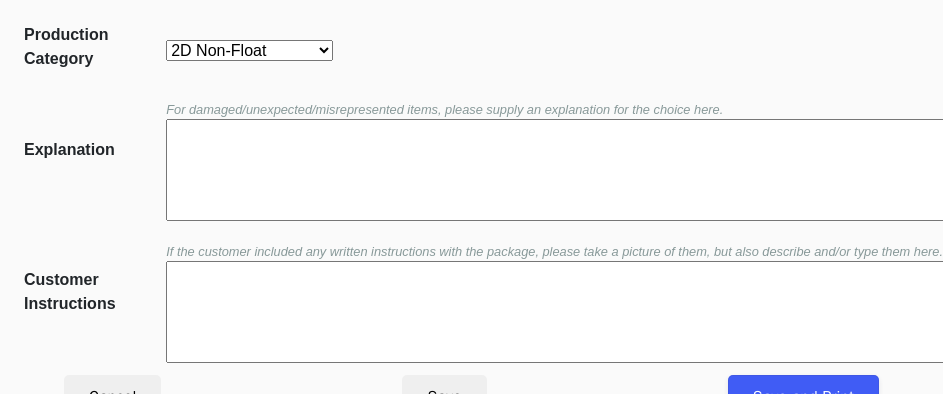 scroll, scrollTop: 452, scrollLeft: 0, axis: vertical 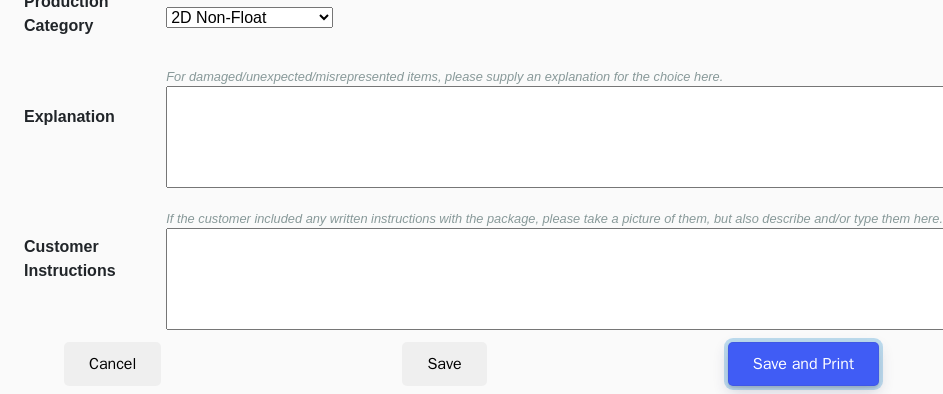 click on "Save and Print" at bounding box center (803, 364) 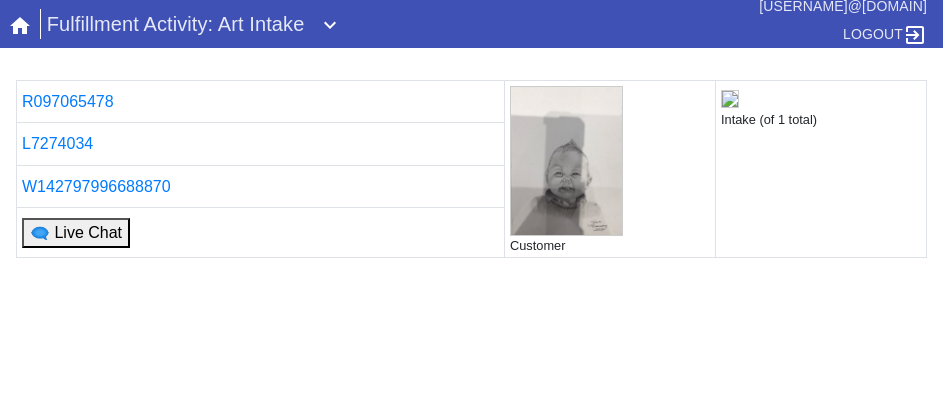 scroll, scrollTop: 0, scrollLeft: 0, axis: both 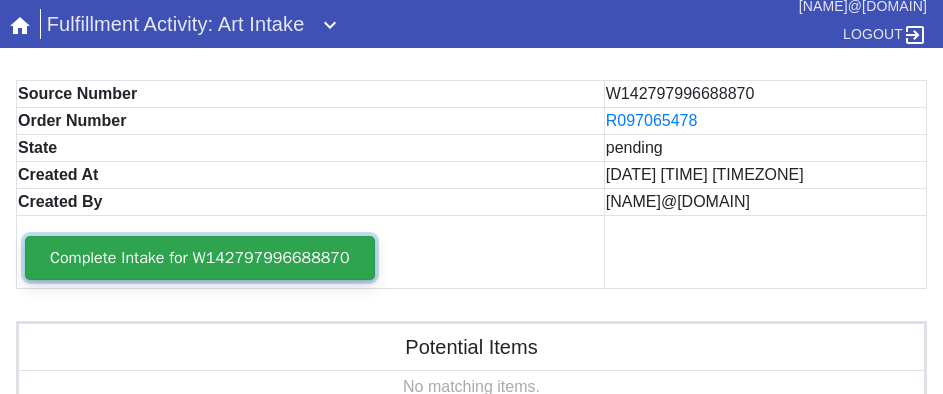 click on "Complete Intake for W142797996688870" at bounding box center (200, 258) 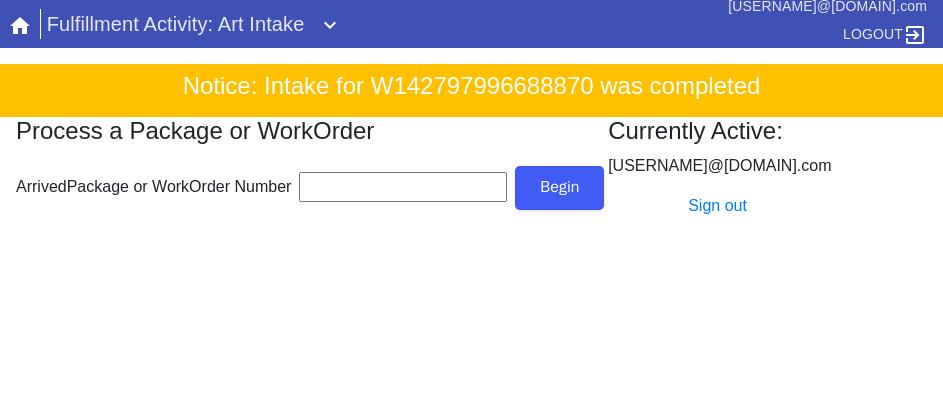 scroll, scrollTop: 0, scrollLeft: 0, axis: both 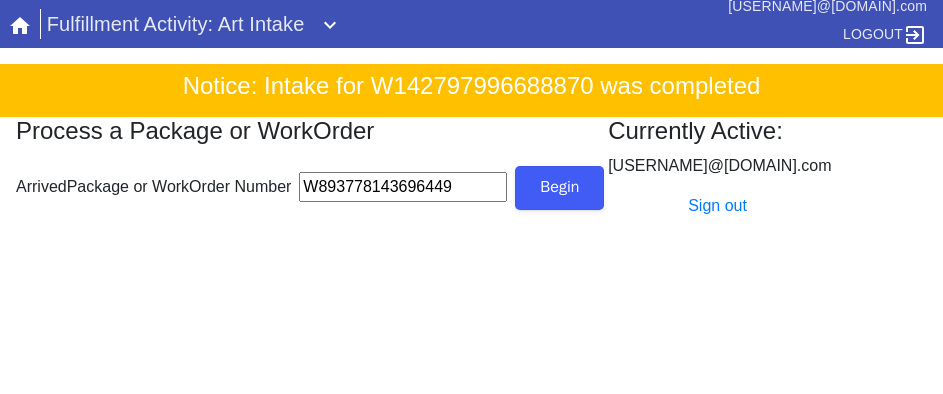 type on "W893778143696449" 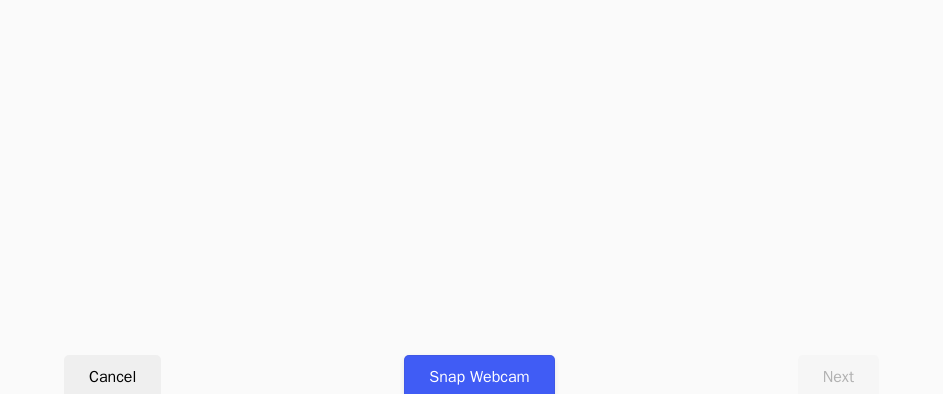 scroll, scrollTop: 900, scrollLeft: 0, axis: vertical 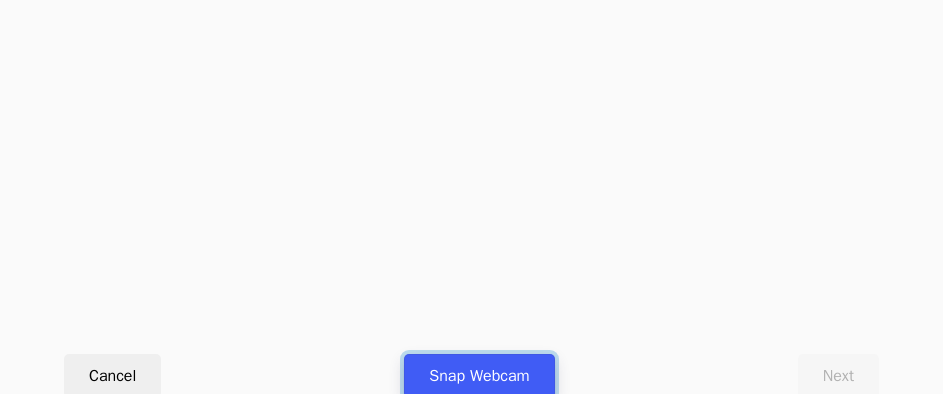 click on "Snap Webcam" at bounding box center [479, 376] 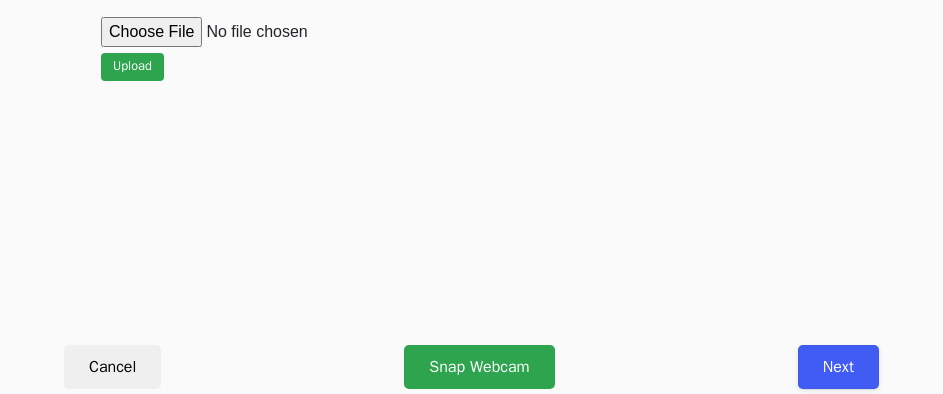scroll, scrollTop: 912, scrollLeft: 0, axis: vertical 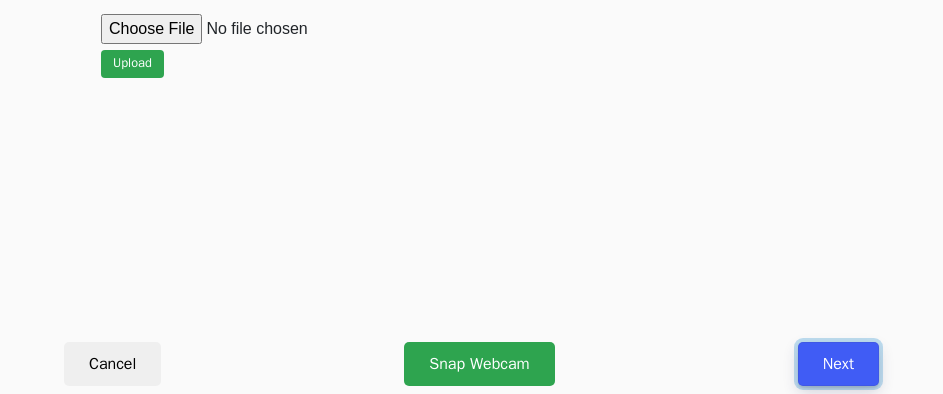 click on "Next" at bounding box center [838, 364] 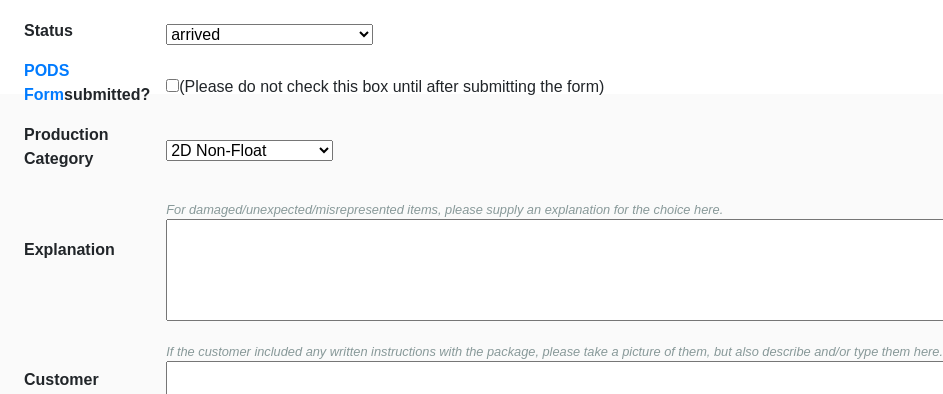 scroll, scrollTop: 452, scrollLeft: 0, axis: vertical 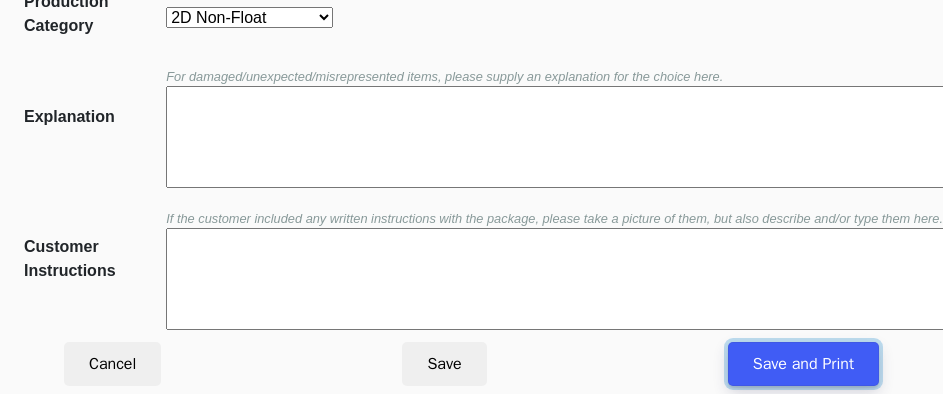 click on "Save and Print" at bounding box center [803, 364] 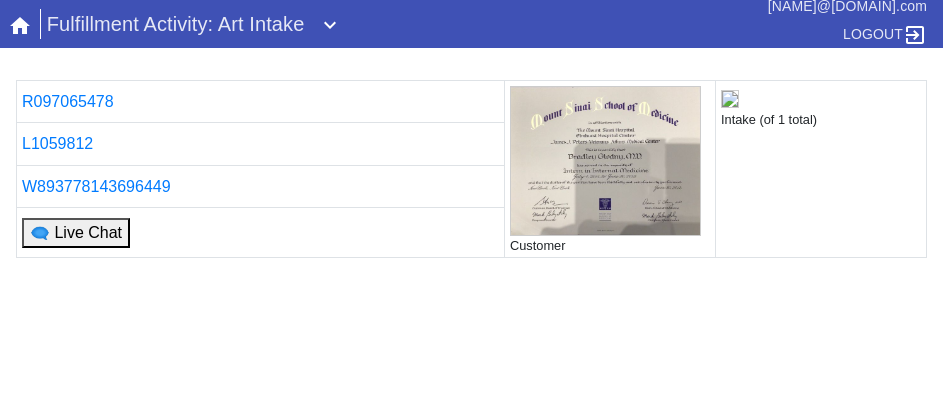 scroll, scrollTop: 0, scrollLeft: 0, axis: both 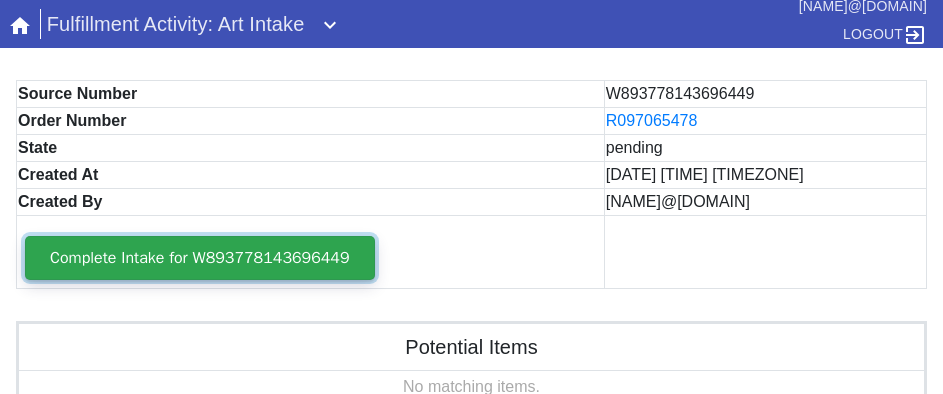 click on "Complete Intake for W893778143696449" at bounding box center (200, 258) 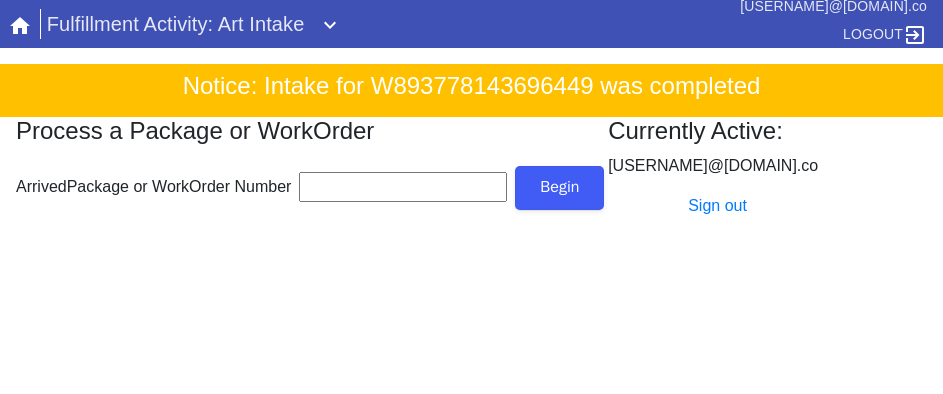 scroll, scrollTop: 0, scrollLeft: 0, axis: both 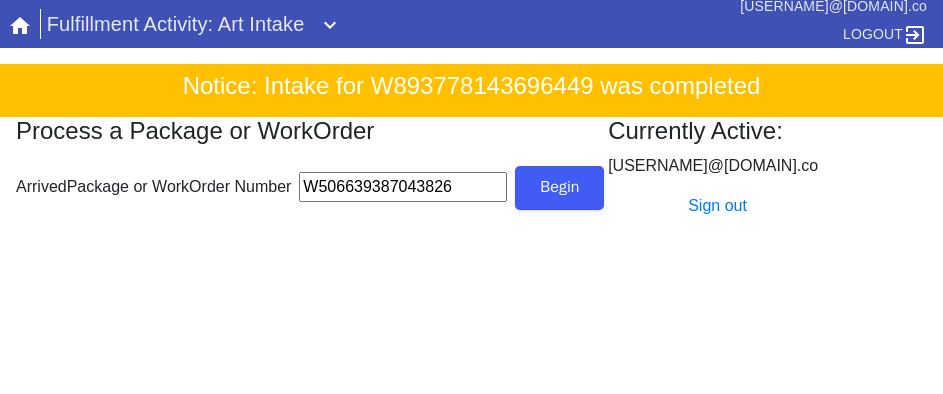 type on "W506639387043826" 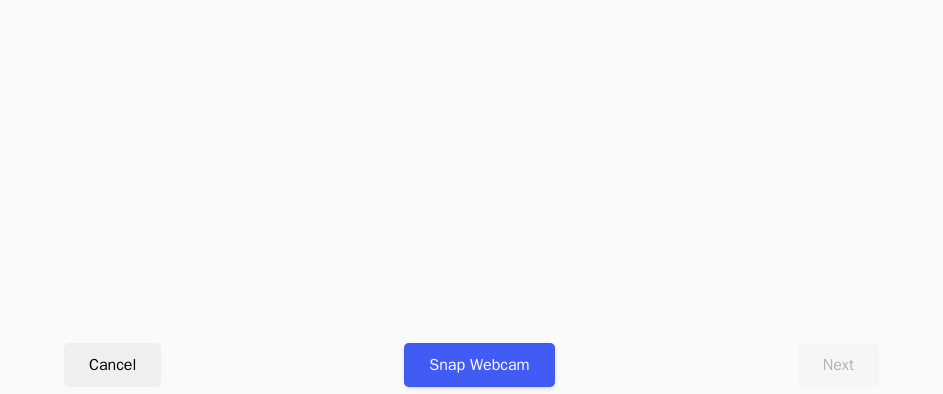 scroll, scrollTop: 912, scrollLeft: 0, axis: vertical 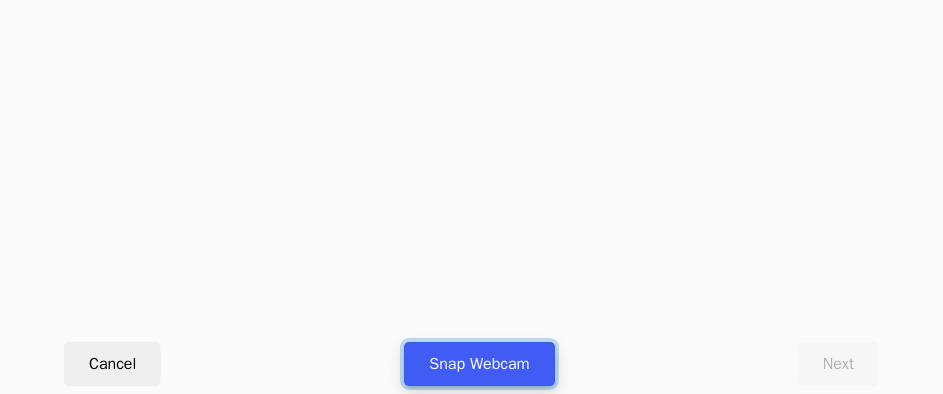 click on "Snap Webcam" at bounding box center [479, 364] 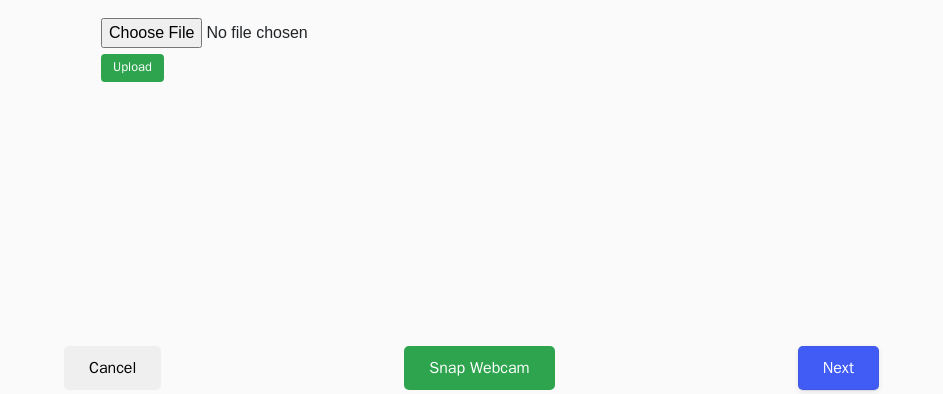 scroll, scrollTop: 912, scrollLeft: 0, axis: vertical 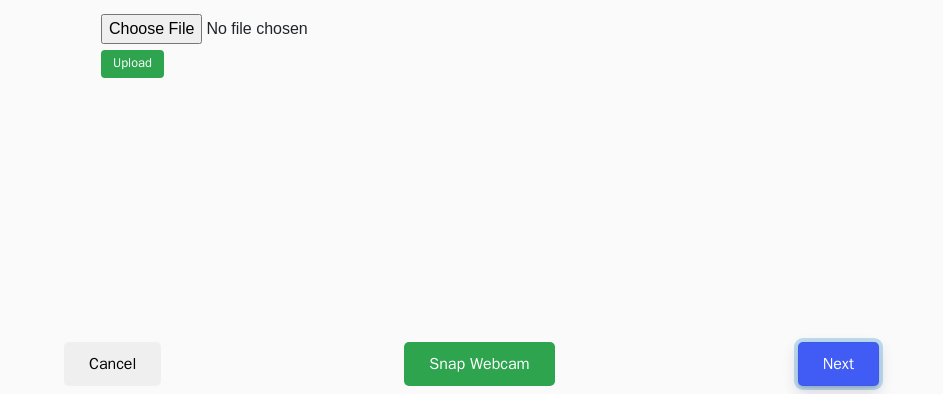 click on "Next" at bounding box center (838, 364) 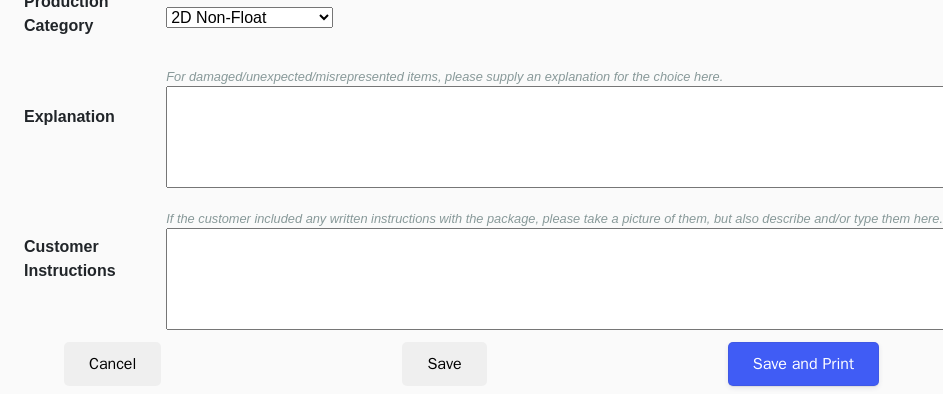 scroll, scrollTop: 452, scrollLeft: 0, axis: vertical 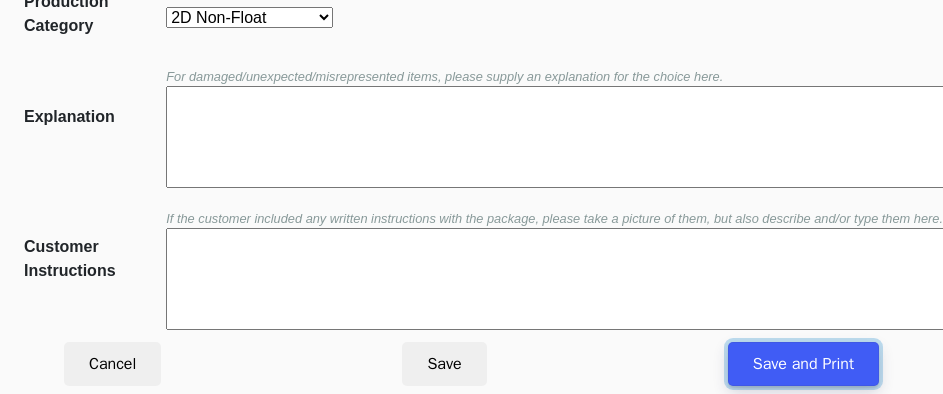 click on "Save and Print" at bounding box center (803, 364) 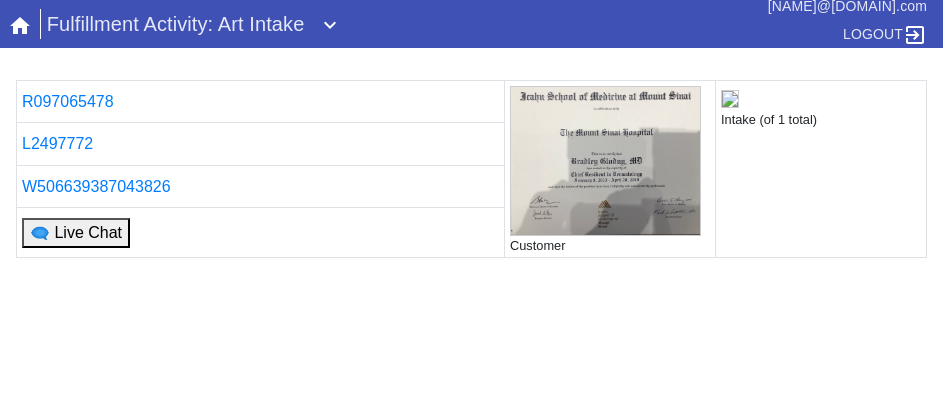 scroll, scrollTop: 0, scrollLeft: 0, axis: both 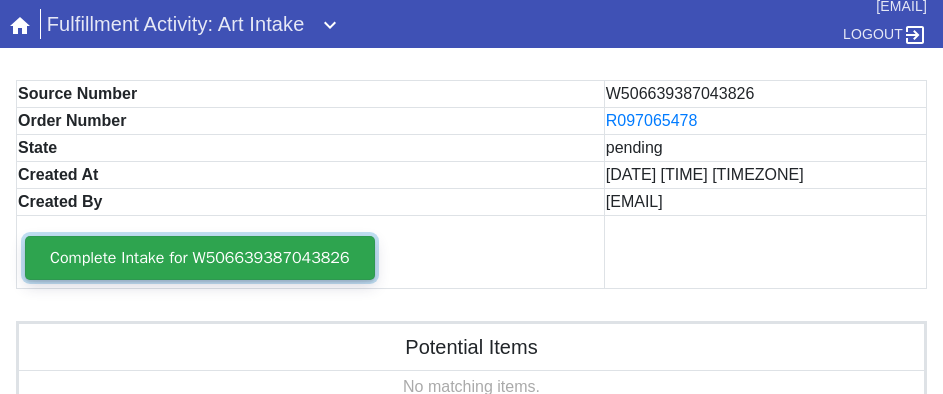 click on "Complete Intake for W506639387043826" at bounding box center [200, 258] 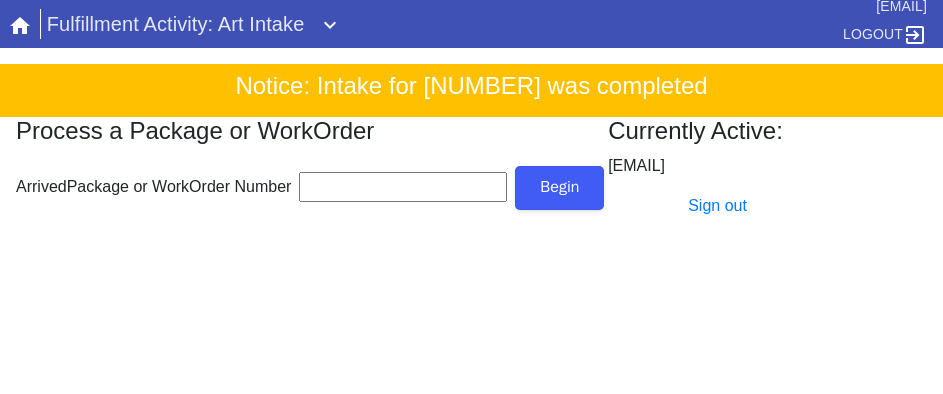 scroll, scrollTop: 0, scrollLeft: 0, axis: both 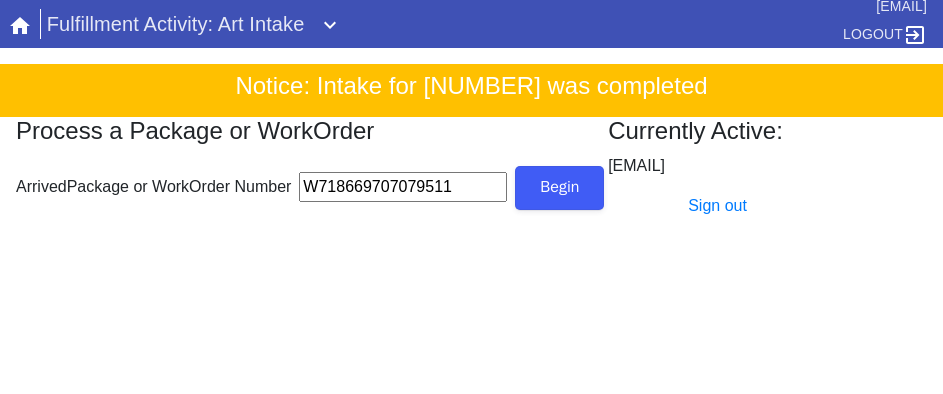 type on "W718669707079511" 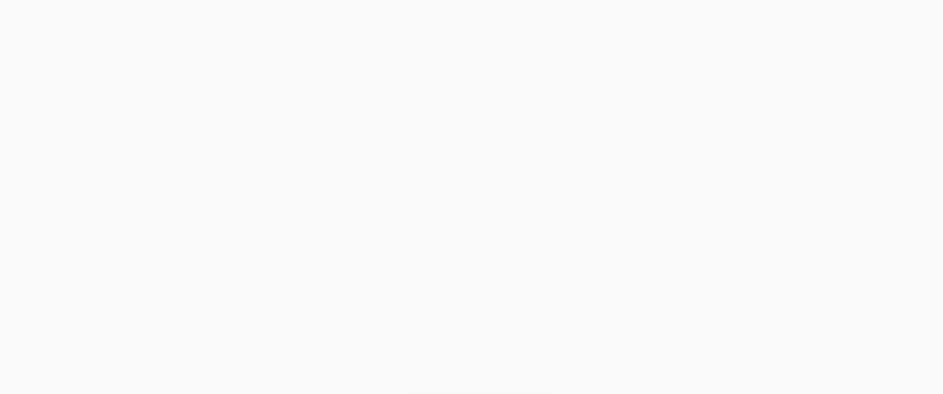 scroll, scrollTop: 912, scrollLeft: 0, axis: vertical 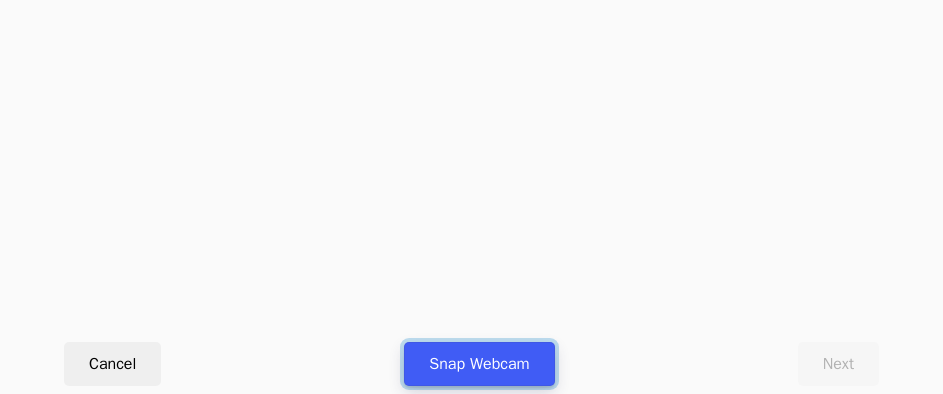 click on "Snap Webcam" at bounding box center [479, 364] 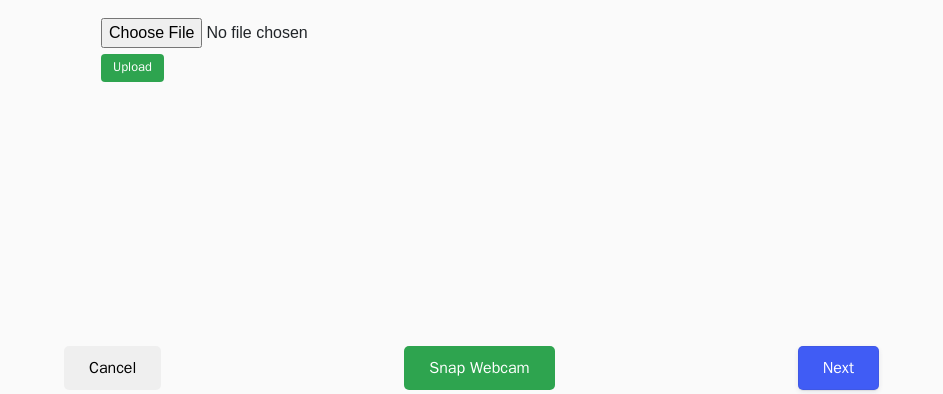 scroll, scrollTop: 912, scrollLeft: 0, axis: vertical 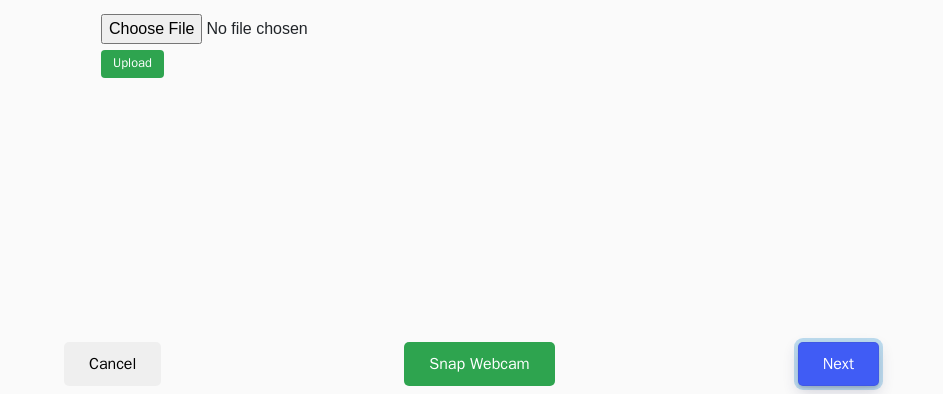 click on "Next" at bounding box center (838, 364) 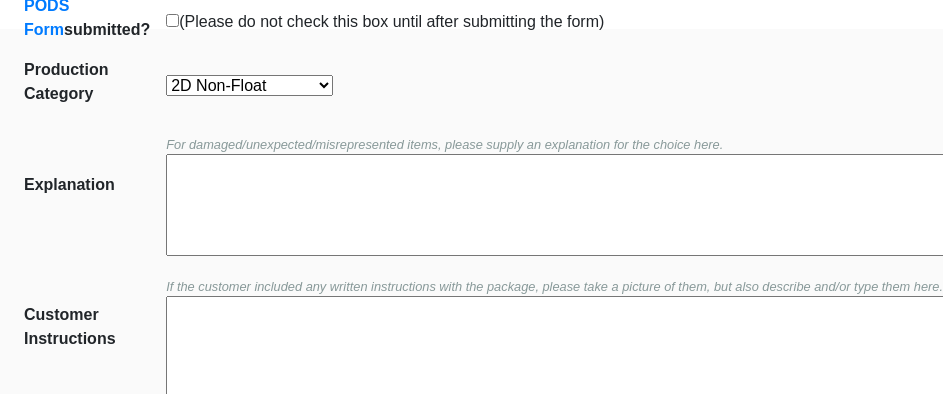 scroll, scrollTop: 452, scrollLeft: 0, axis: vertical 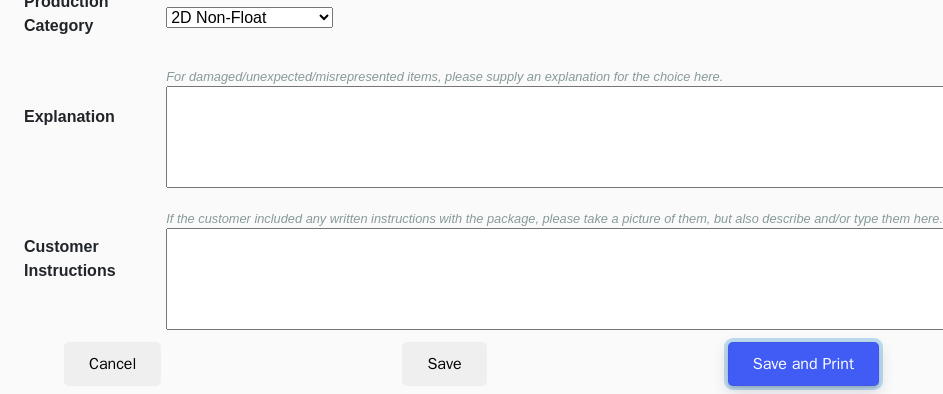 click on "Save and Print" at bounding box center [803, 364] 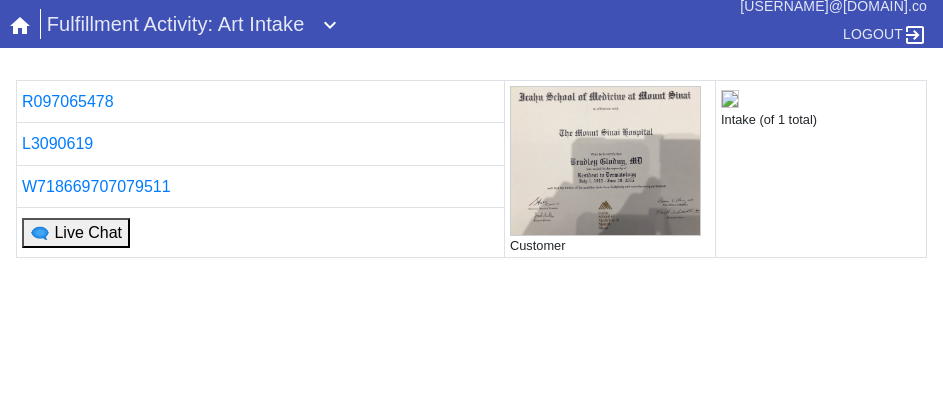 scroll, scrollTop: 0, scrollLeft: 0, axis: both 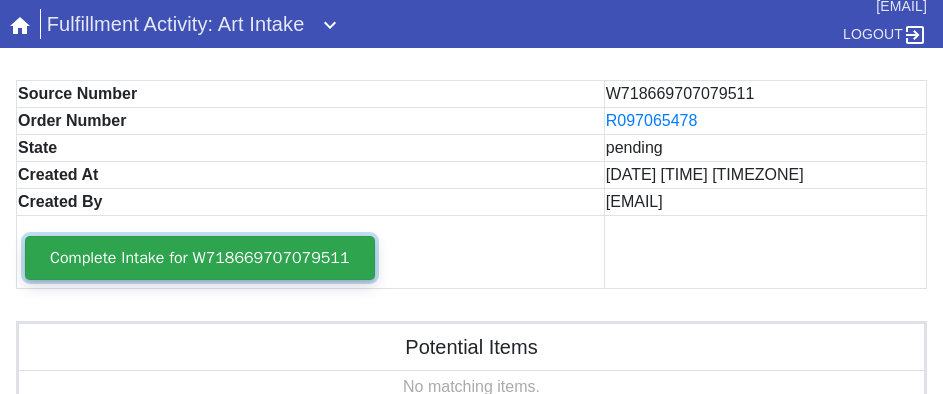 click on "Complete Intake for W718669707079511" at bounding box center (200, 258) 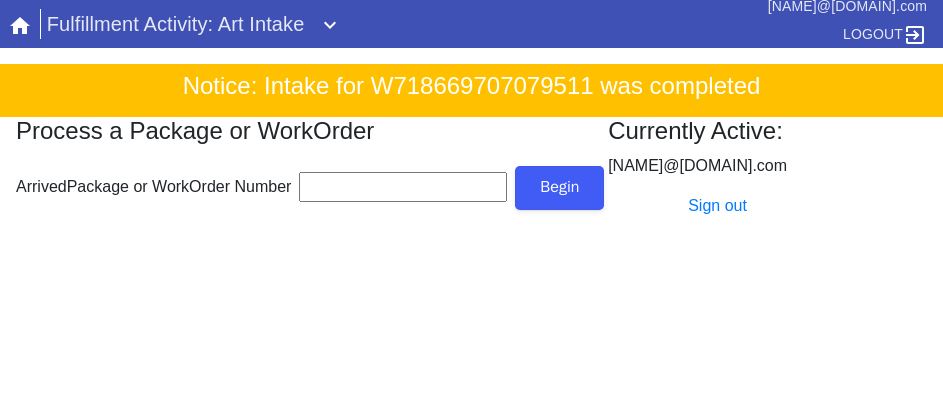 scroll, scrollTop: 0, scrollLeft: 0, axis: both 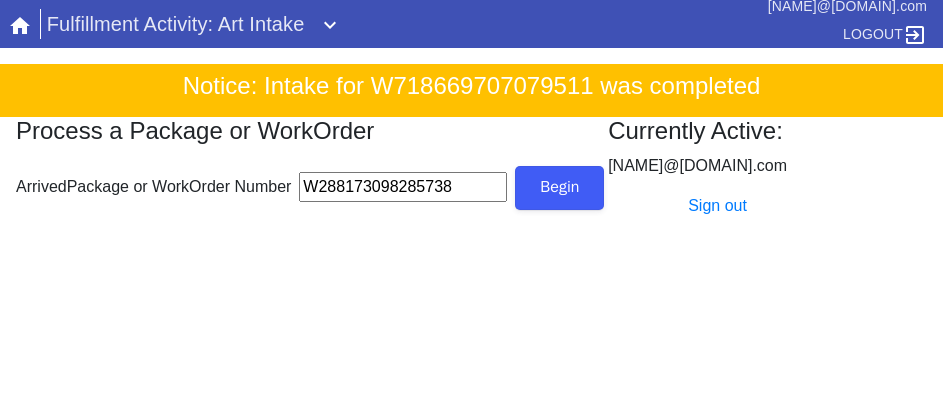 type on "W288173098285738" 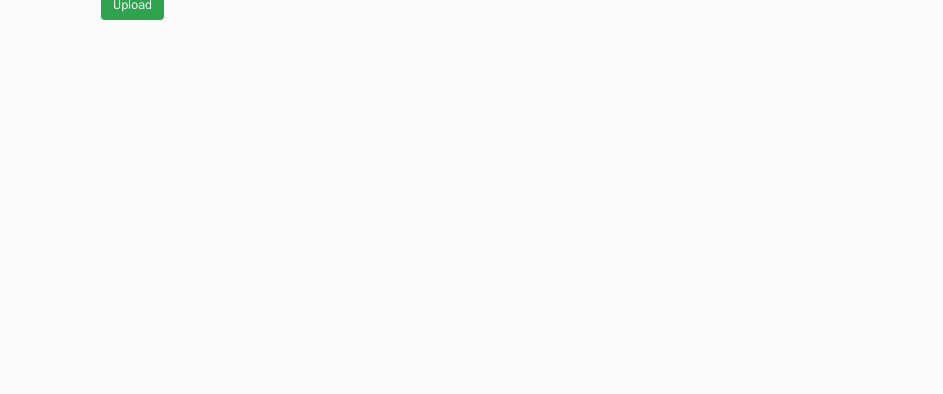 scroll, scrollTop: 912, scrollLeft: 0, axis: vertical 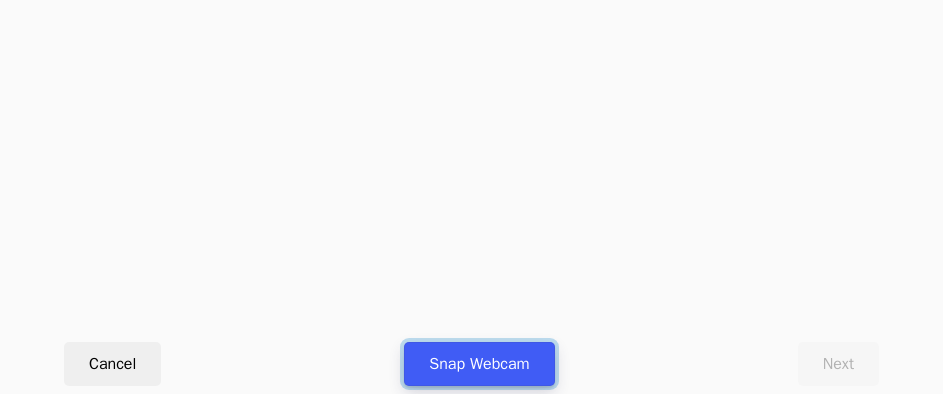 click on "Snap Webcam" at bounding box center (479, 364) 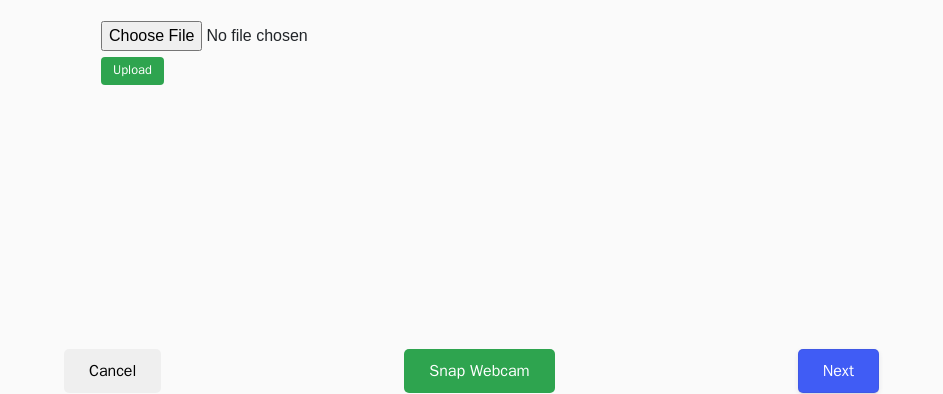 scroll, scrollTop: 912, scrollLeft: 0, axis: vertical 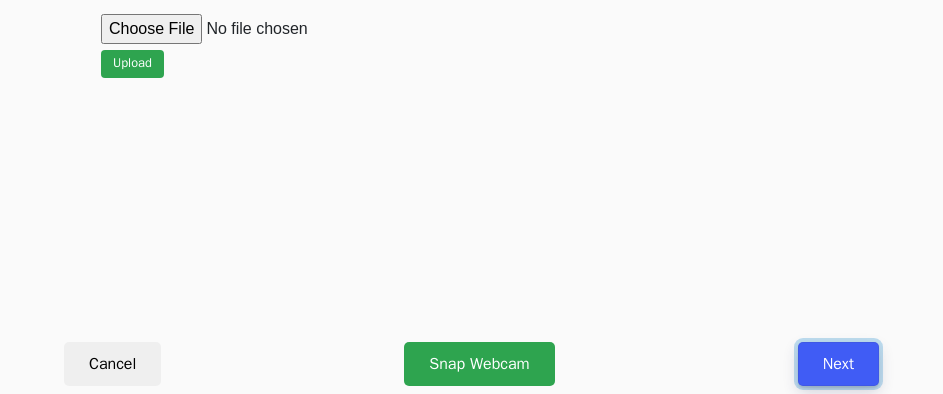 click on "Next" at bounding box center [838, 364] 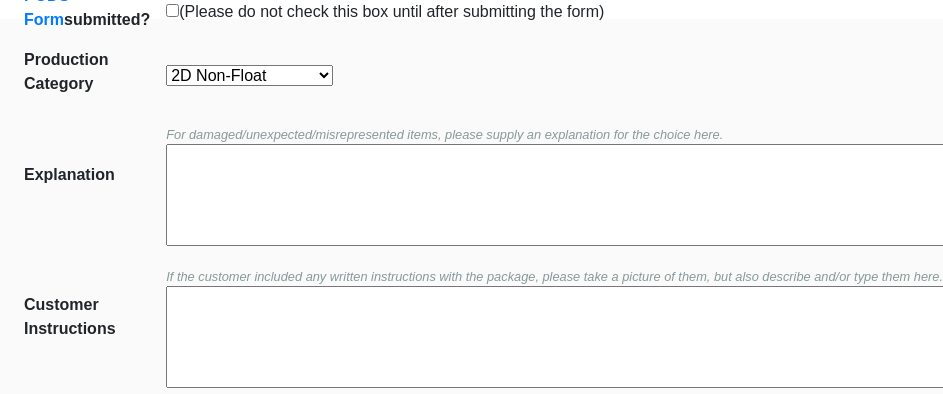 scroll, scrollTop: 452, scrollLeft: 0, axis: vertical 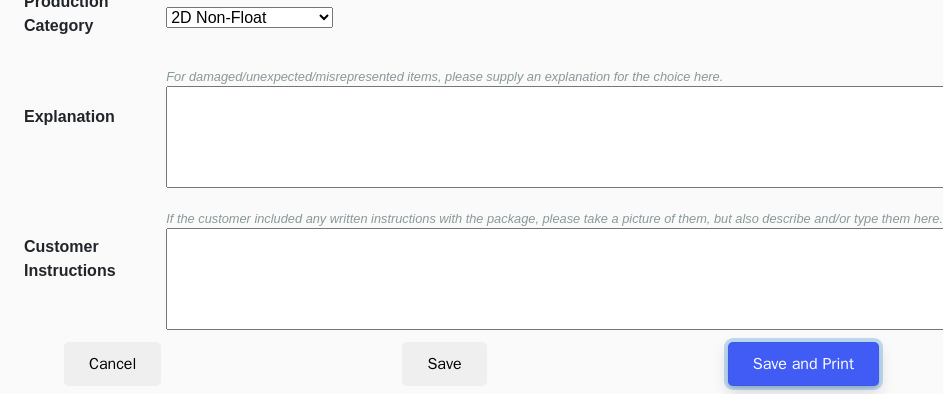 click on "Save and Print" at bounding box center (803, 364) 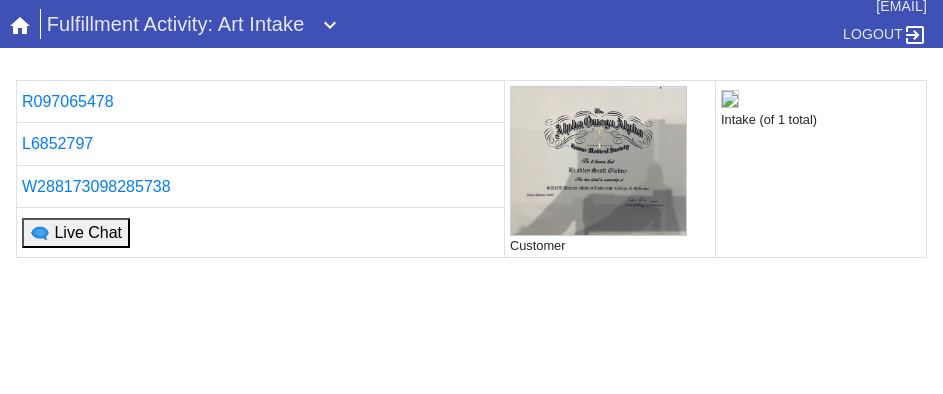 scroll, scrollTop: 0, scrollLeft: 0, axis: both 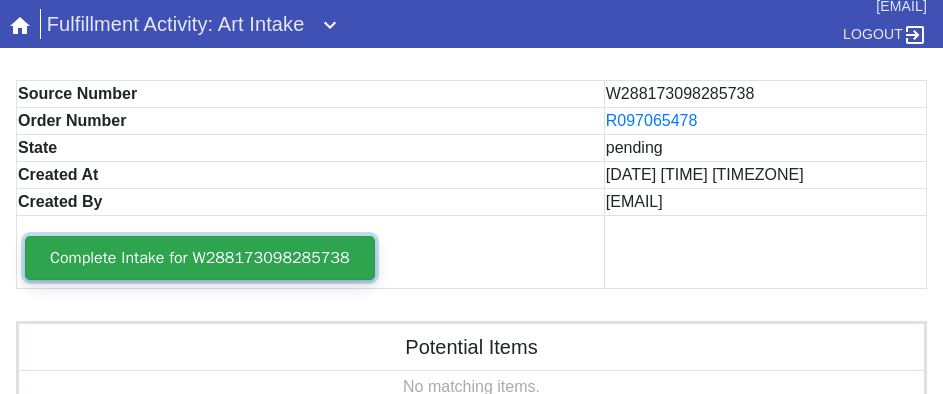 click on "Complete Intake for W288173098285738" at bounding box center [200, 258] 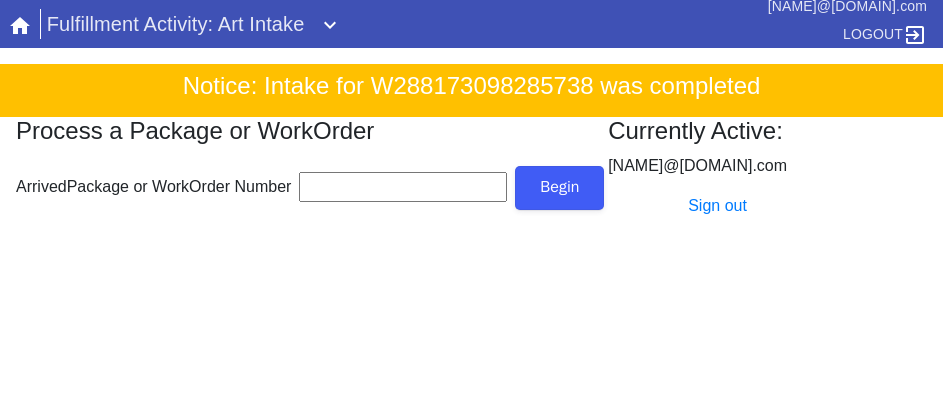 scroll, scrollTop: 0, scrollLeft: 0, axis: both 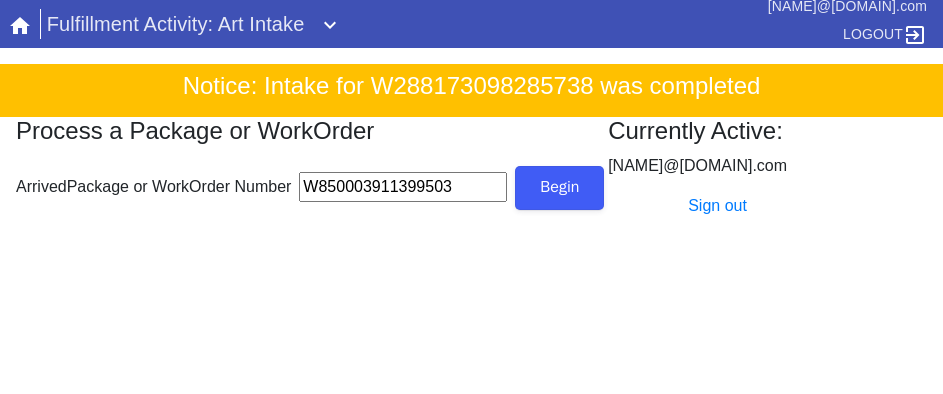 type on "W850003911399503" 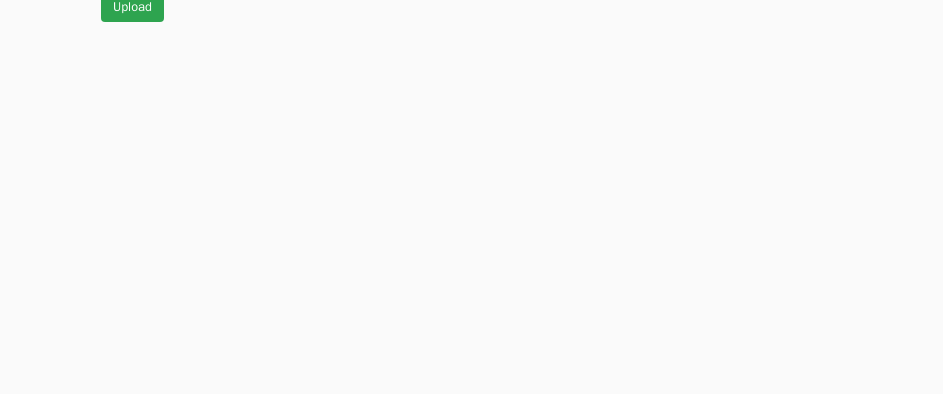scroll, scrollTop: 912, scrollLeft: 0, axis: vertical 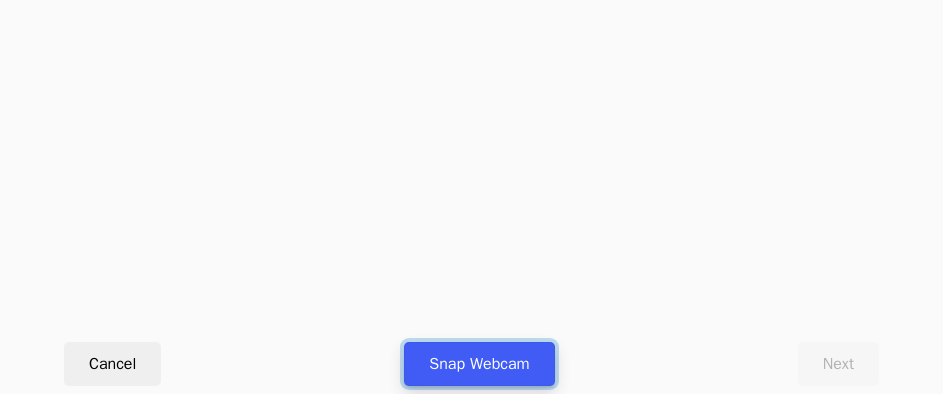 click on "Snap Webcam" at bounding box center (479, 364) 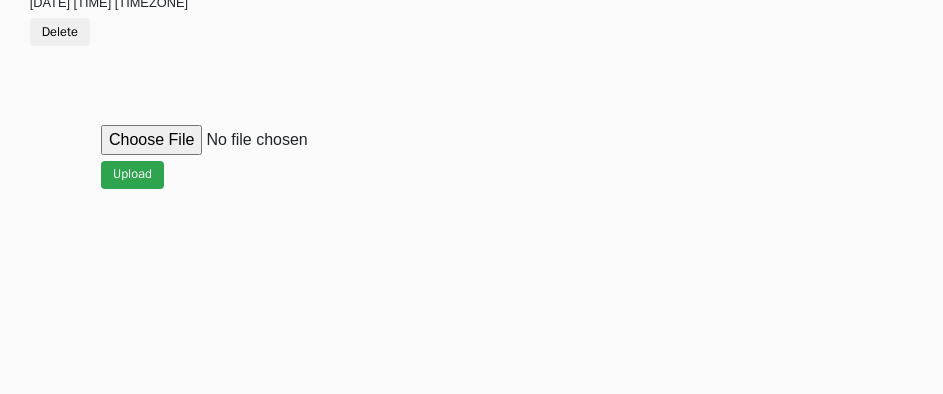scroll, scrollTop: 912, scrollLeft: 0, axis: vertical 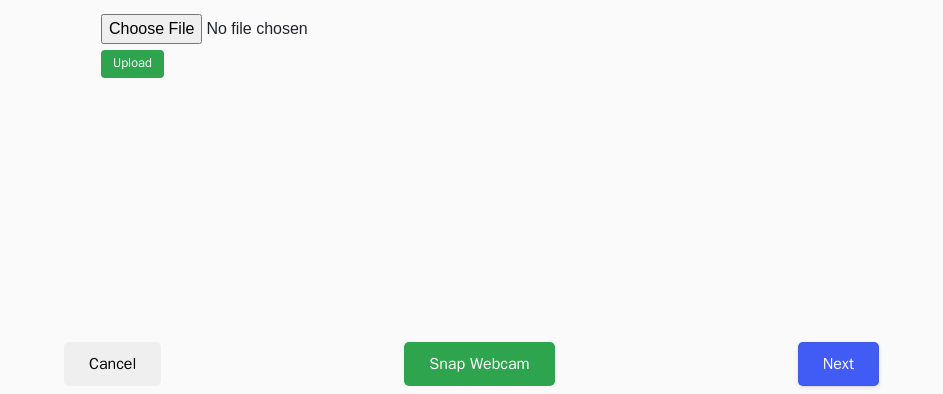 click on "Next" at bounding box center (838, 364) 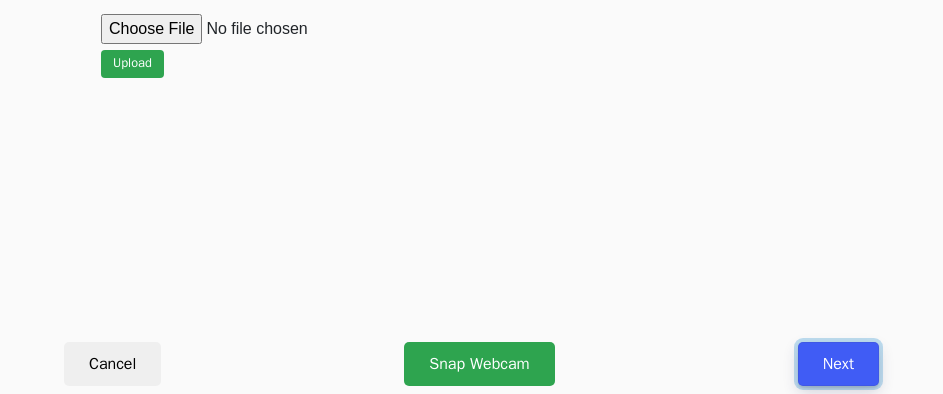click on "Next" at bounding box center [838, 364] 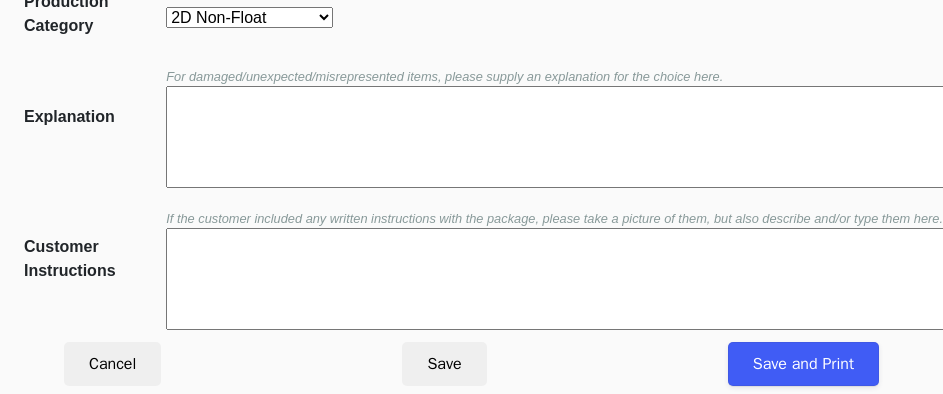 scroll, scrollTop: 452, scrollLeft: 0, axis: vertical 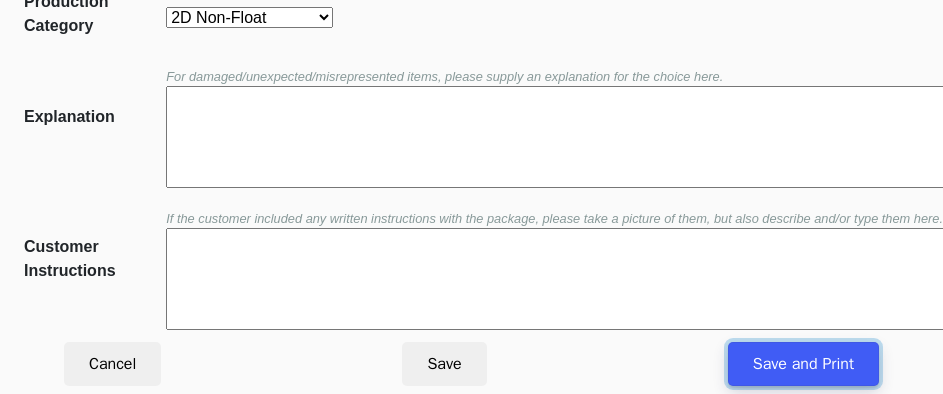 click on "Save and Print" at bounding box center (803, 364) 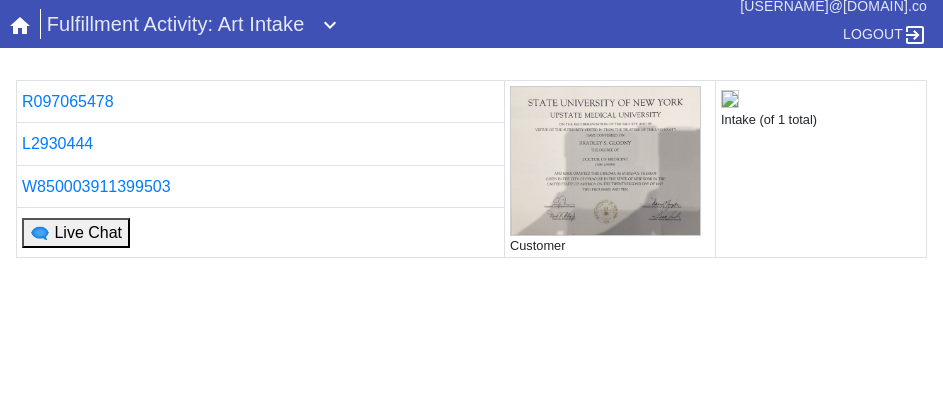 scroll, scrollTop: 0, scrollLeft: 0, axis: both 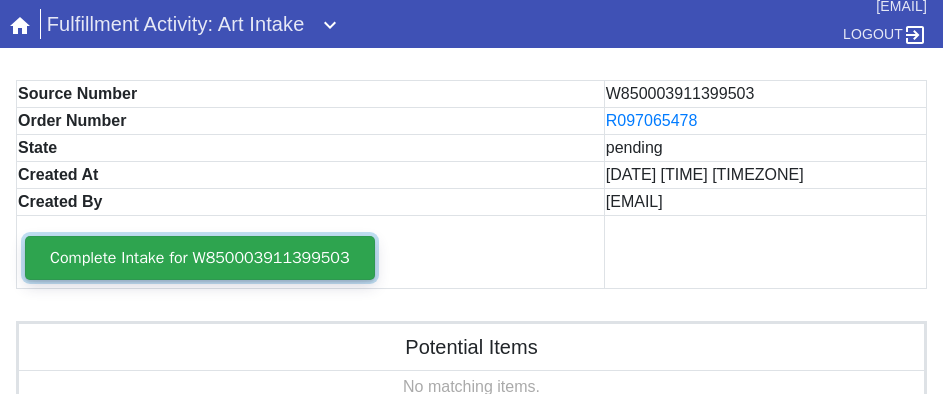 click on "Complete Intake for W850003911399503" at bounding box center (200, 258) 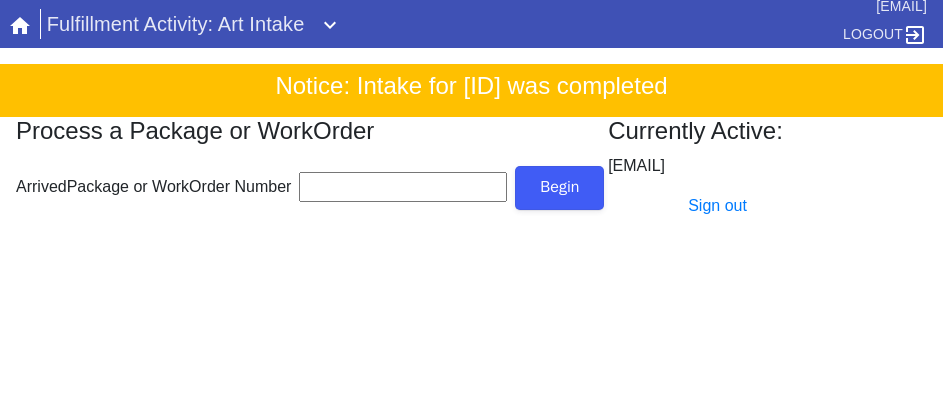 scroll, scrollTop: 0, scrollLeft: 0, axis: both 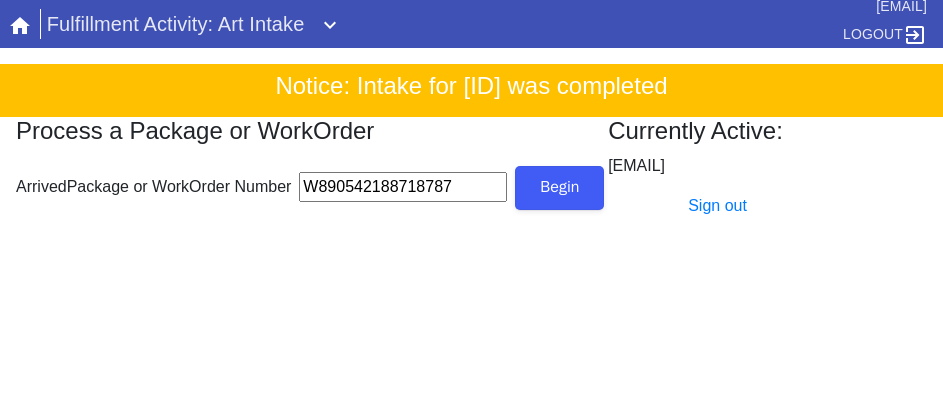 type on "W890542188718787" 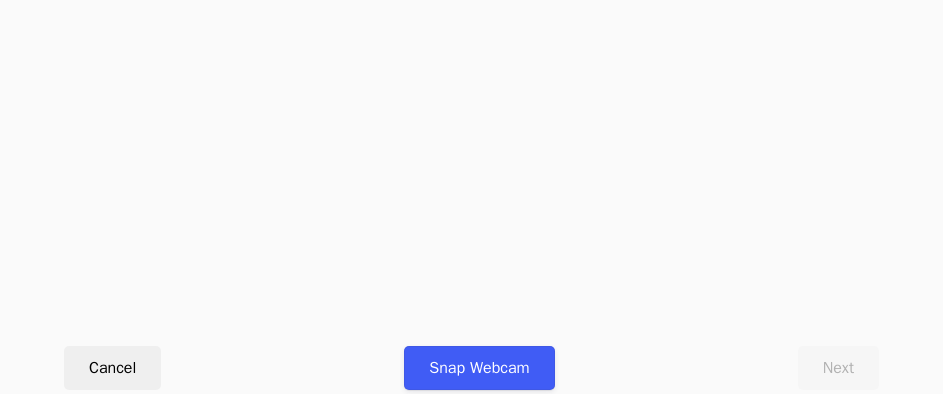 scroll, scrollTop: 912, scrollLeft: 0, axis: vertical 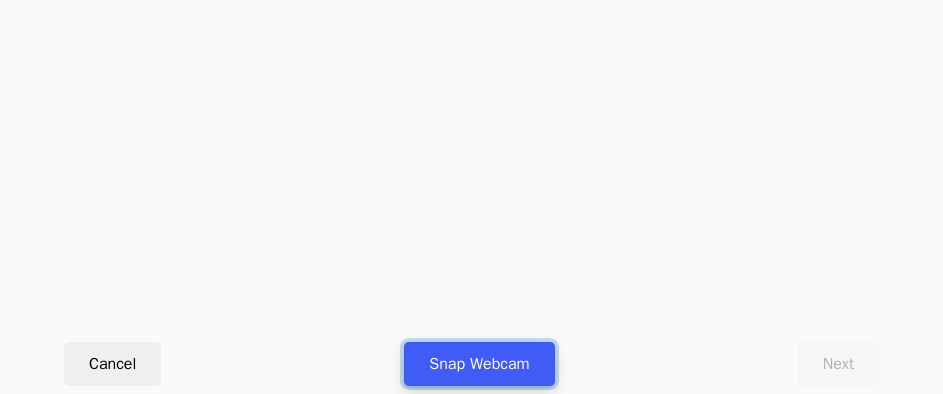 click on "Snap Webcam" at bounding box center (479, 364) 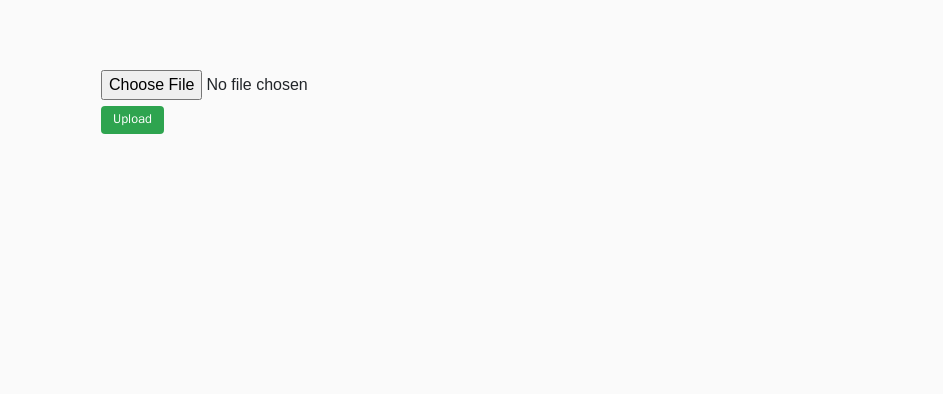 scroll, scrollTop: 912, scrollLeft: 0, axis: vertical 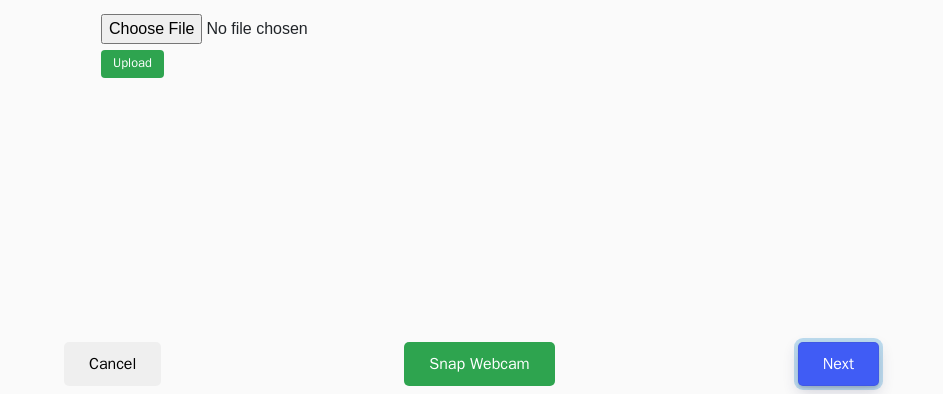 click on "Next" at bounding box center [838, 364] 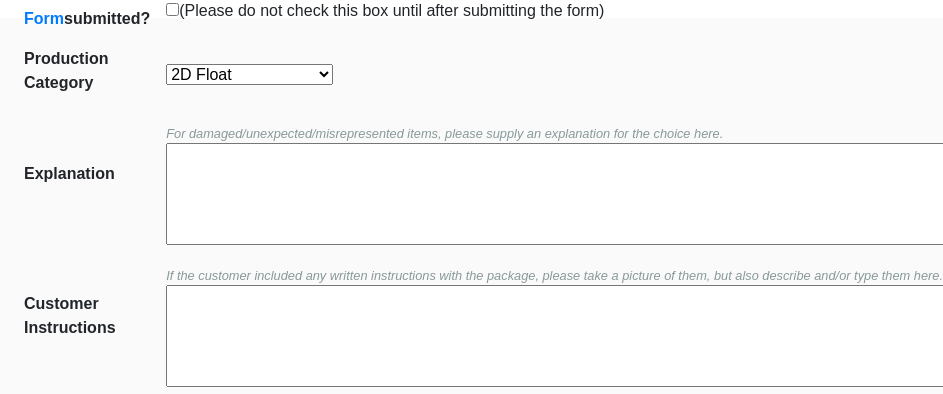 scroll, scrollTop: 452, scrollLeft: 0, axis: vertical 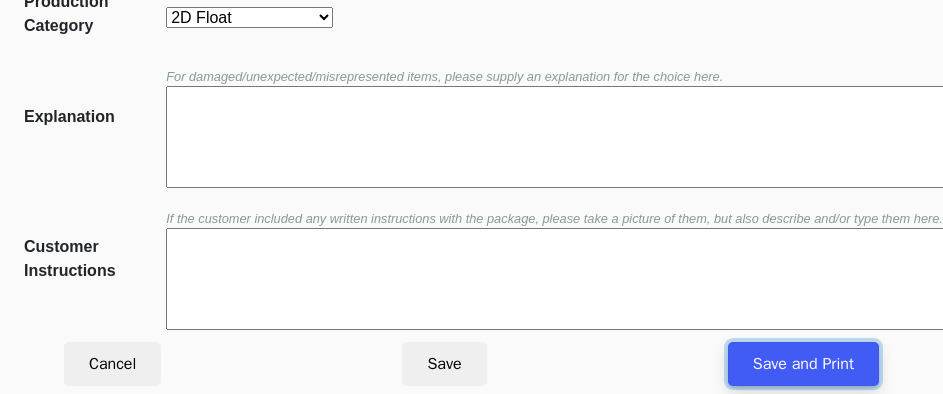 click on "Save and Print" at bounding box center [803, 364] 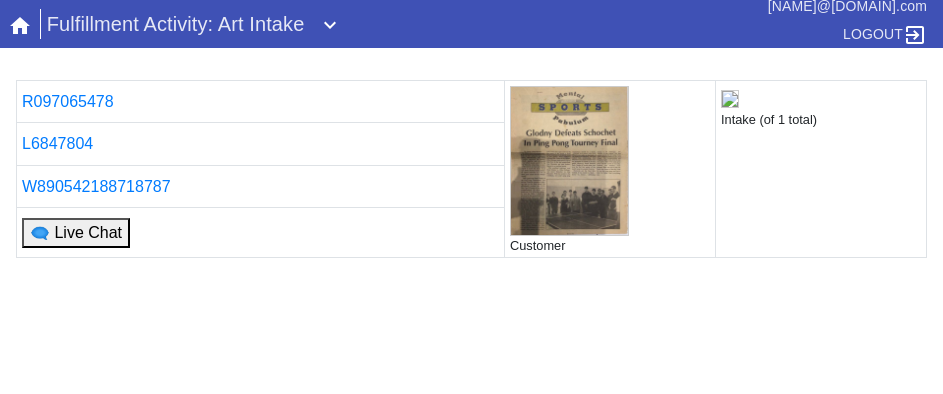 scroll, scrollTop: 0, scrollLeft: 0, axis: both 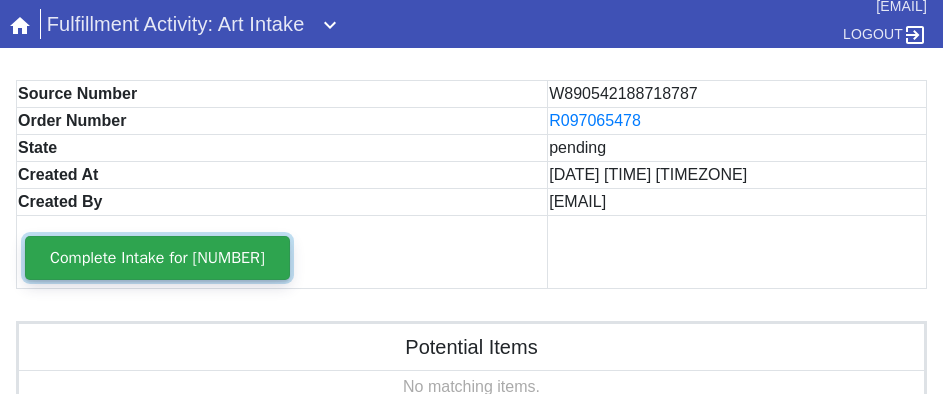 click on "Complete Intake for [NUMBER]" at bounding box center [157, 258] 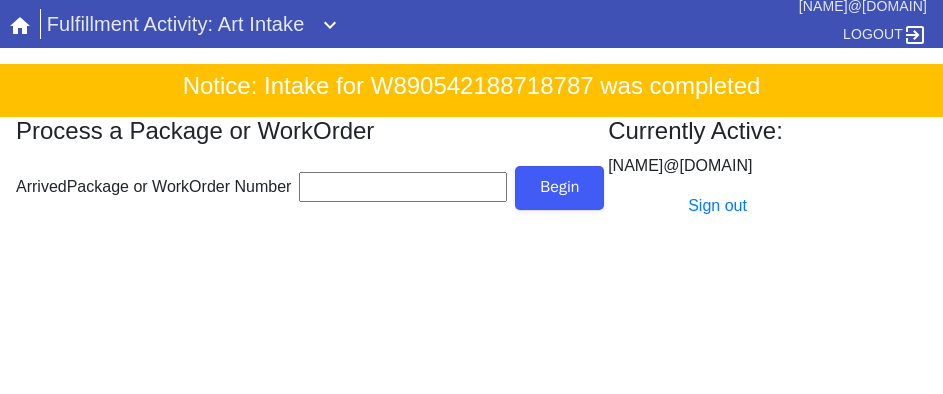 scroll, scrollTop: 0, scrollLeft: 0, axis: both 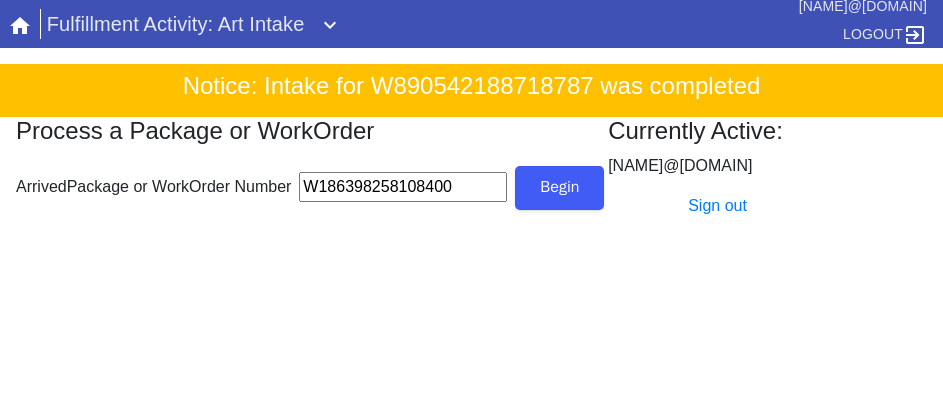 type on "W186398258108400" 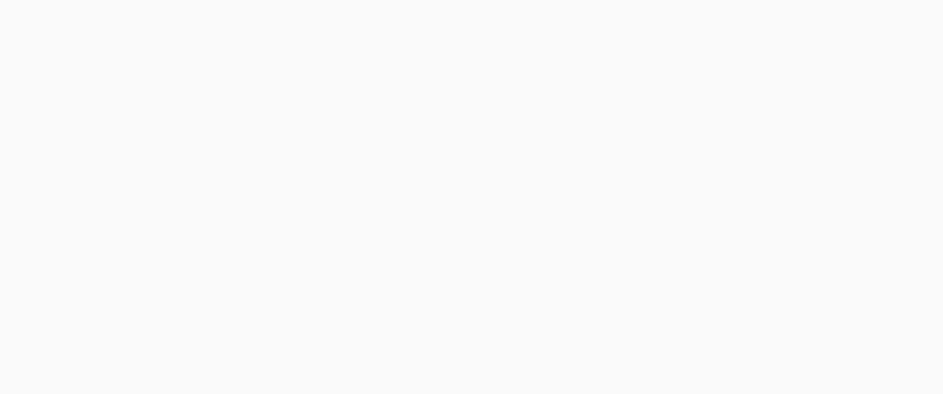 scroll, scrollTop: 912, scrollLeft: 0, axis: vertical 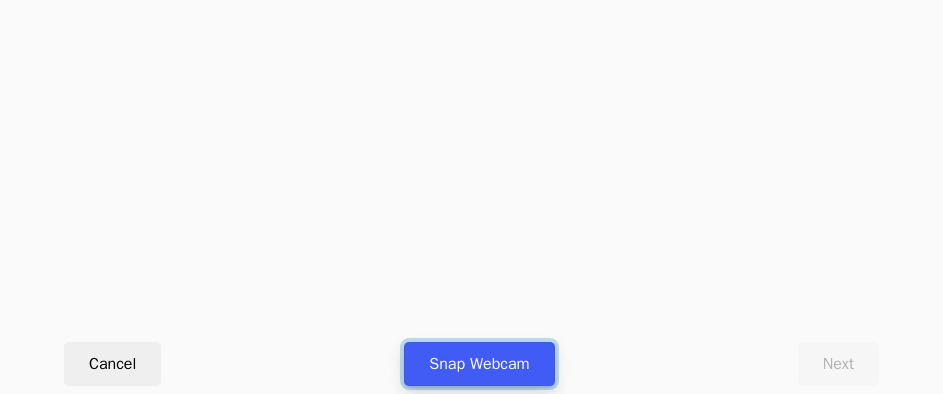click on "Snap Webcam" at bounding box center (479, 364) 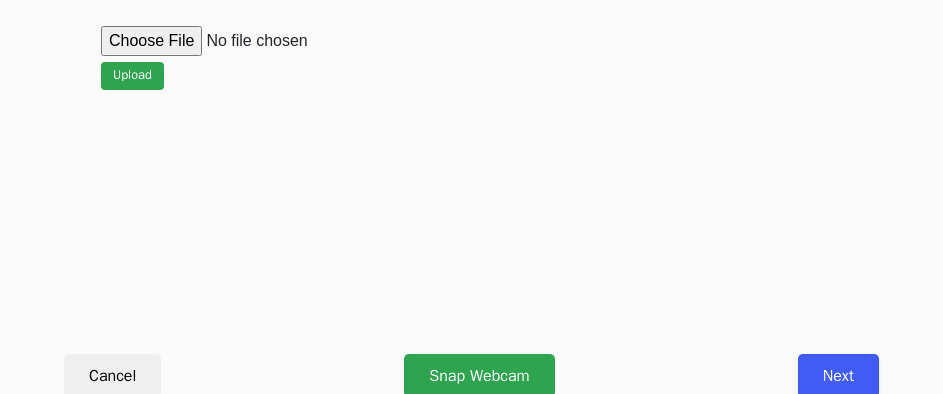 scroll, scrollTop: 912, scrollLeft: 0, axis: vertical 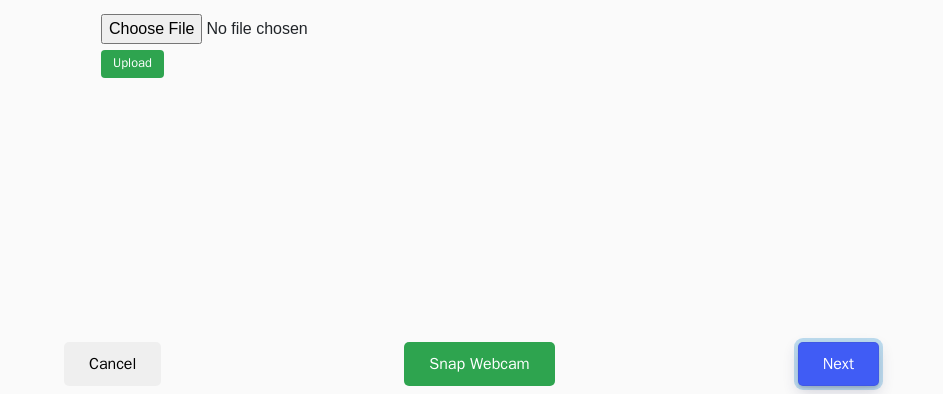 click on "Next" at bounding box center [838, 364] 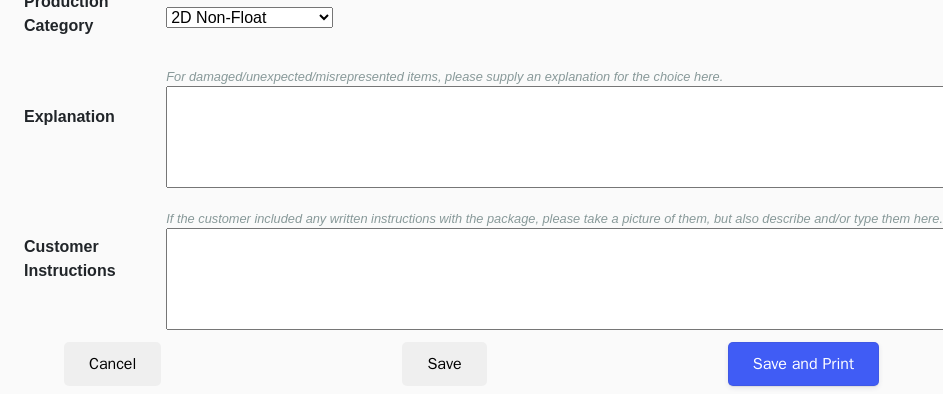 scroll, scrollTop: 452, scrollLeft: 0, axis: vertical 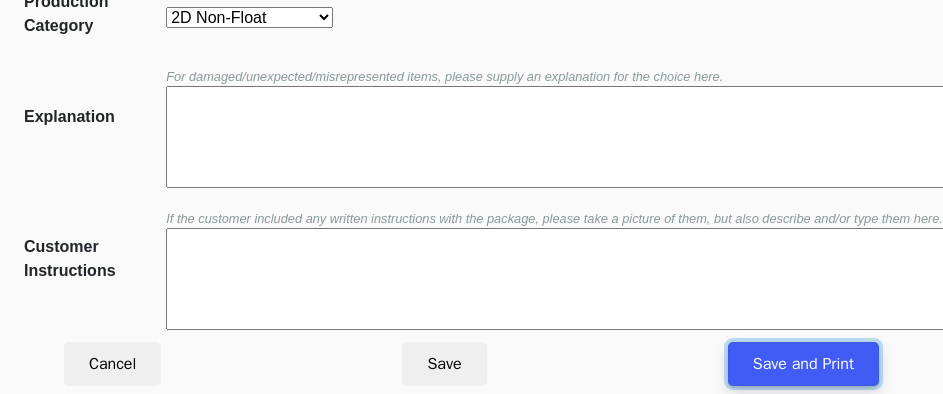 click on "Save and Print" at bounding box center [803, 364] 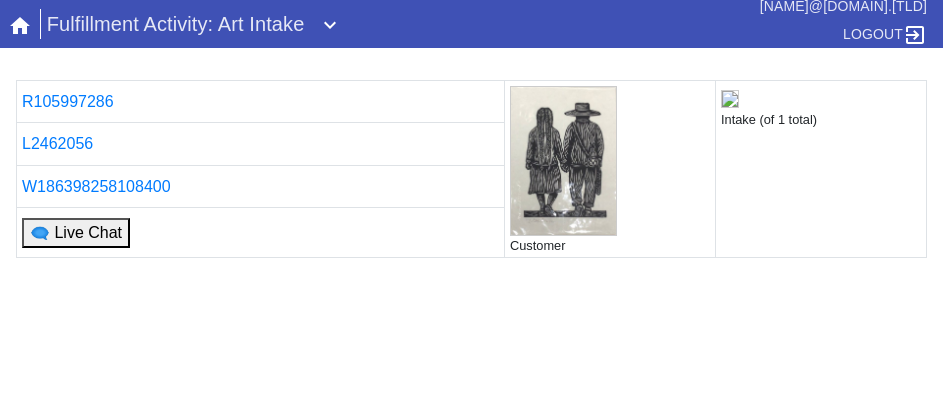 scroll, scrollTop: 0, scrollLeft: 0, axis: both 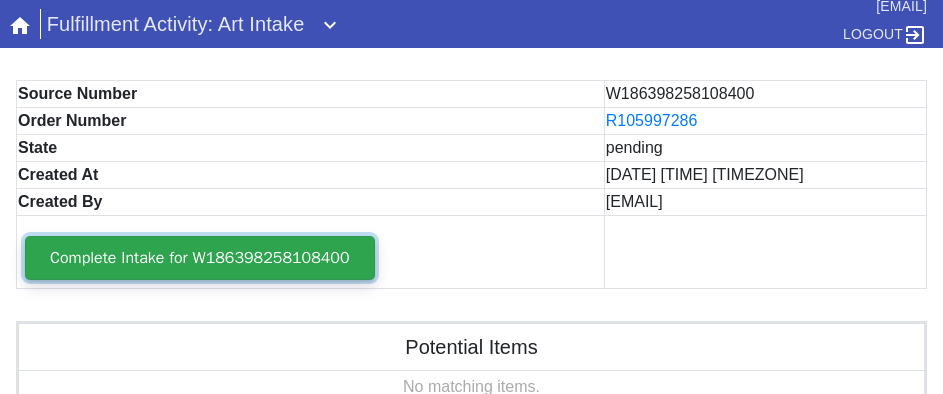 click on "Complete Intake for W186398258108400" at bounding box center (200, 258) 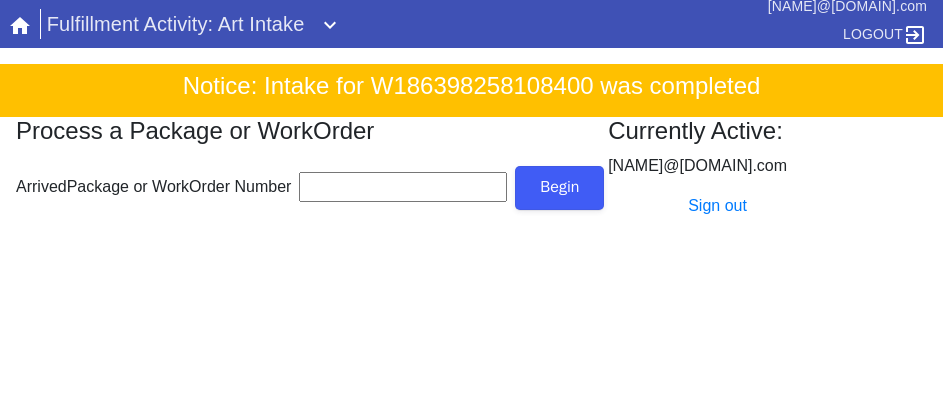 scroll, scrollTop: 0, scrollLeft: 0, axis: both 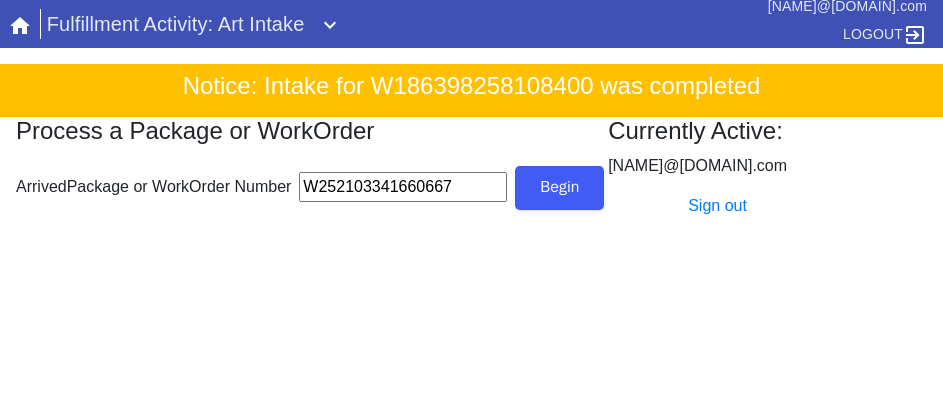 type on "W252103341660667" 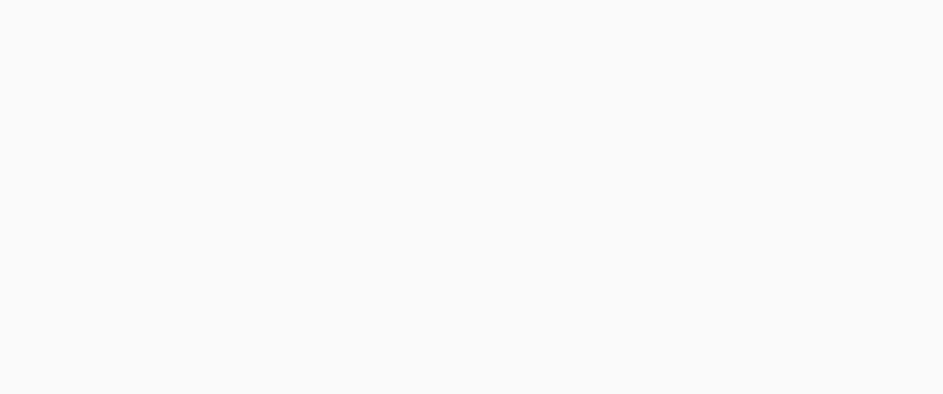 scroll, scrollTop: 912, scrollLeft: 0, axis: vertical 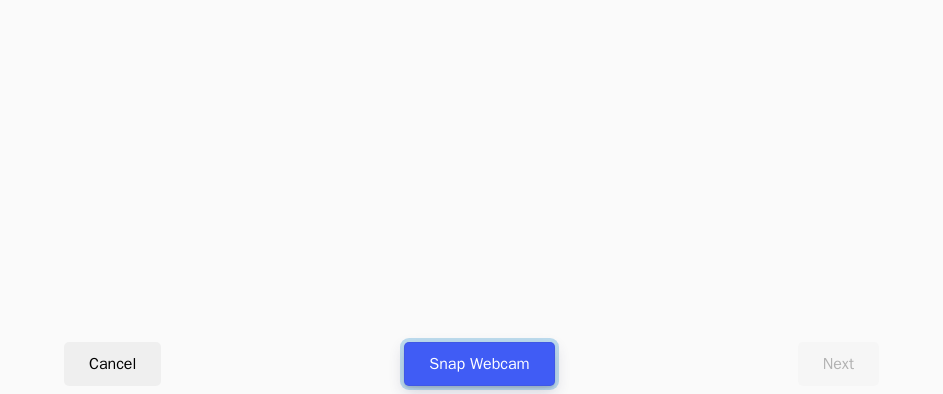 click on "Snap Webcam" at bounding box center [479, 364] 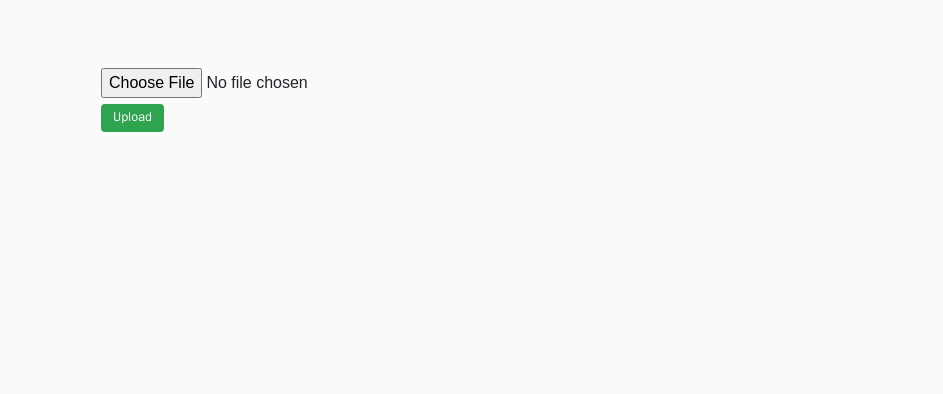 scroll, scrollTop: 912, scrollLeft: 0, axis: vertical 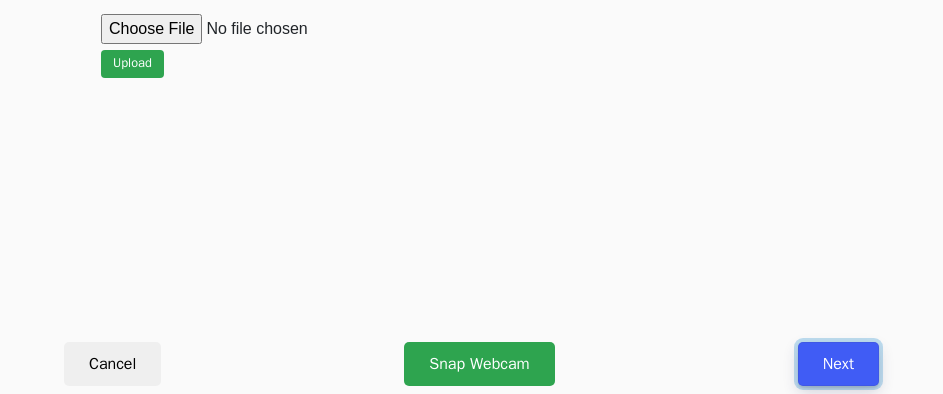 click on "Next" at bounding box center [838, 364] 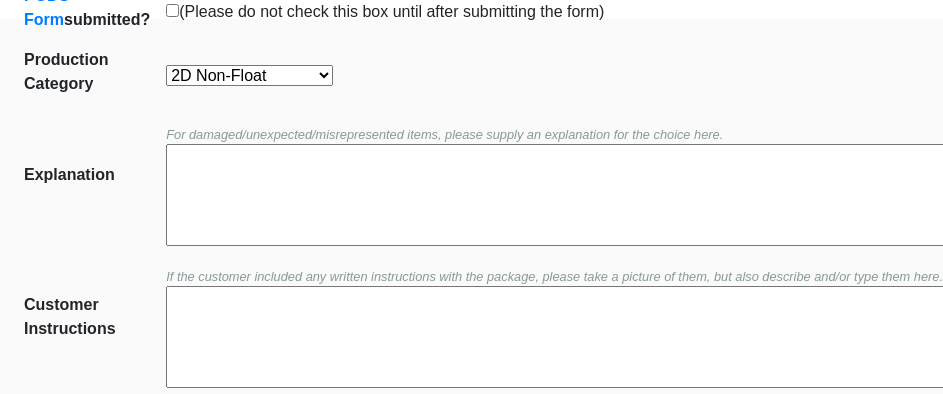 scroll, scrollTop: 452, scrollLeft: 0, axis: vertical 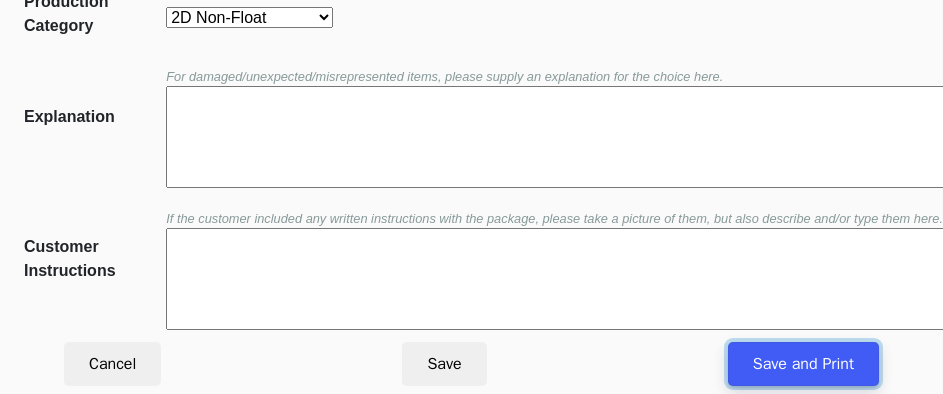 click on "Save and Print" at bounding box center [803, 364] 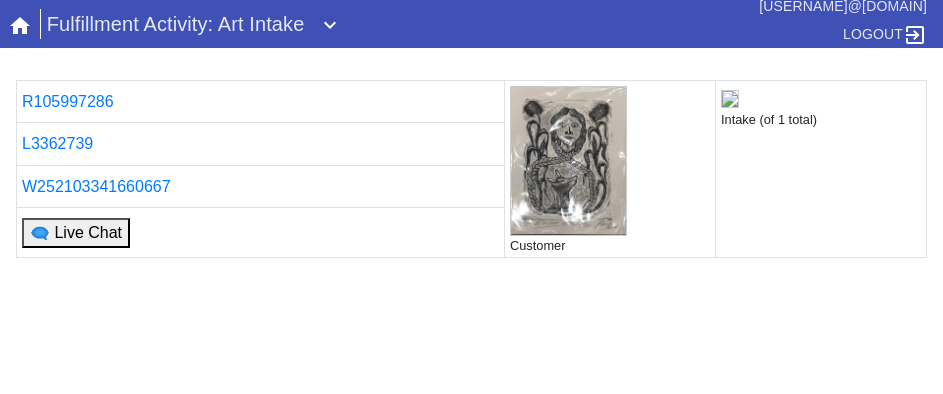 scroll, scrollTop: 0, scrollLeft: 0, axis: both 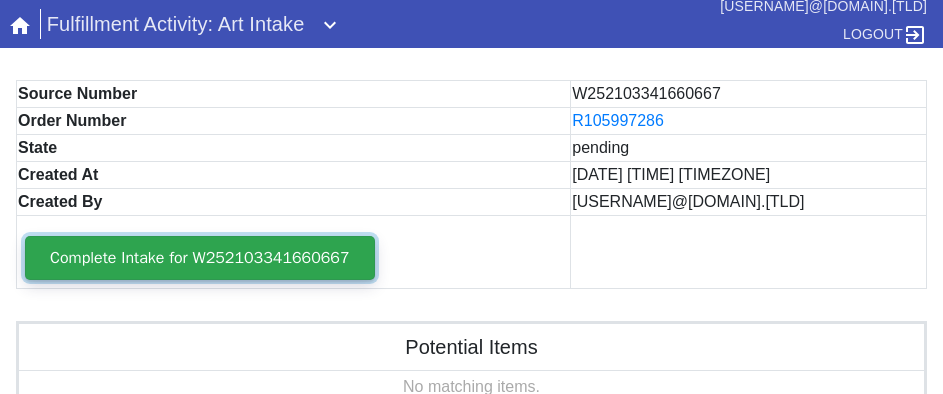 click on "Complete Intake for W252103341660667" at bounding box center [200, 258] 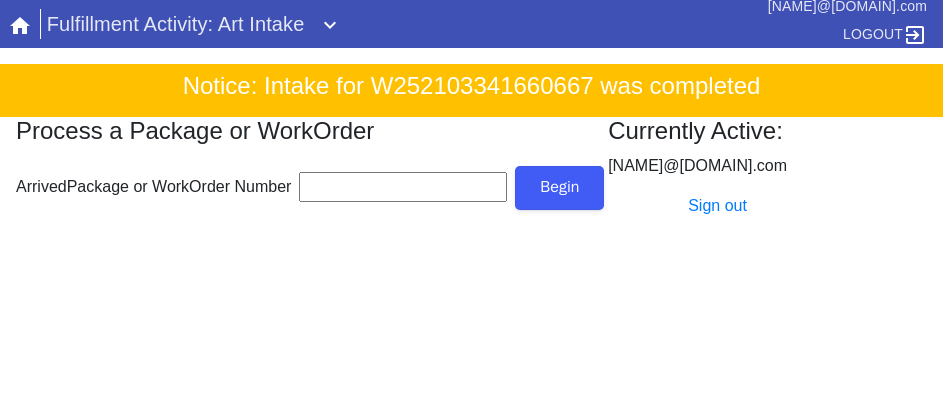 scroll, scrollTop: 0, scrollLeft: 0, axis: both 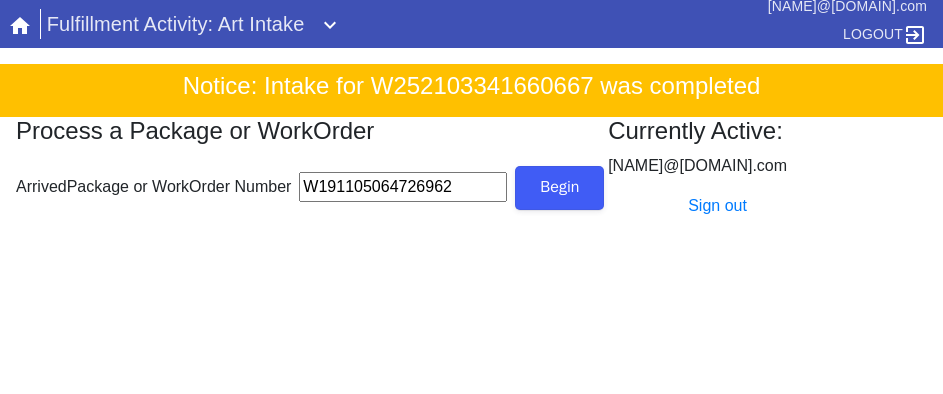 type on "W191105064726962" 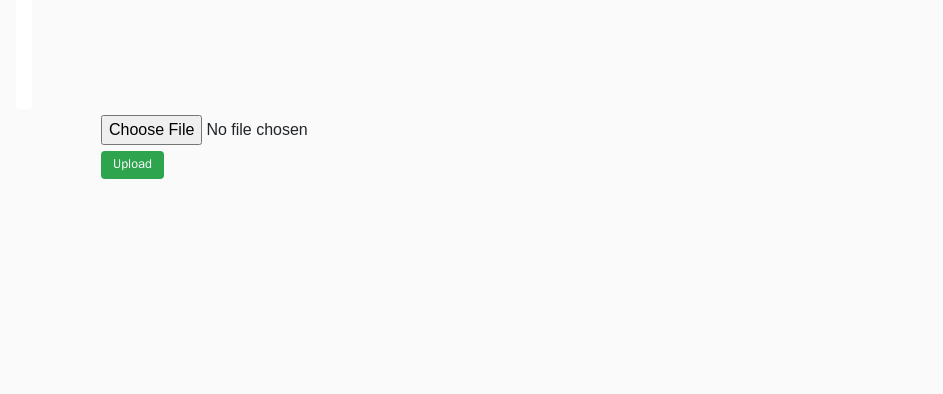 scroll, scrollTop: 912, scrollLeft: 0, axis: vertical 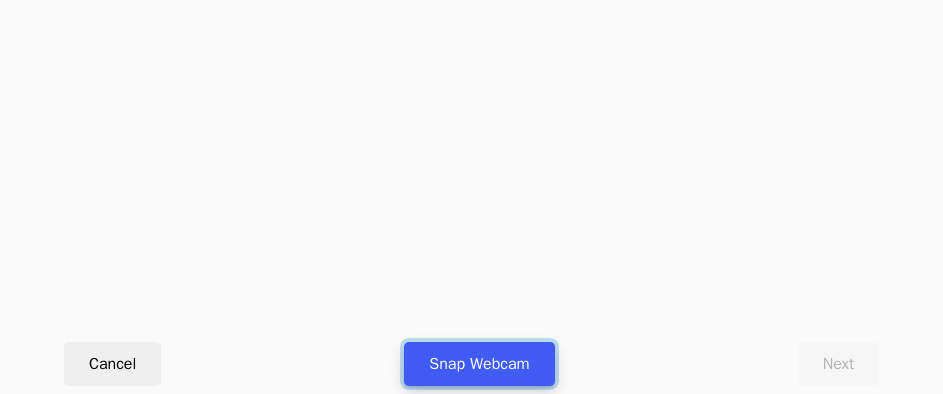 click on "Snap Webcam" at bounding box center [479, 364] 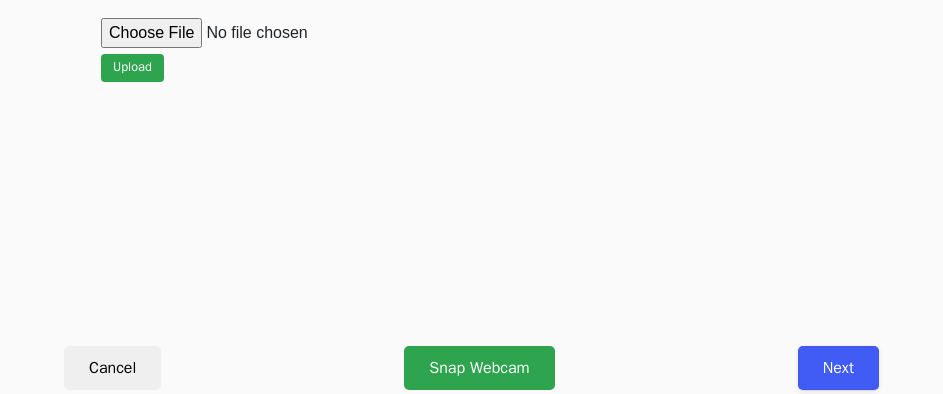 scroll, scrollTop: 912, scrollLeft: 0, axis: vertical 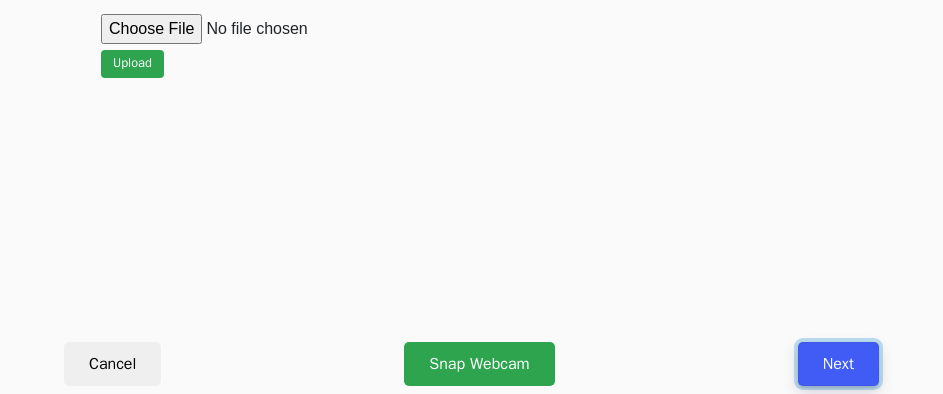 click on "Next" at bounding box center [838, 364] 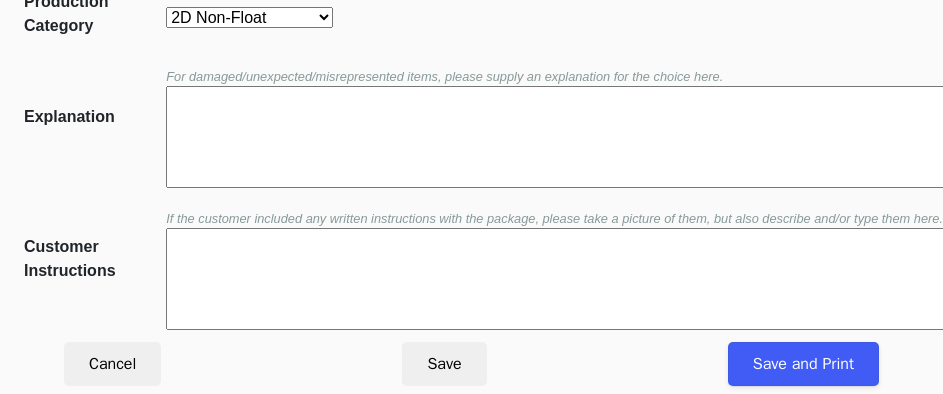 scroll, scrollTop: 452, scrollLeft: 0, axis: vertical 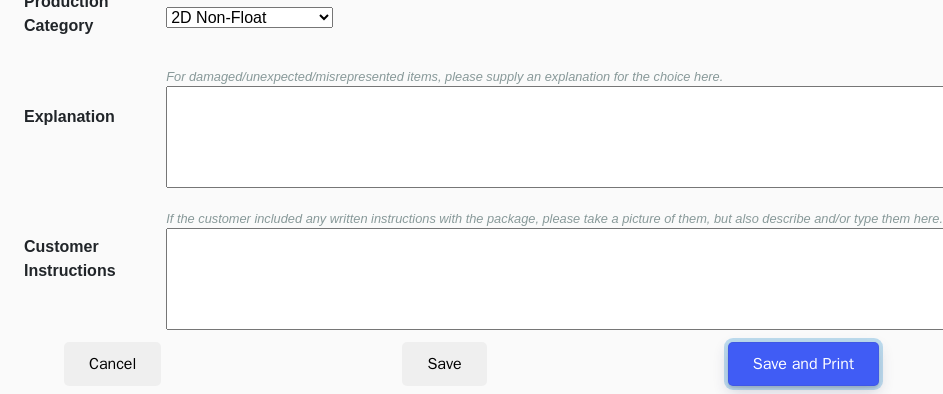 click on "Save and Print" at bounding box center [803, 364] 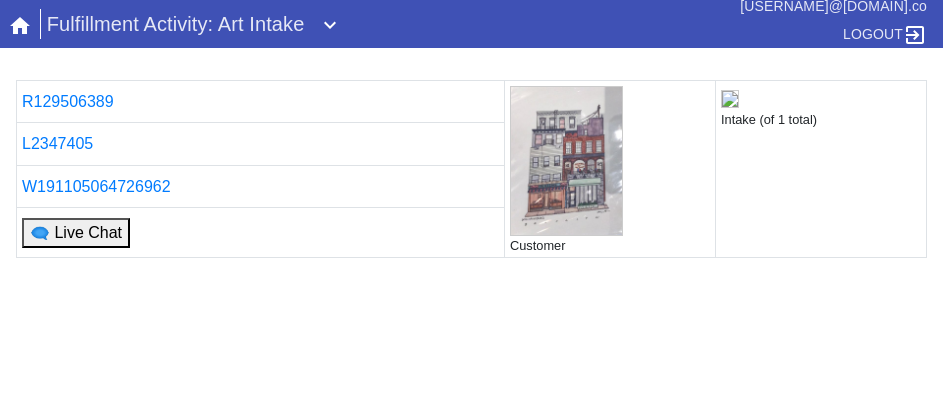 scroll, scrollTop: 0, scrollLeft: 0, axis: both 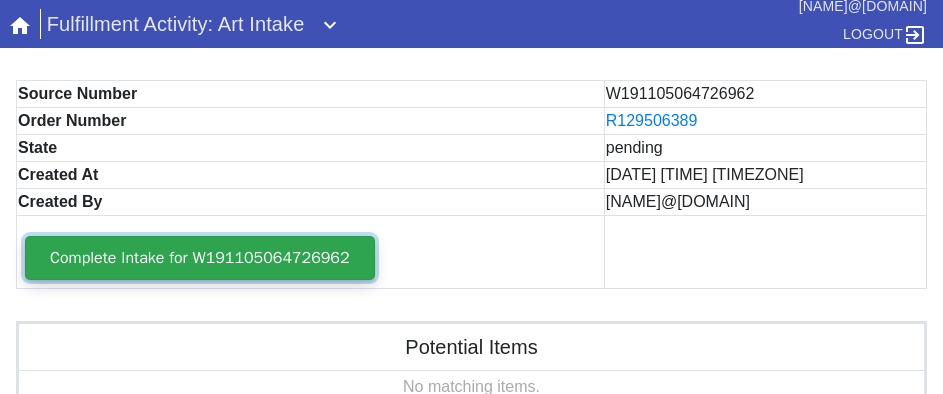 click on "Complete Intake for W191105064726962" at bounding box center (200, 258) 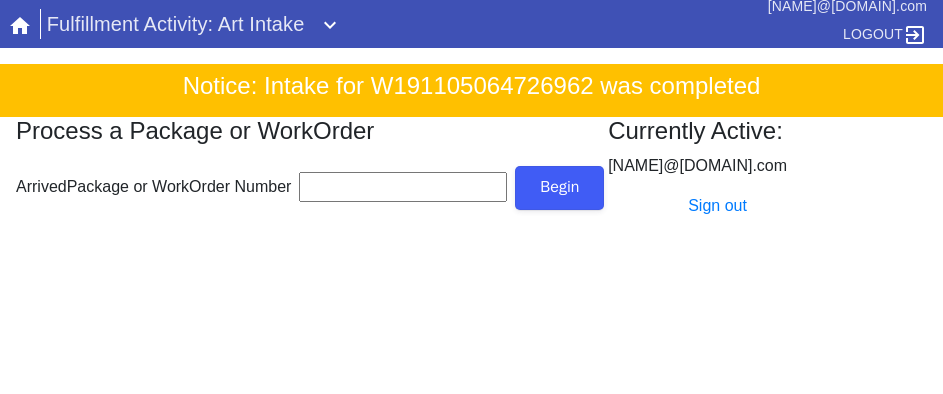 scroll, scrollTop: 0, scrollLeft: 0, axis: both 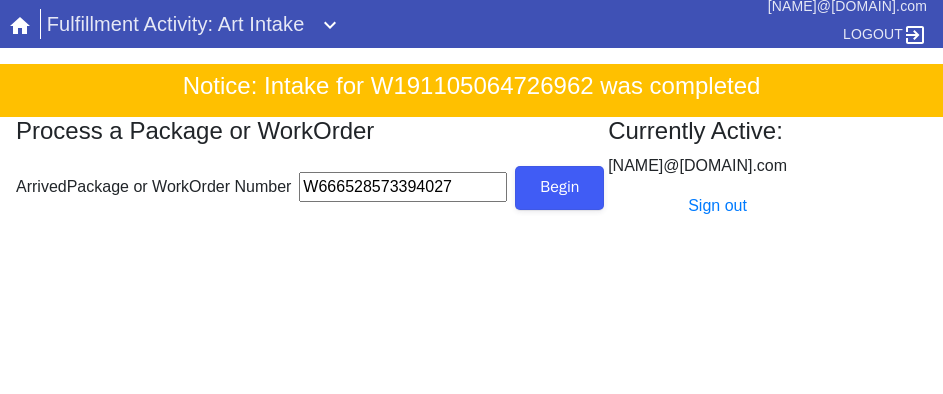type on "W666528573394027" 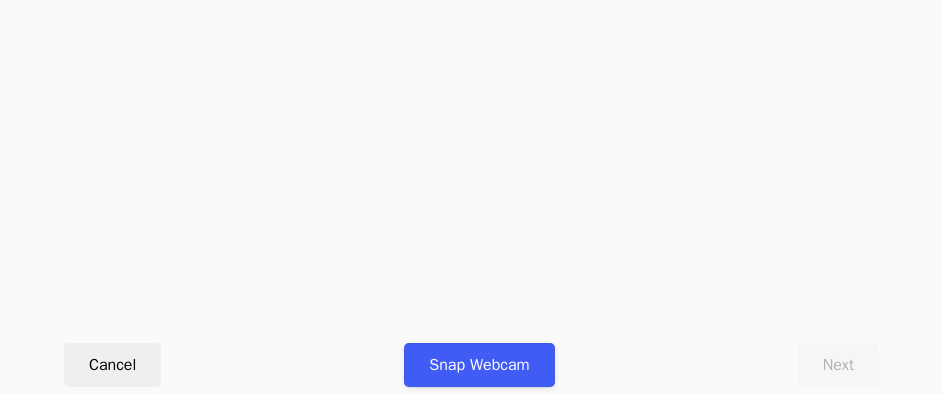 scroll, scrollTop: 912, scrollLeft: 0, axis: vertical 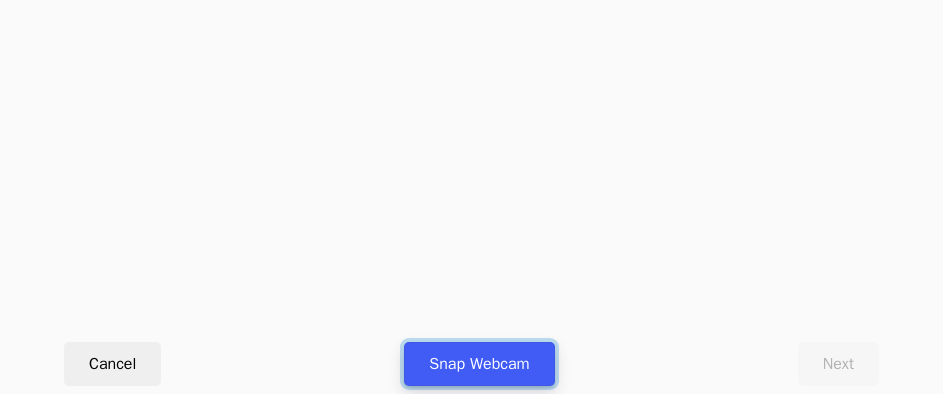 click on "Snap Webcam" at bounding box center (479, 364) 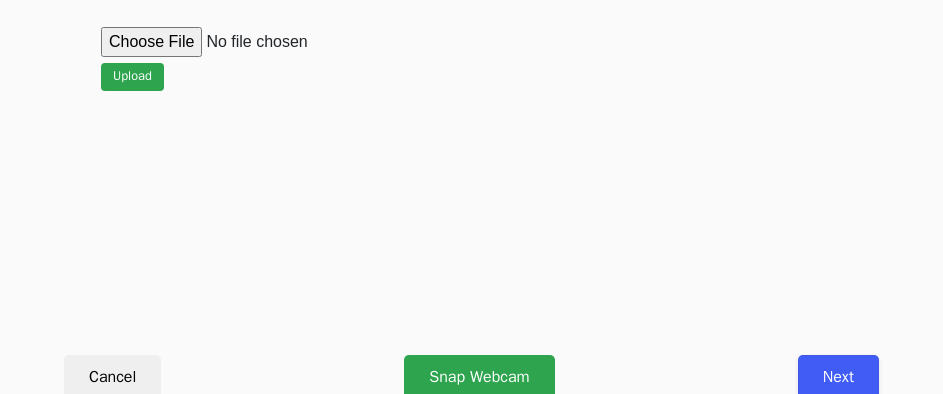 scroll, scrollTop: 912, scrollLeft: 0, axis: vertical 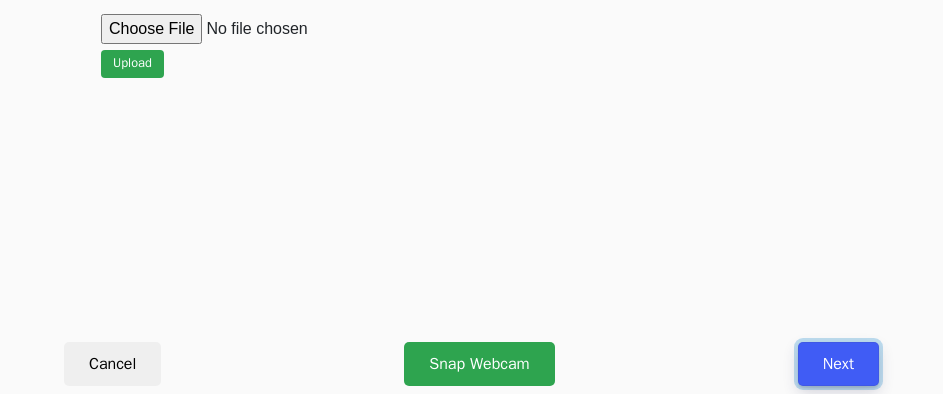 click on "Next" at bounding box center (838, 364) 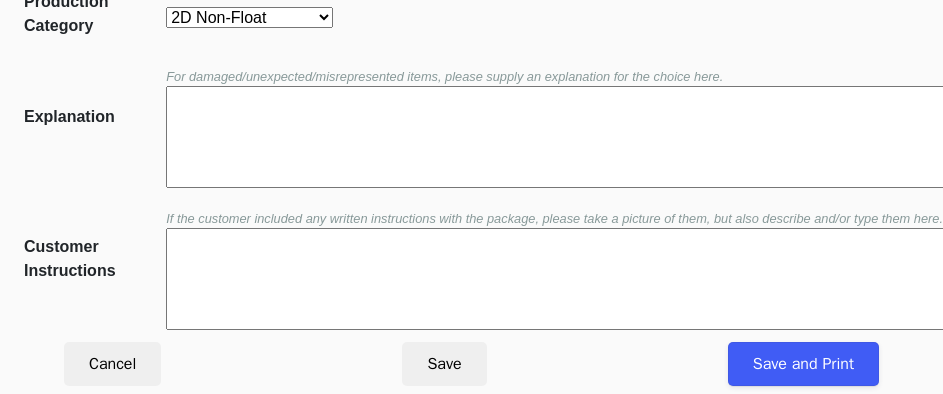 scroll, scrollTop: 452, scrollLeft: 0, axis: vertical 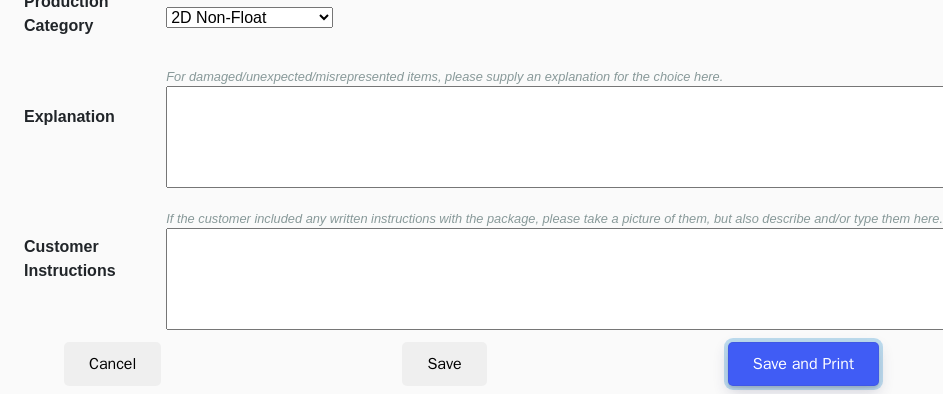 click on "Save and Print" at bounding box center (803, 364) 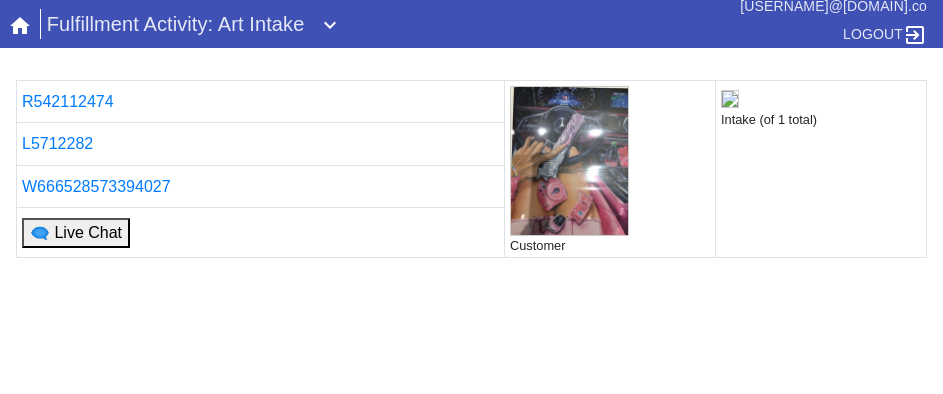 scroll, scrollTop: 0, scrollLeft: 0, axis: both 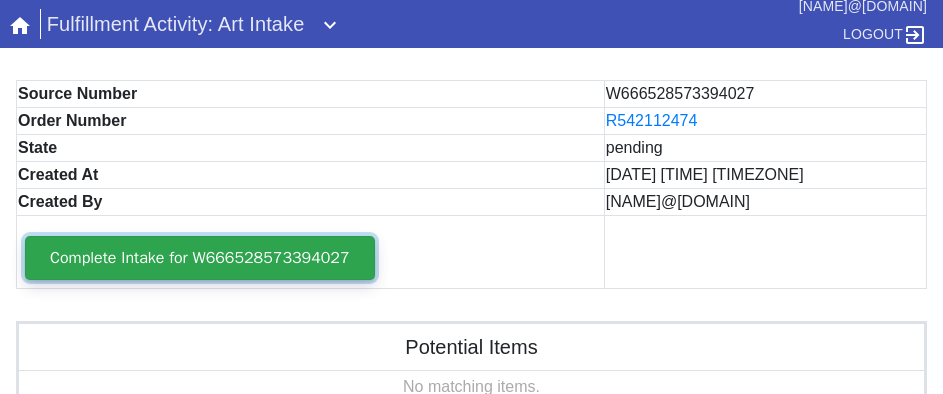 click on "Complete Intake for W666528573394027" at bounding box center (200, 258) 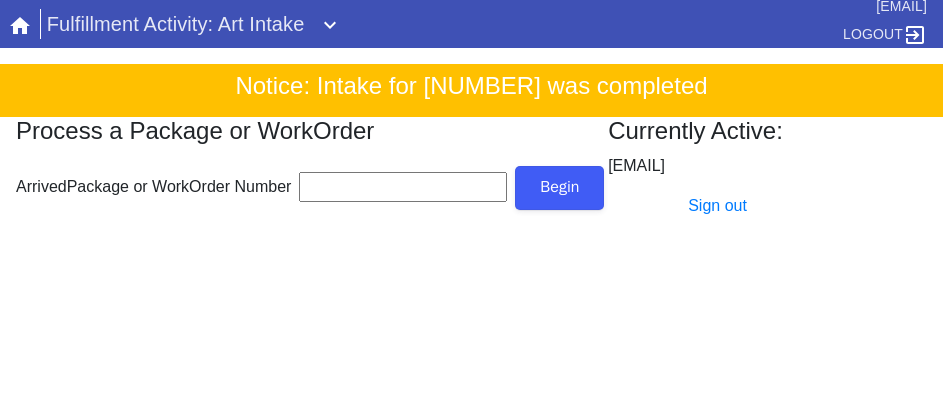 scroll, scrollTop: 0, scrollLeft: 0, axis: both 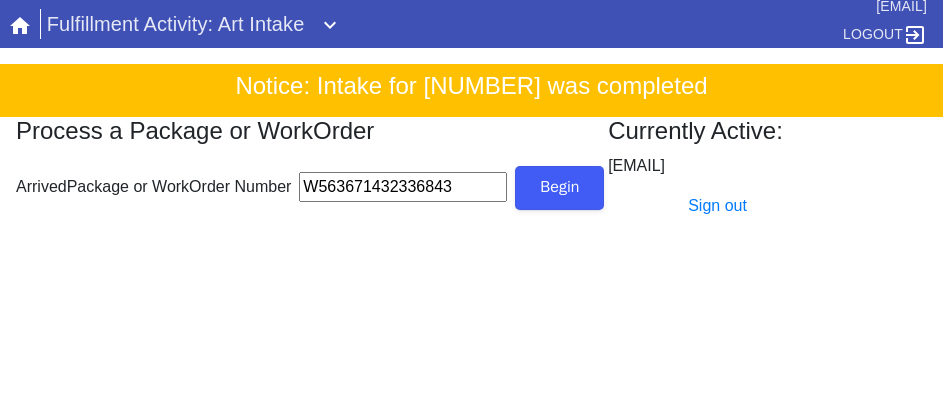 type on "W563671432336843" 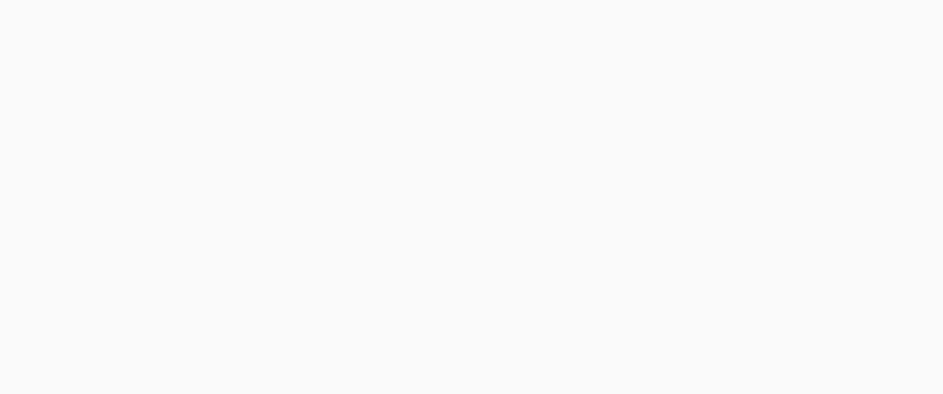 scroll, scrollTop: 912, scrollLeft: 0, axis: vertical 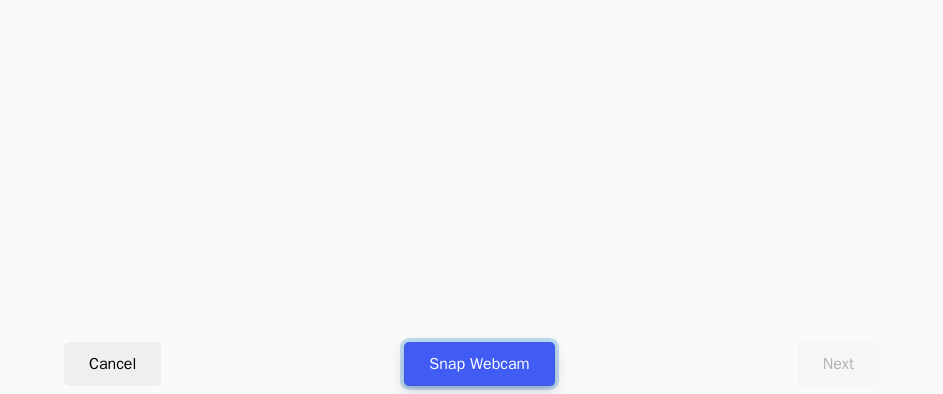click on "Snap Webcam" at bounding box center (479, 364) 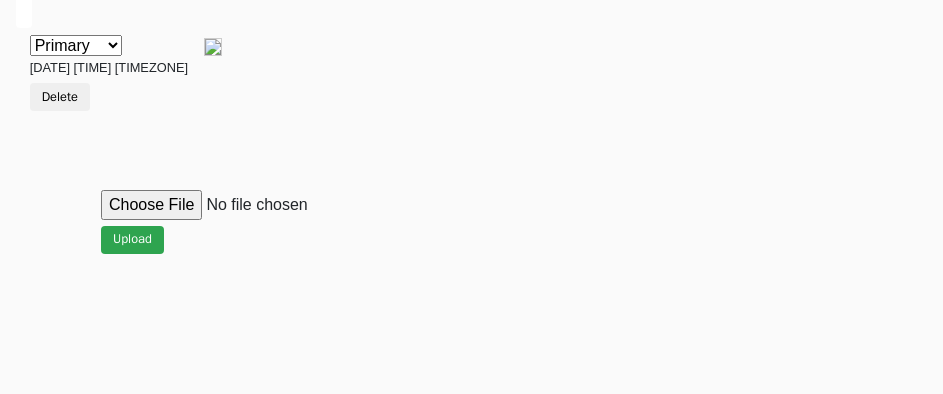 scroll, scrollTop: 912, scrollLeft: 0, axis: vertical 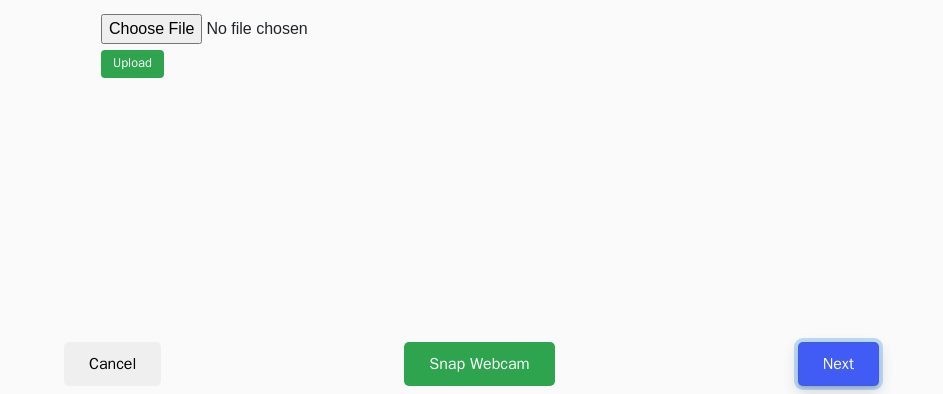 click on "Next" at bounding box center (838, 364) 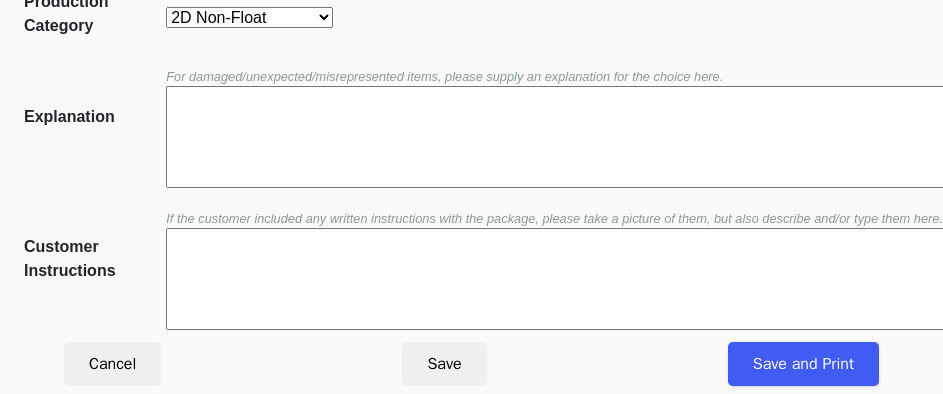 scroll, scrollTop: 452, scrollLeft: 0, axis: vertical 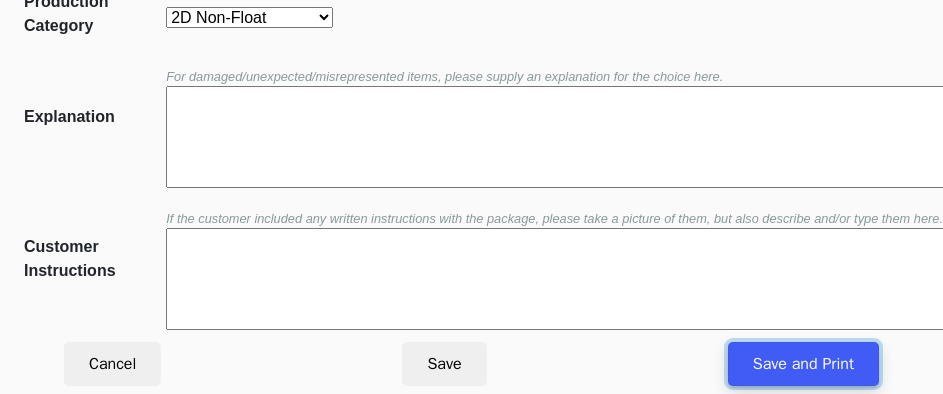 click on "Save and Print" at bounding box center [803, 364] 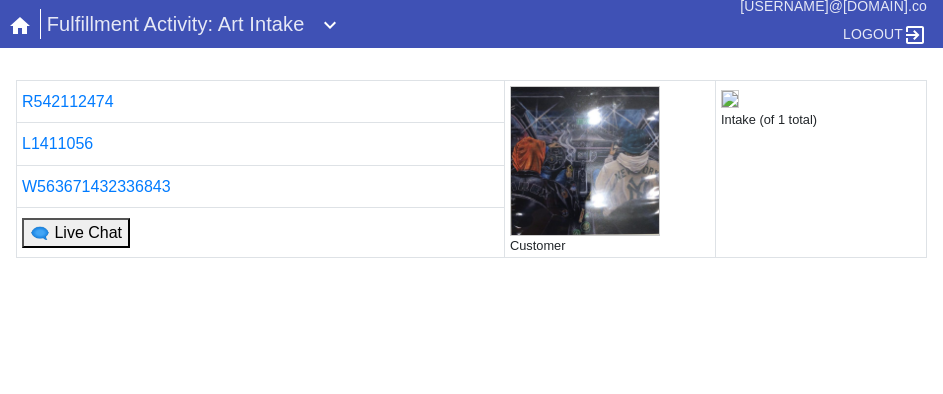 scroll, scrollTop: 0, scrollLeft: 0, axis: both 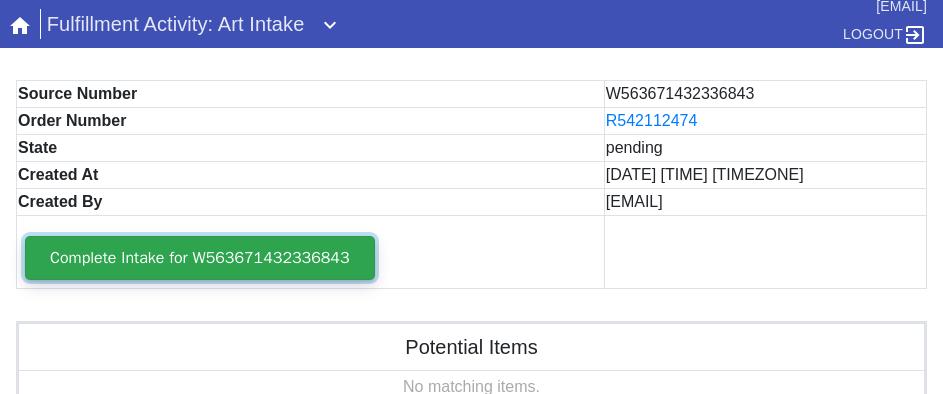 click on "Complete Intake for W563671432336843" at bounding box center (200, 258) 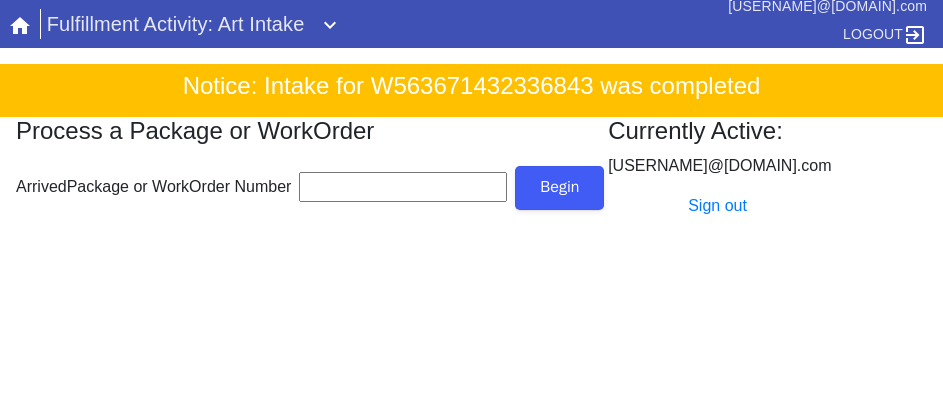 scroll, scrollTop: 0, scrollLeft: 0, axis: both 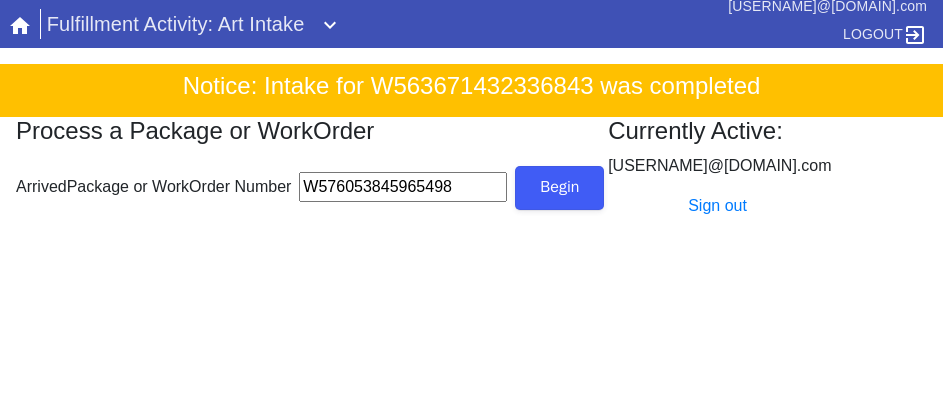 type on "W576053845965498" 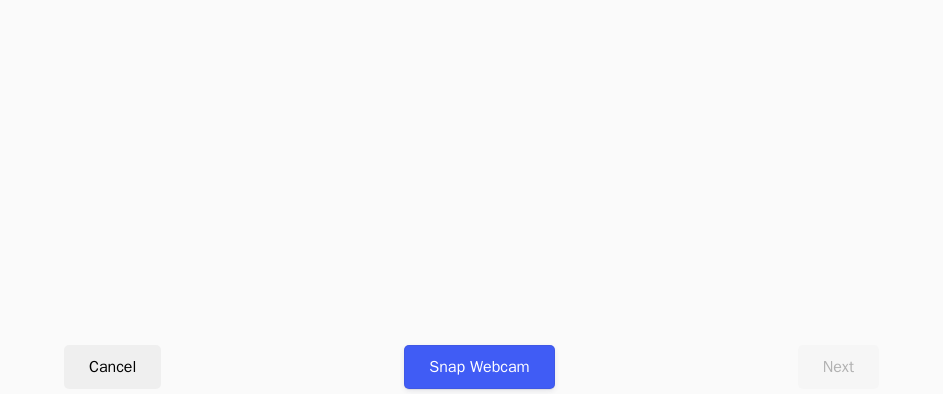 scroll, scrollTop: 912, scrollLeft: 0, axis: vertical 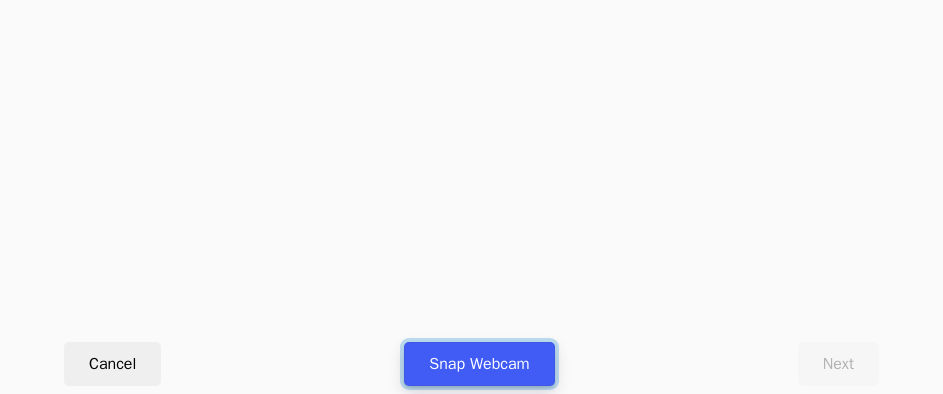 click on "Snap Webcam" at bounding box center [479, 364] 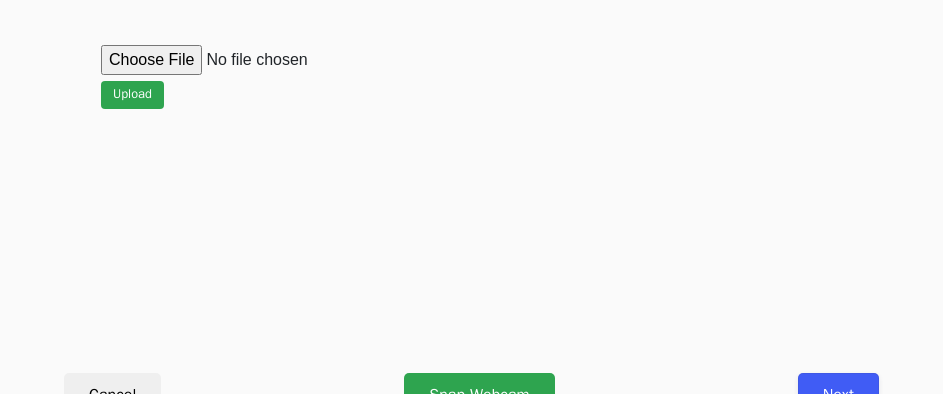 scroll, scrollTop: 912, scrollLeft: 0, axis: vertical 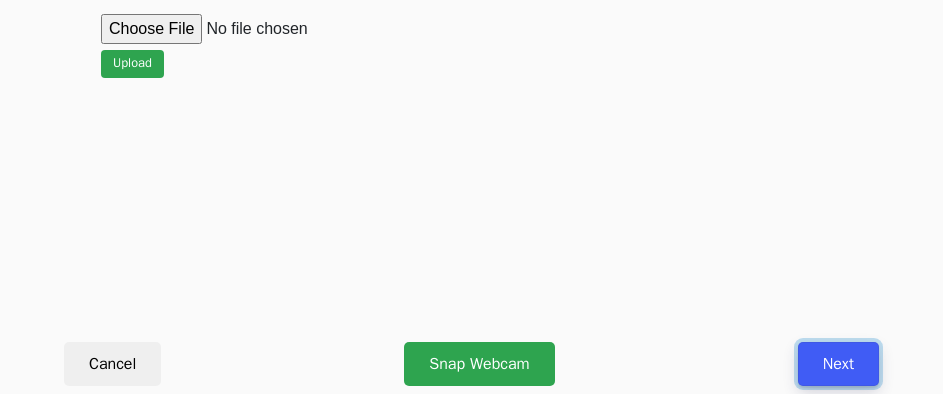 click on "Next" at bounding box center (838, 364) 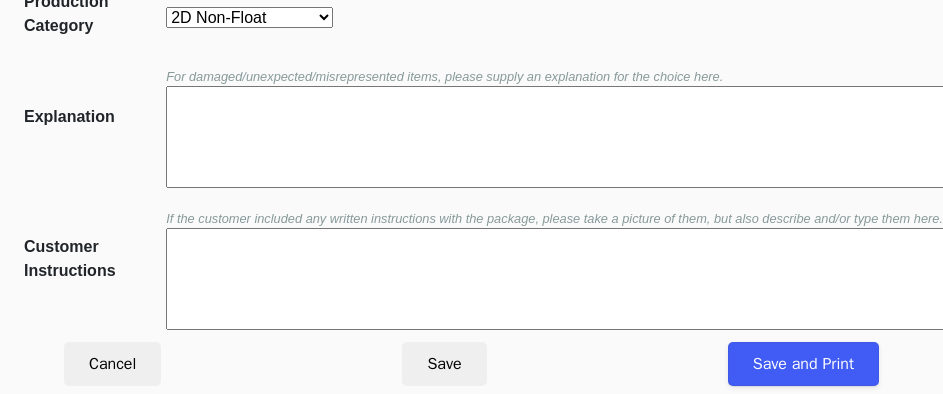 scroll, scrollTop: 452, scrollLeft: 0, axis: vertical 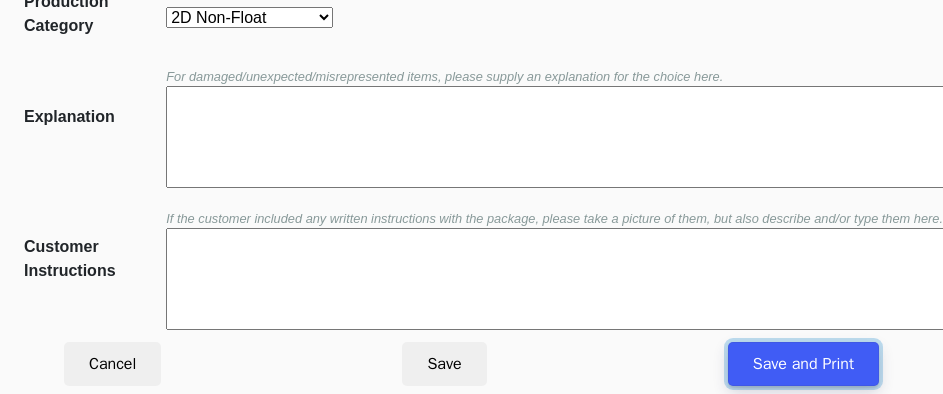 click on "Save and Print" at bounding box center [803, 364] 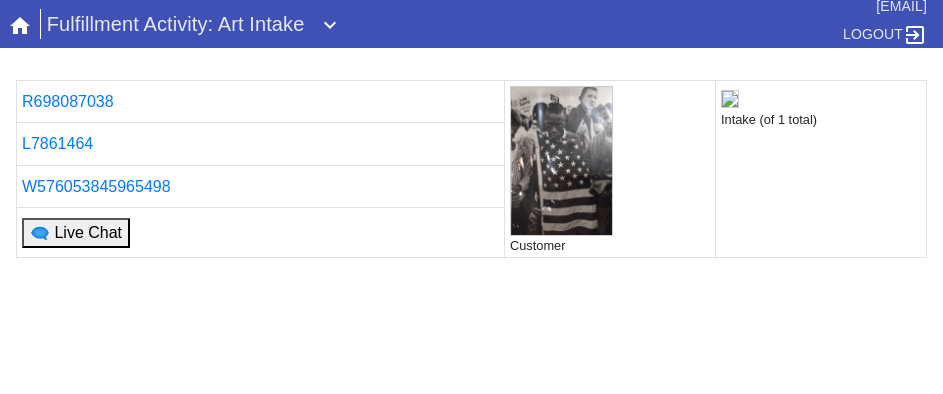 scroll, scrollTop: 0, scrollLeft: 0, axis: both 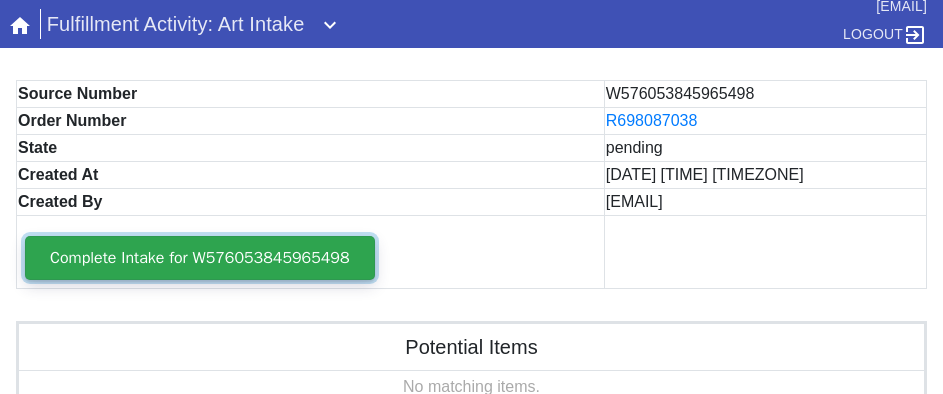 click on "Complete Intake for W576053845965498" at bounding box center [200, 258] 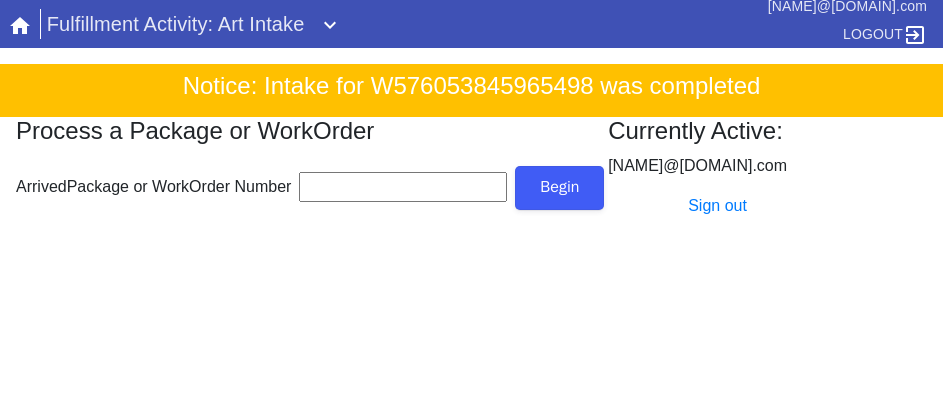 scroll, scrollTop: 0, scrollLeft: 0, axis: both 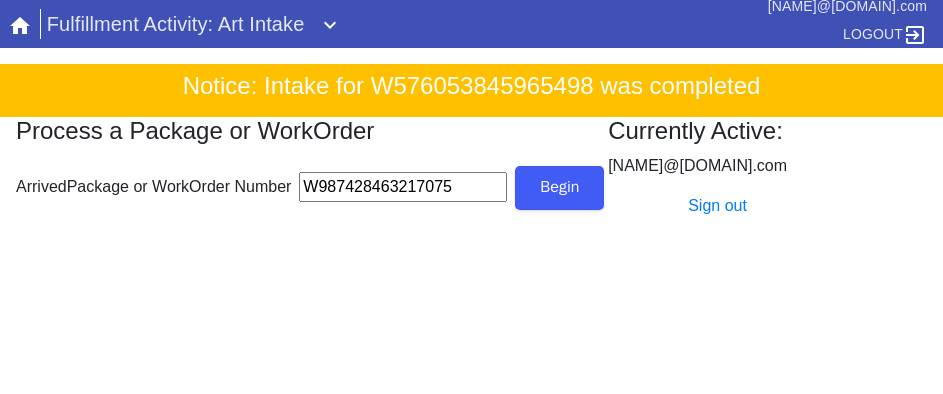 type on "W987428463217075" 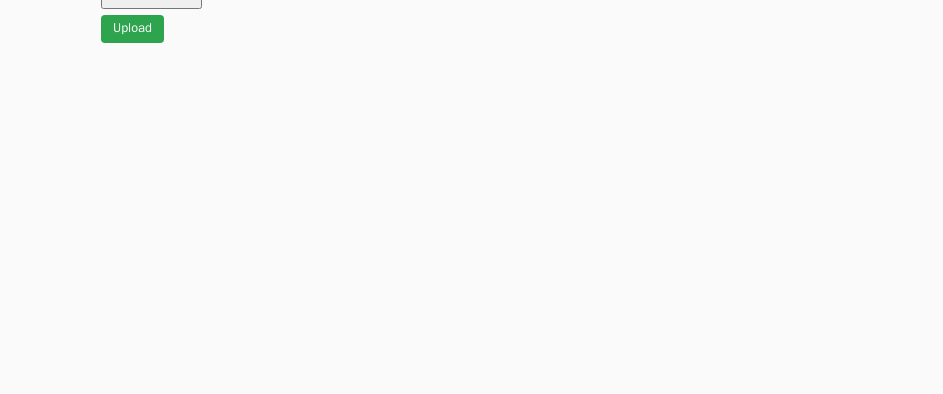 scroll, scrollTop: 912, scrollLeft: 0, axis: vertical 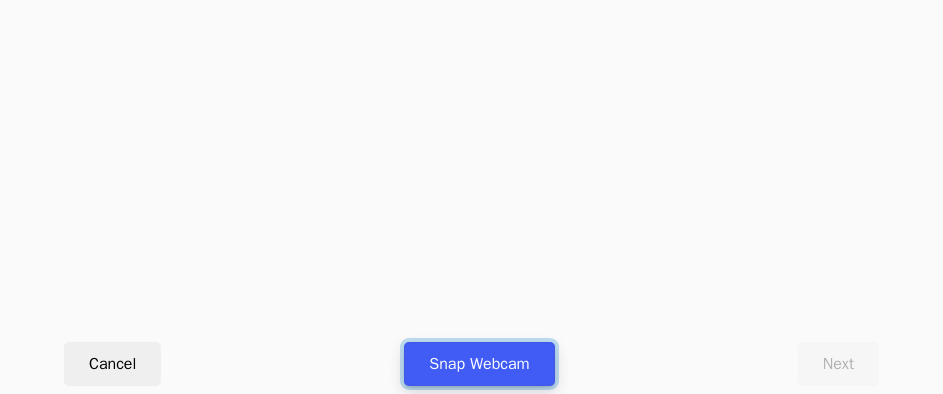 click on "Snap Webcam" at bounding box center [479, 364] 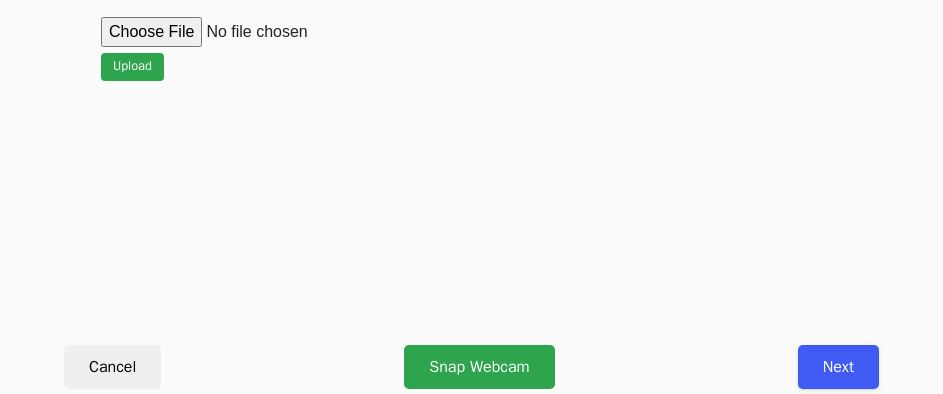 scroll, scrollTop: 912, scrollLeft: 0, axis: vertical 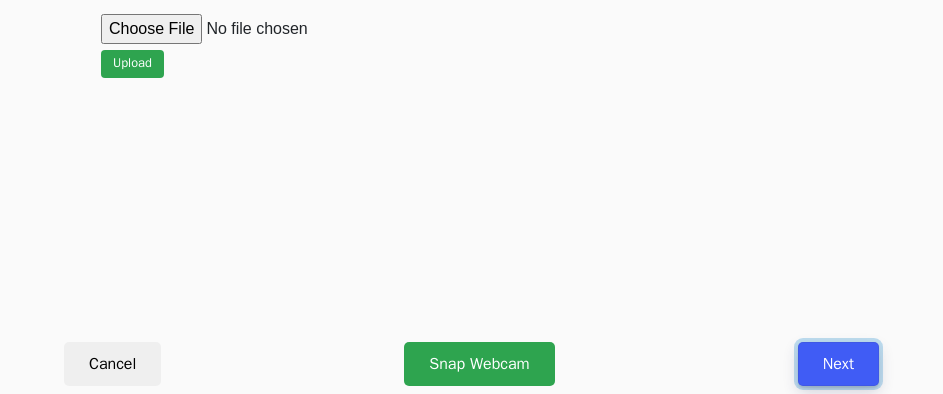 click on "Next" at bounding box center (838, 364) 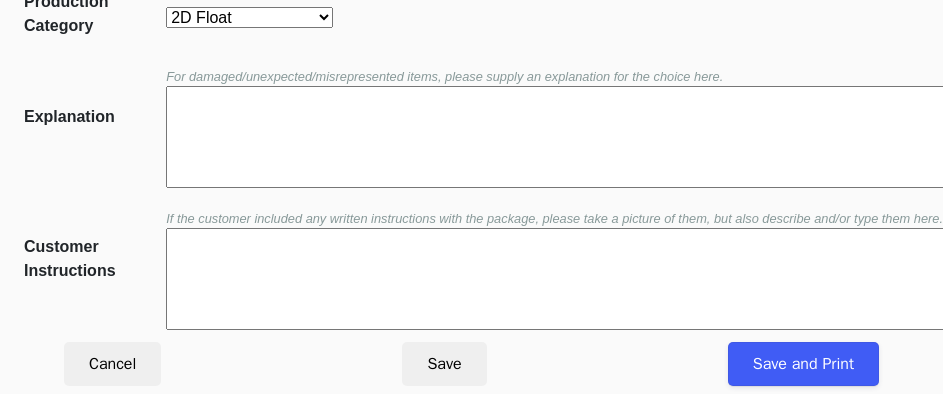 scroll, scrollTop: 452, scrollLeft: 0, axis: vertical 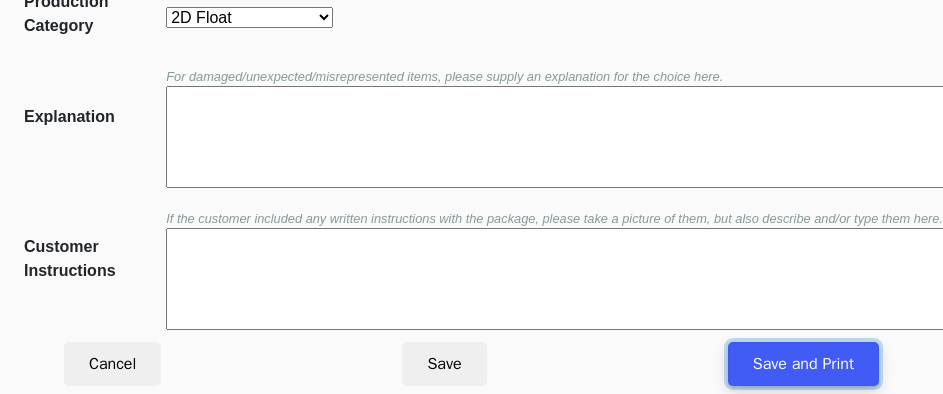 click on "Save and Print" at bounding box center (803, 364) 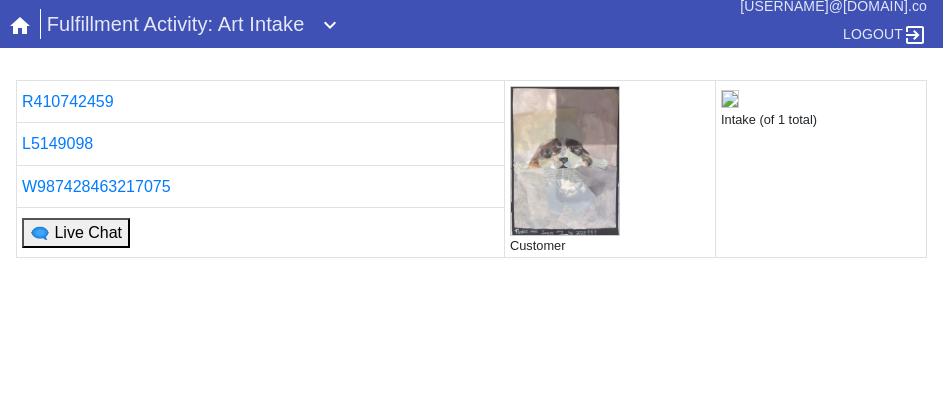 scroll, scrollTop: 0, scrollLeft: 0, axis: both 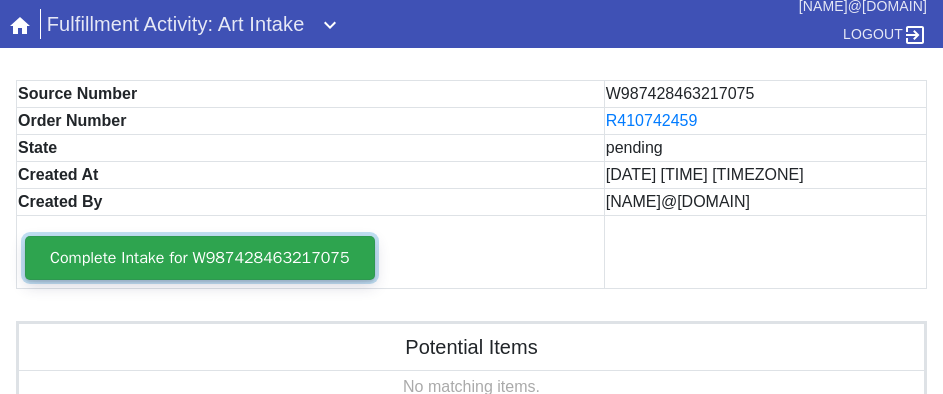click on "Complete Intake for W987428463217075" at bounding box center [200, 258] 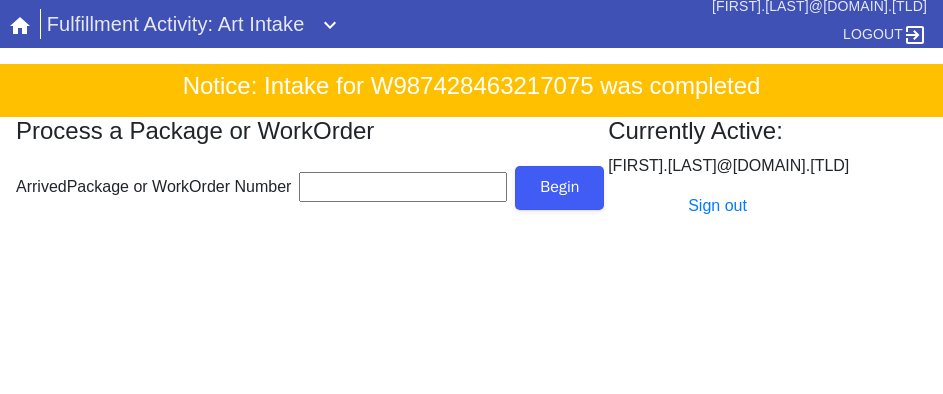 scroll, scrollTop: 0, scrollLeft: 0, axis: both 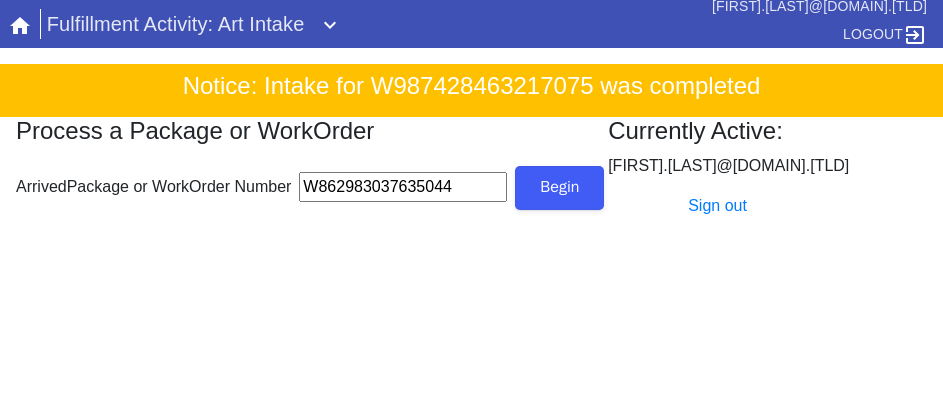 type on "W862983037635044" 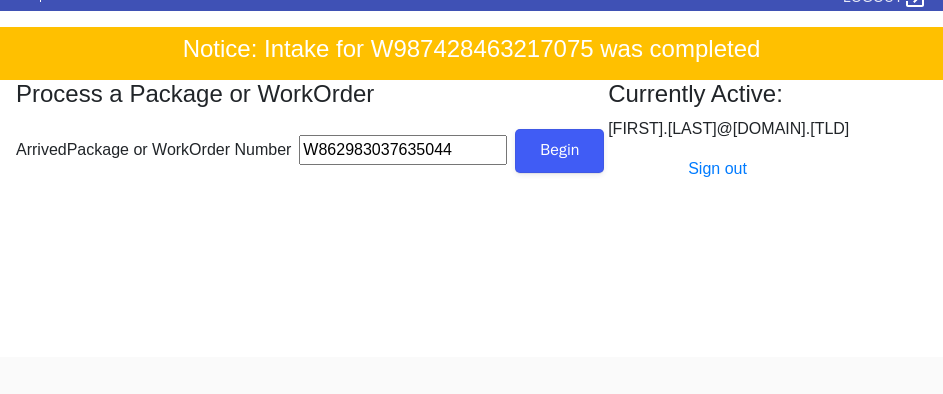 scroll, scrollTop: 100, scrollLeft: 0, axis: vertical 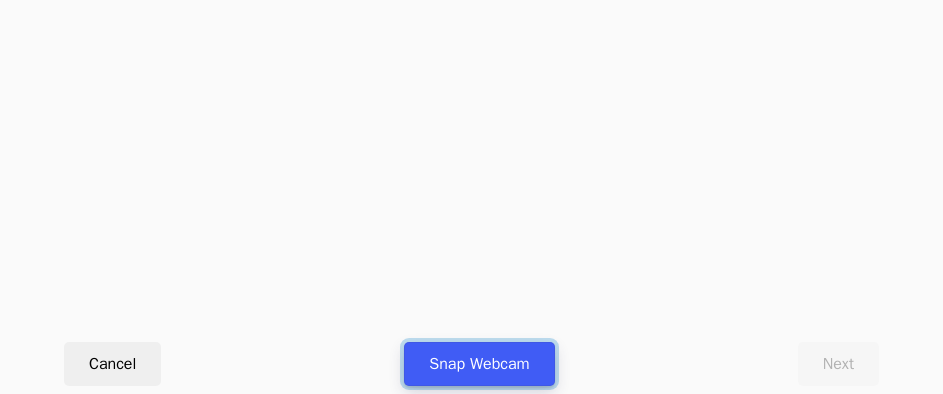 click on "Snap Webcam" at bounding box center (479, 364) 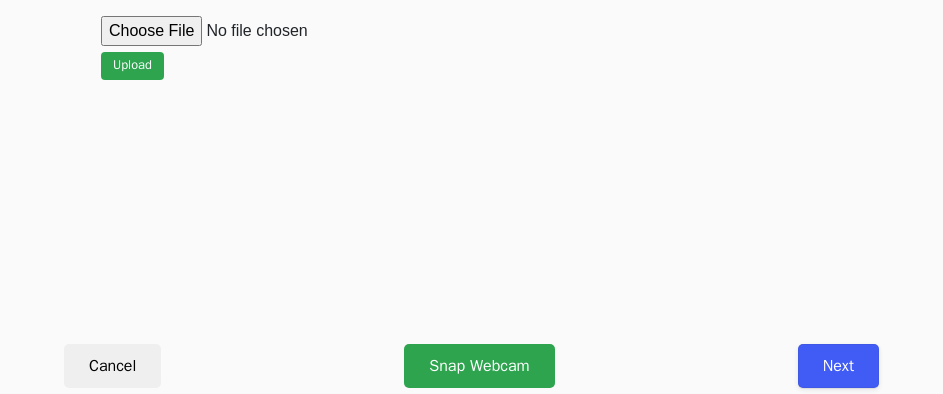 scroll, scrollTop: 912, scrollLeft: 0, axis: vertical 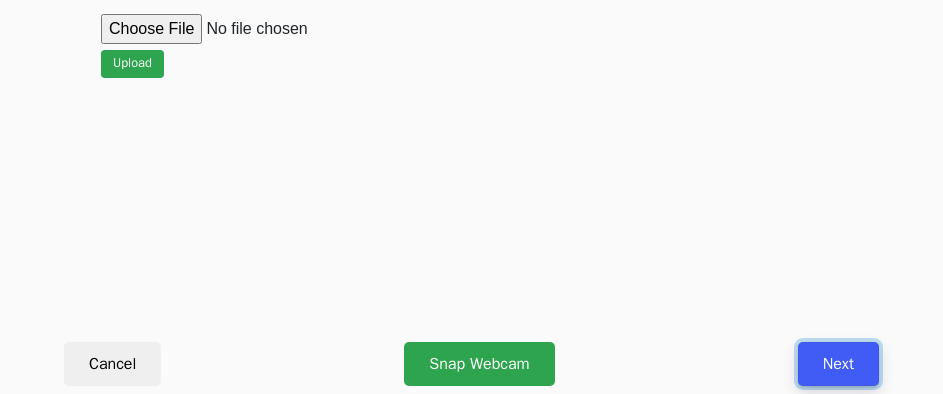 click on "Next" at bounding box center (838, 364) 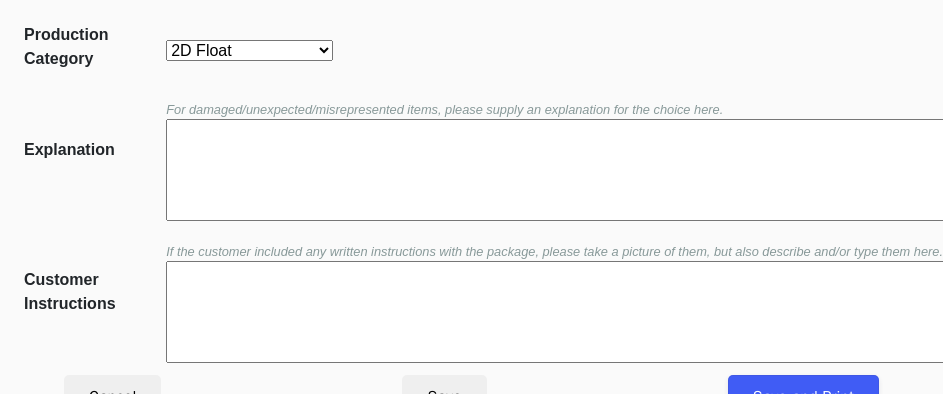 scroll, scrollTop: 452, scrollLeft: 0, axis: vertical 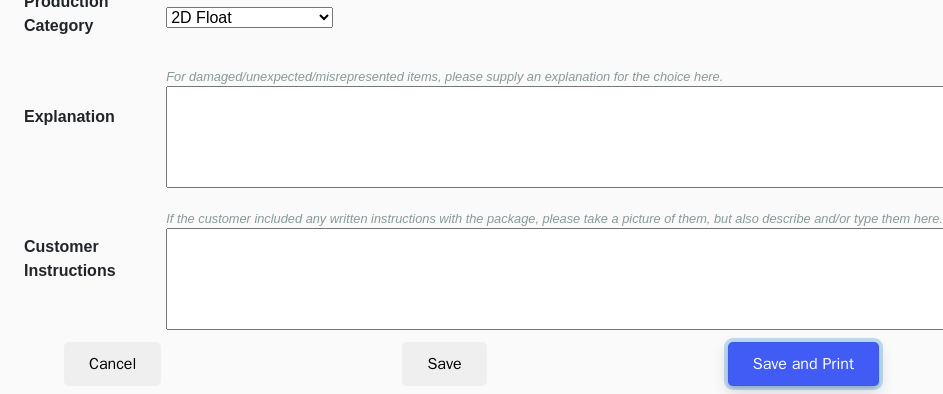 click on "Save and Print" at bounding box center (803, 364) 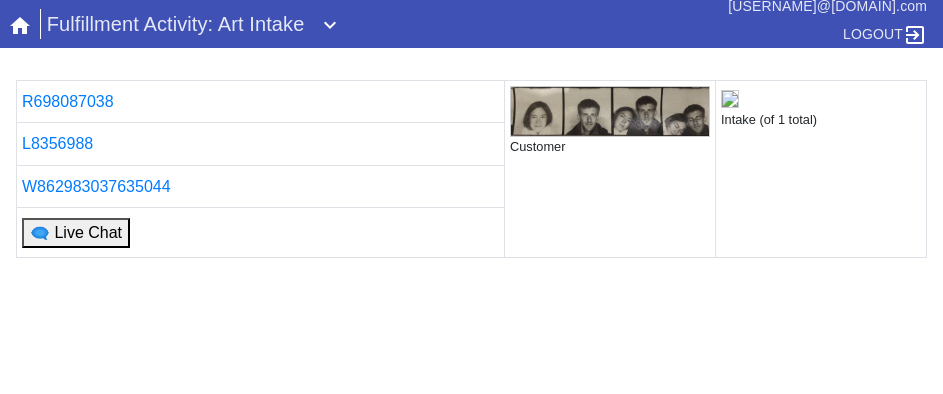 scroll, scrollTop: 0, scrollLeft: 0, axis: both 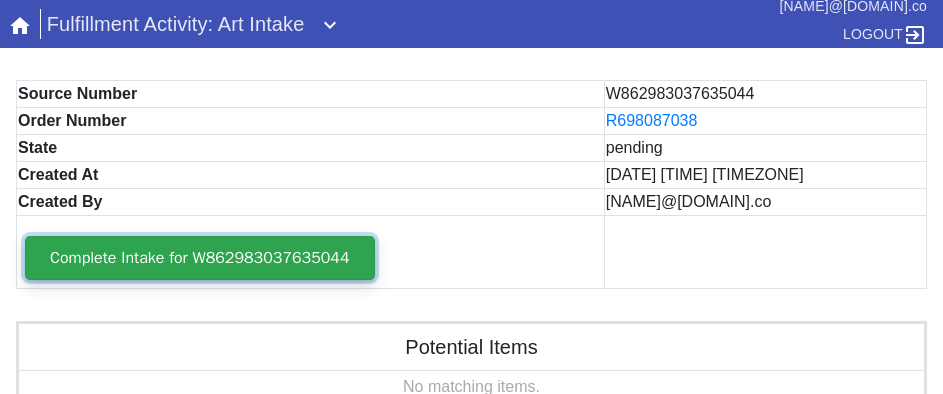 click on "Complete Intake for W862983037635044" at bounding box center (200, 258) 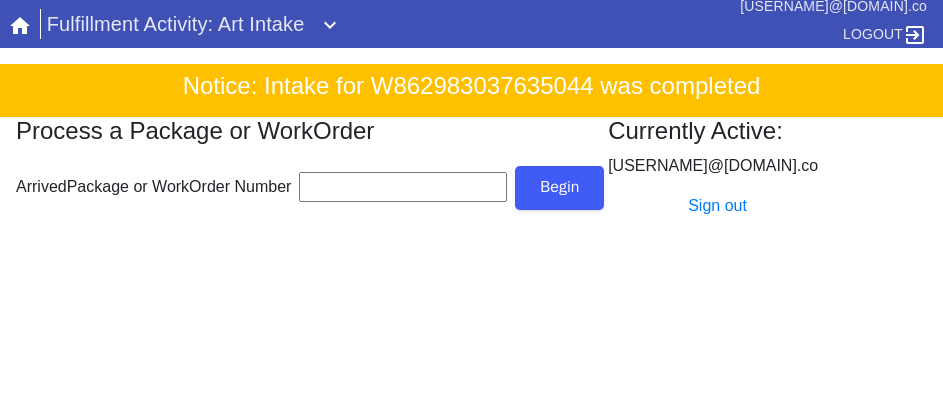 scroll, scrollTop: 0, scrollLeft: 0, axis: both 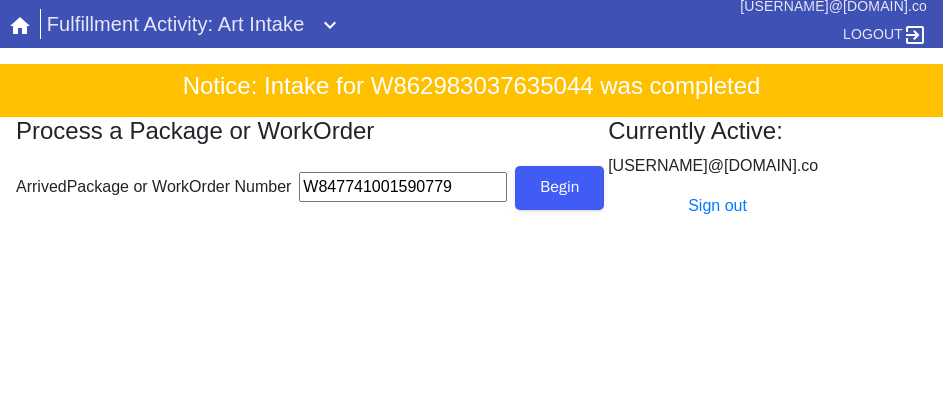 type on "W847741001590779" 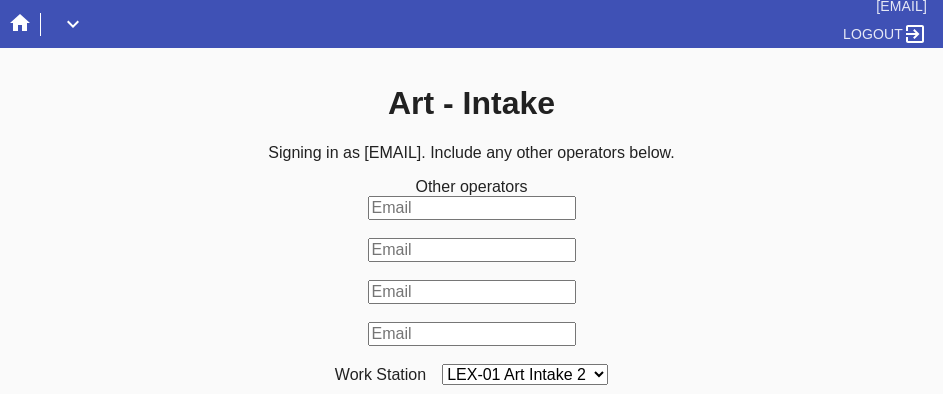 scroll, scrollTop: 0, scrollLeft: 0, axis: both 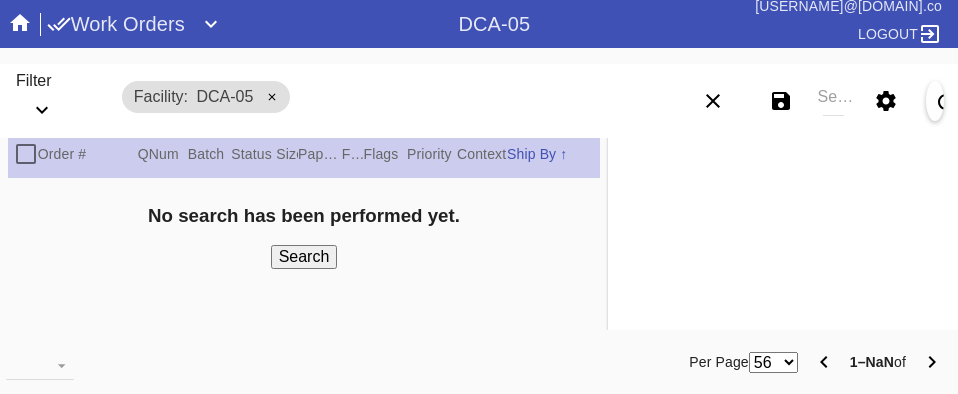 click on "Work Orders" at bounding box center [116, 24] 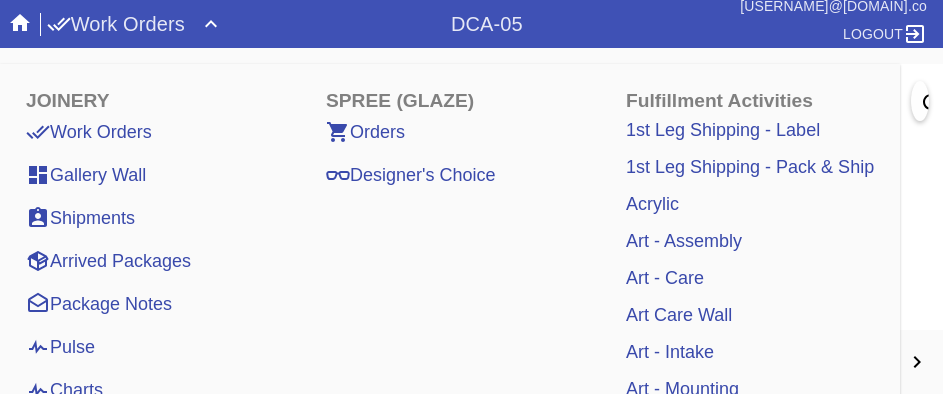 click on "Art - Intake" at bounding box center [670, 352] 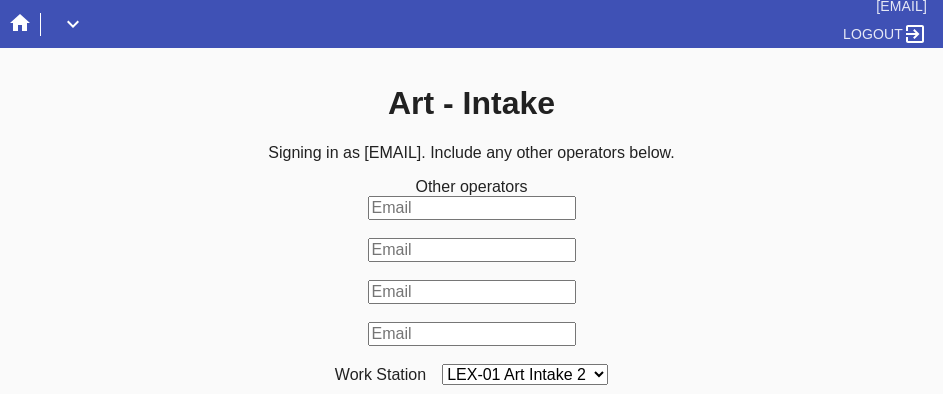 scroll, scrollTop: 0, scrollLeft: 0, axis: both 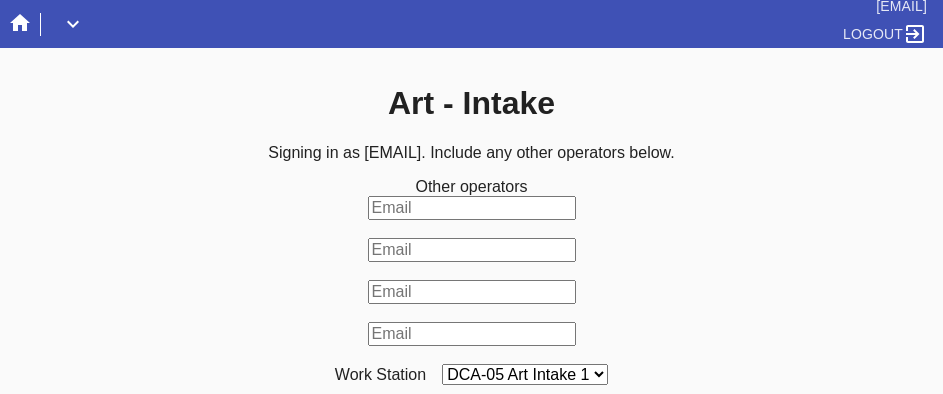 click on "LEX-01 Art Intake 2
LEX-01 Art Intake 3
LEX-01 Art Intake 4
LEX-01 Art Intake 5
DCA-05 Art Intake 3
LAS-01 Art Intake 1
DCA-05 Art Intake 1
DCA-05 Art Intake 2
LEX-01 Art Intake 1
LAS-01 Art Intake 2
LAS-01 Art Intake 3" at bounding box center (525, 374) 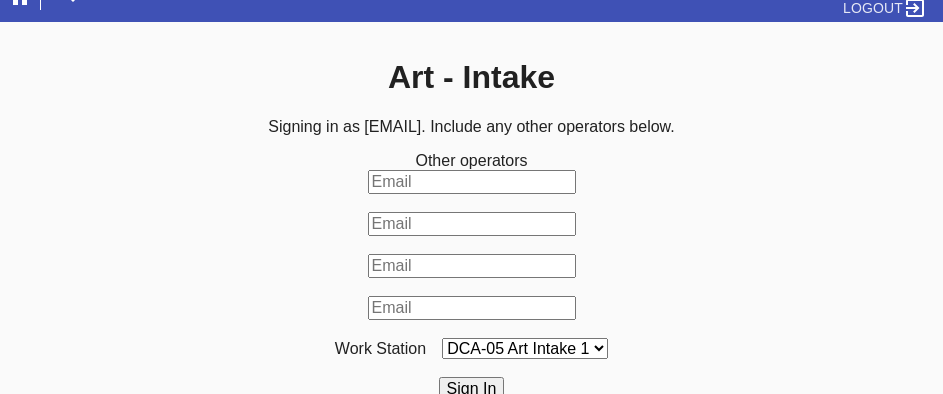 scroll, scrollTop: 33, scrollLeft: 0, axis: vertical 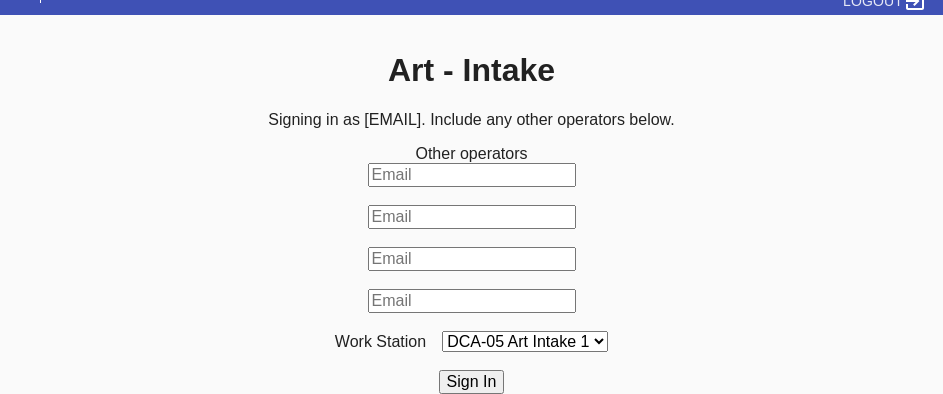 click on "Sign In" at bounding box center (472, 382) 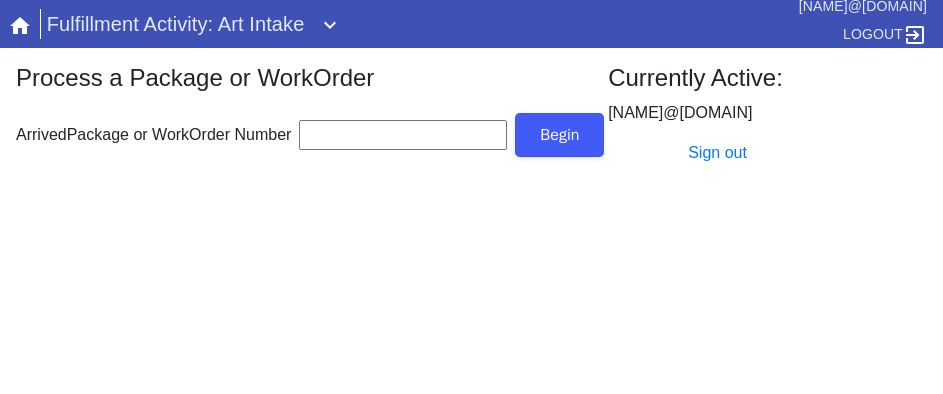 scroll, scrollTop: 0, scrollLeft: 0, axis: both 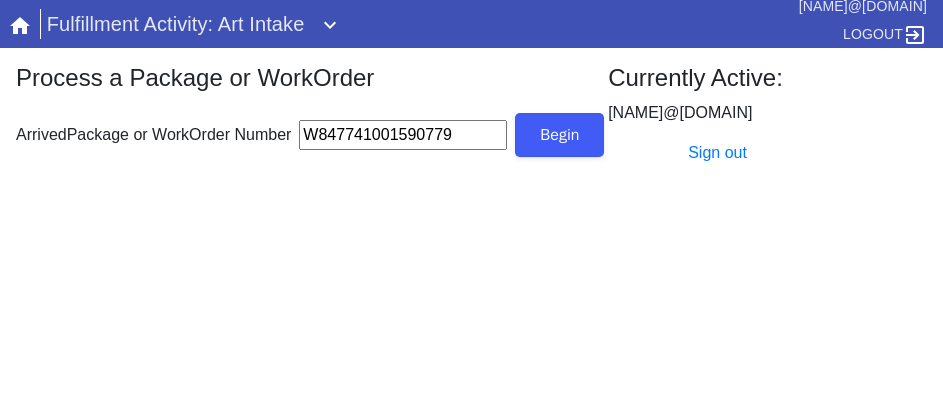 type on "W847741001590779" 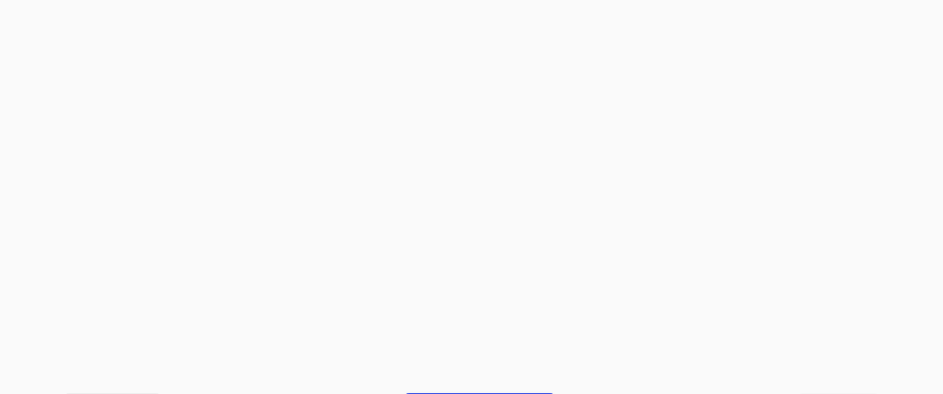 scroll, scrollTop: 912, scrollLeft: 0, axis: vertical 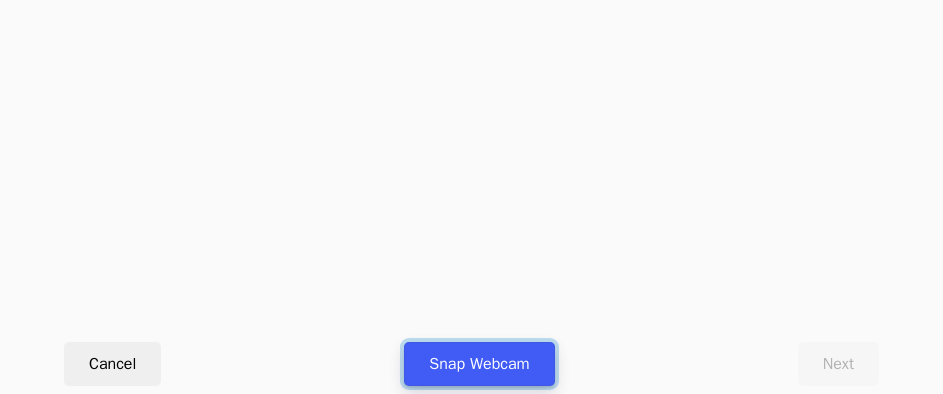 click on "Snap Webcam" at bounding box center (479, 364) 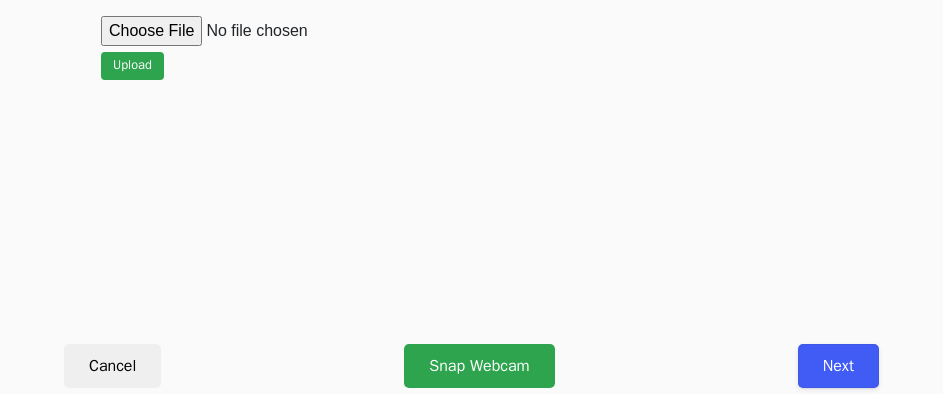 scroll, scrollTop: 912, scrollLeft: 0, axis: vertical 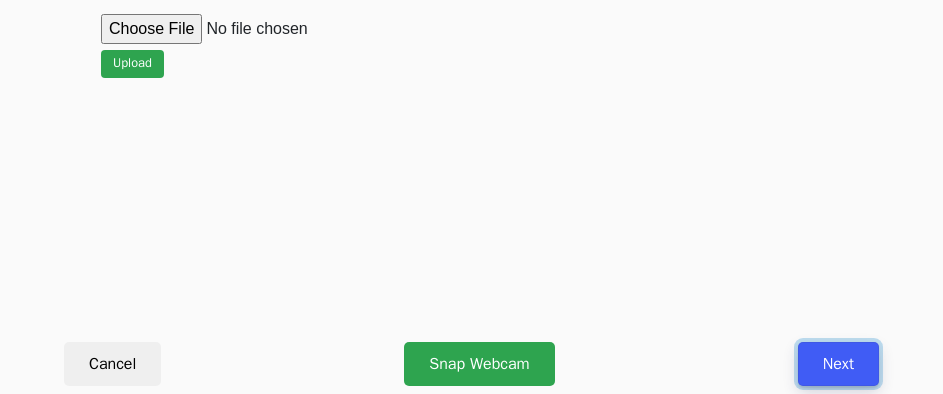 click on "Next" at bounding box center [838, 364] 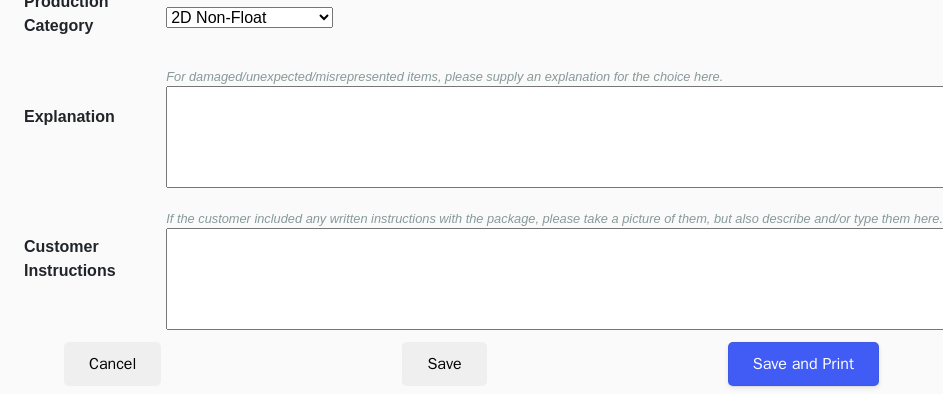 scroll, scrollTop: 452, scrollLeft: 0, axis: vertical 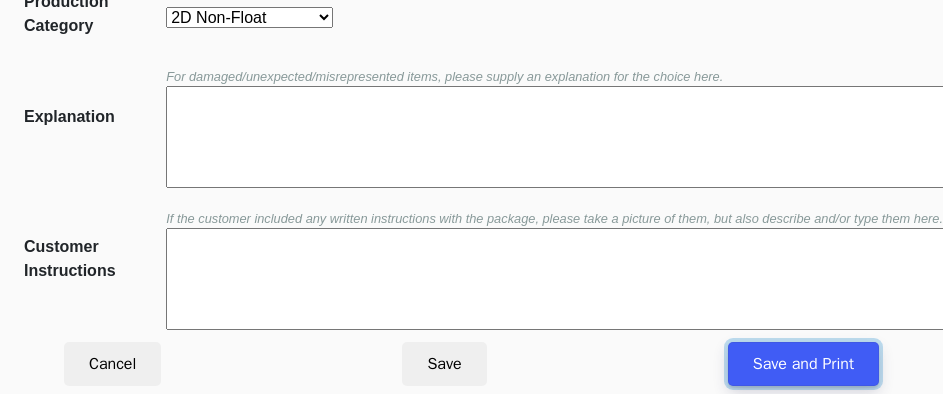 click on "Save and Print" at bounding box center [803, 364] 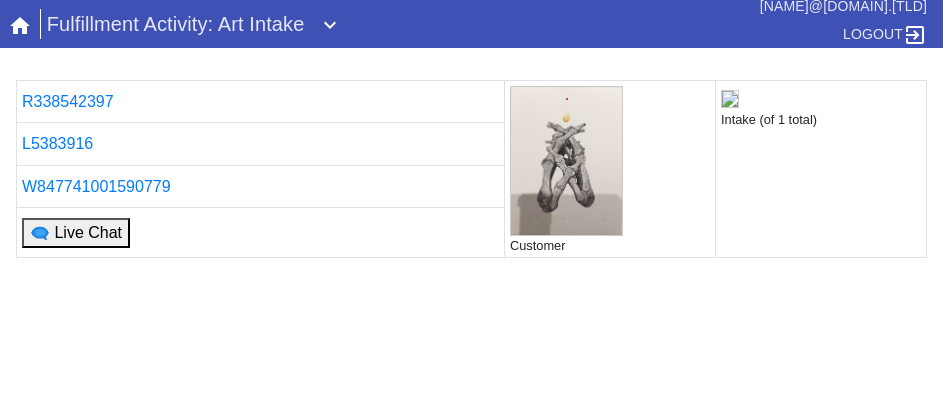 scroll, scrollTop: 0, scrollLeft: 0, axis: both 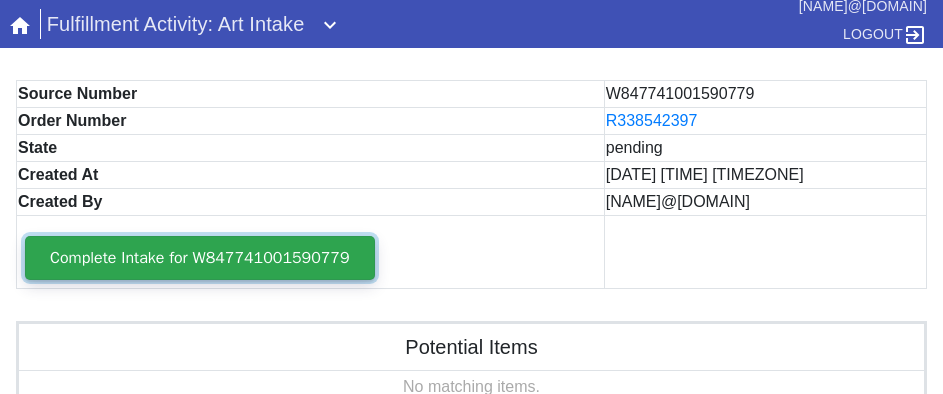 click on "Complete Intake for W847741001590779" at bounding box center [200, 258] 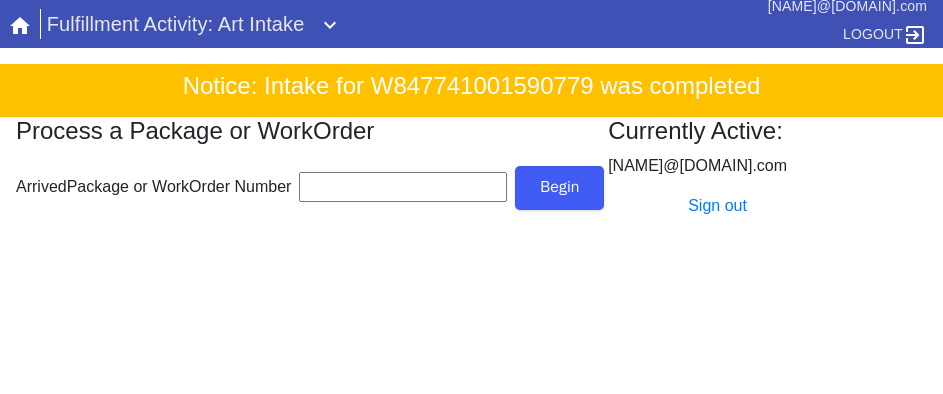scroll, scrollTop: 0, scrollLeft: 0, axis: both 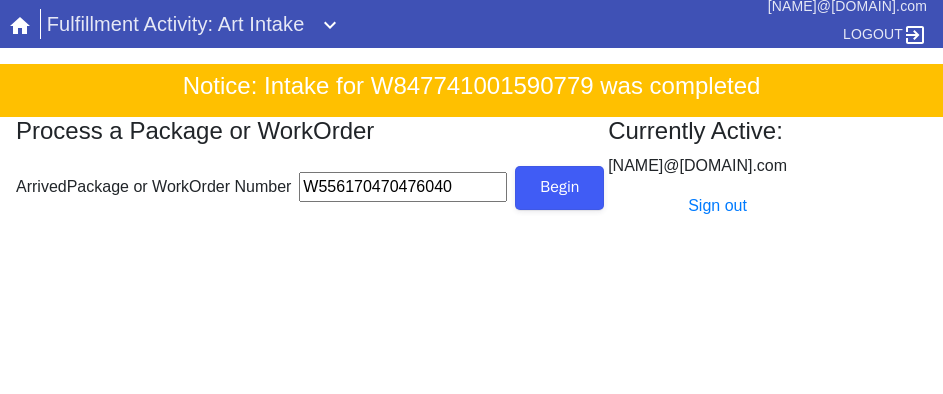 type on "W556170470476040" 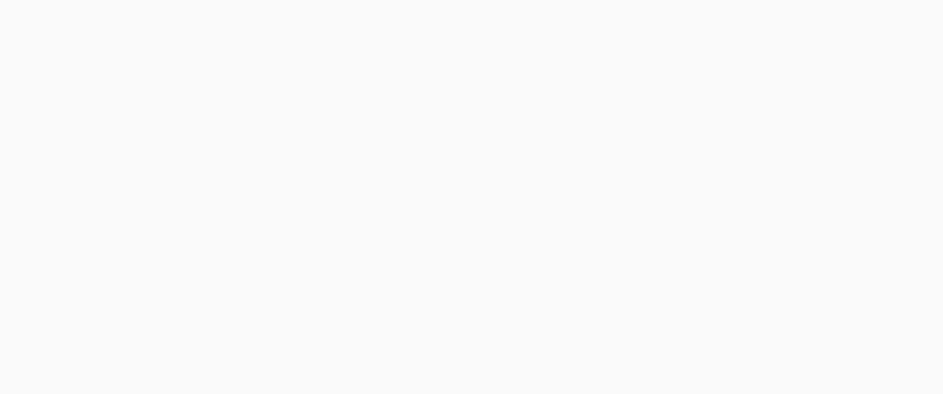 scroll, scrollTop: 912, scrollLeft: 0, axis: vertical 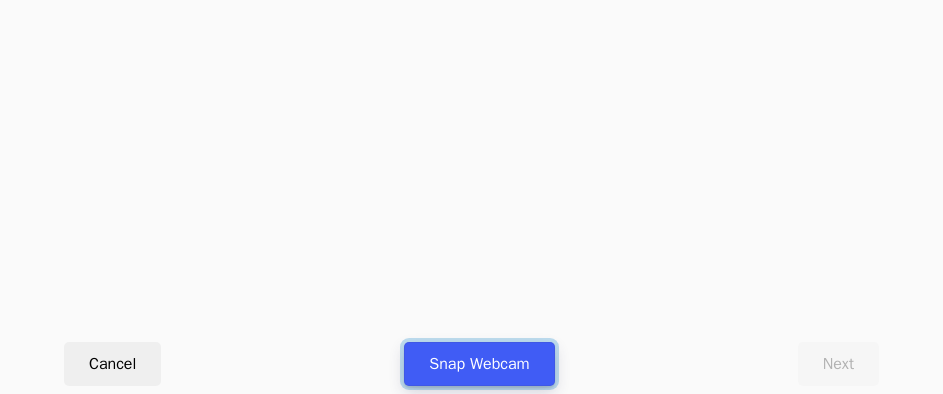 click on "Snap Webcam" at bounding box center (479, 364) 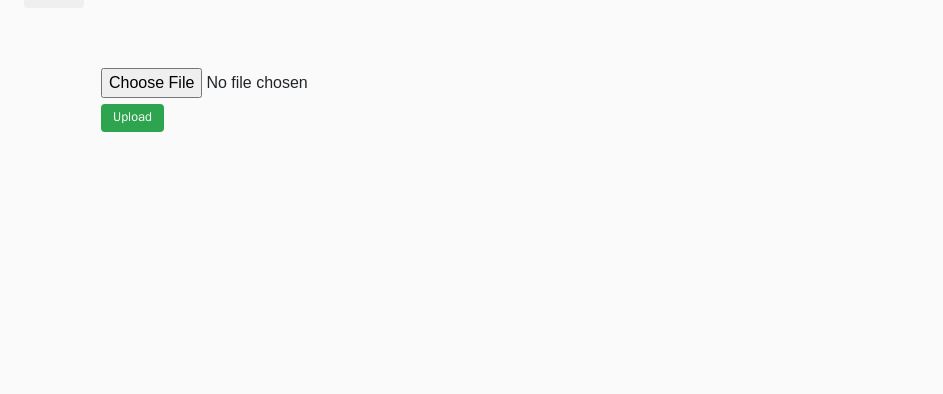 scroll, scrollTop: 912, scrollLeft: 0, axis: vertical 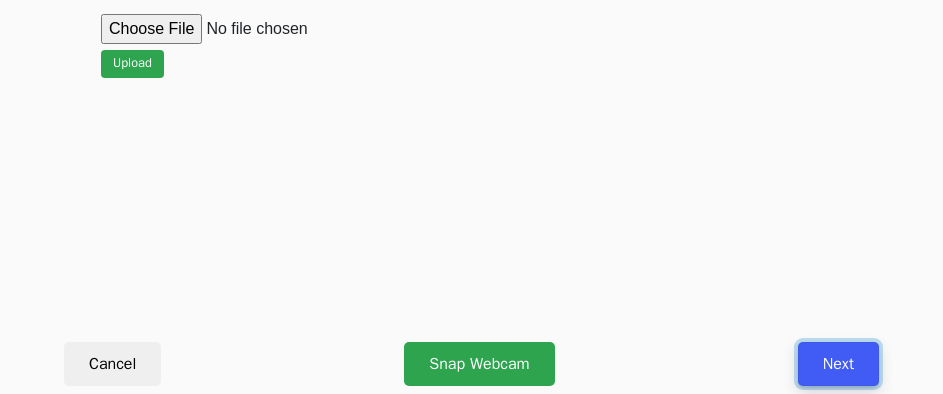 click on "Next" at bounding box center [838, 364] 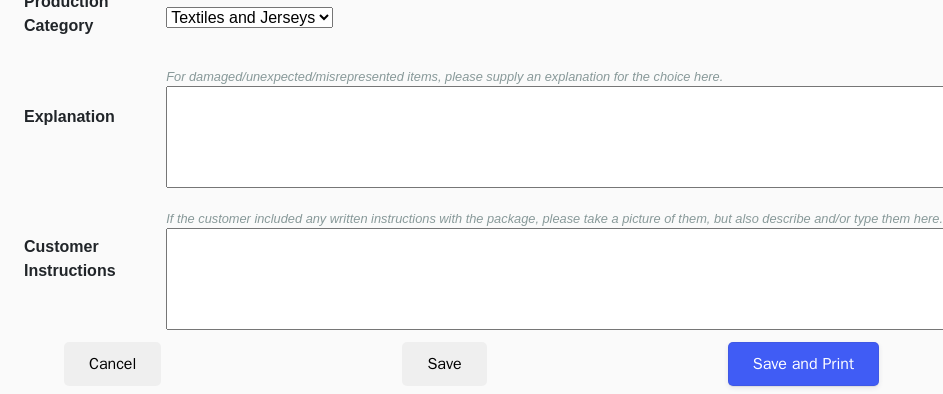 scroll, scrollTop: 452, scrollLeft: 0, axis: vertical 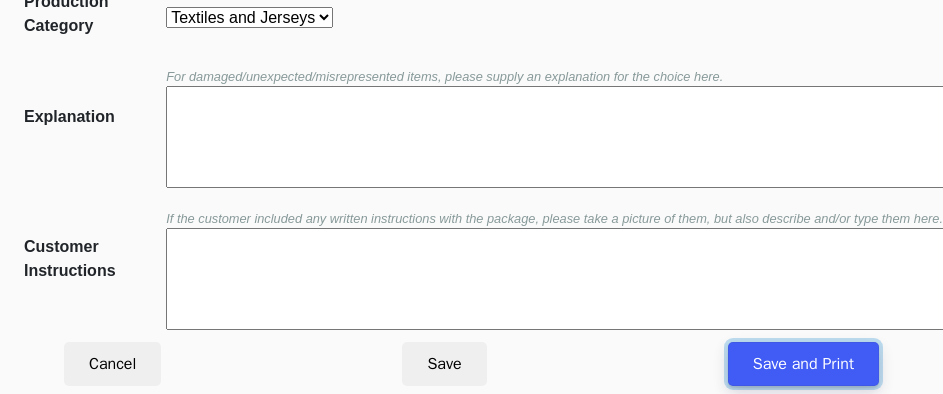 click on "Save and Print" at bounding box center [803, 364] 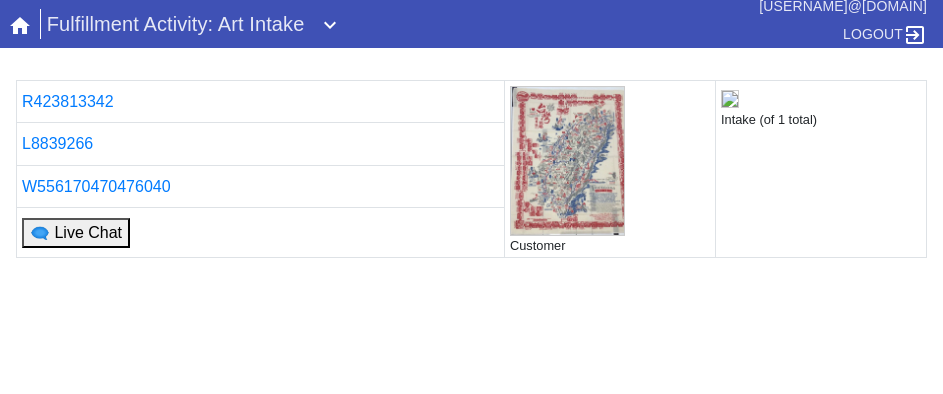 scroll, scrollTop: 0, scrollLeft: 0, axis: both 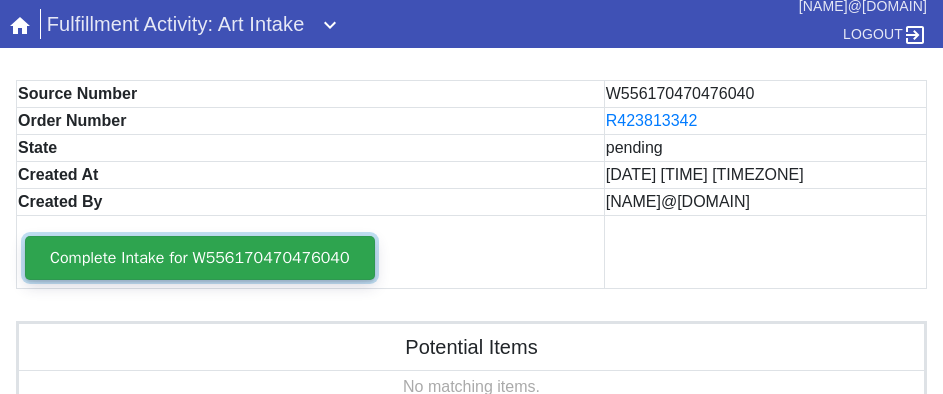 click on "Complete Intake for W556170470476040" at bounding box center (200, 258) 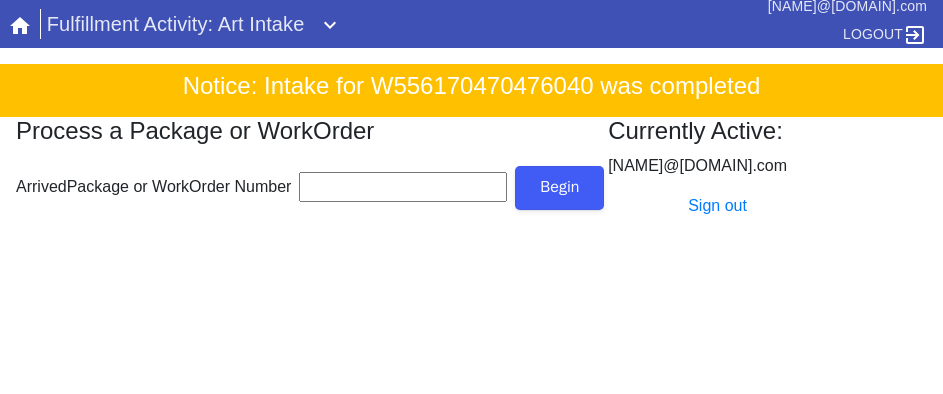 scroll, scrollTop: 0, scrollLeft: 0, axis: both 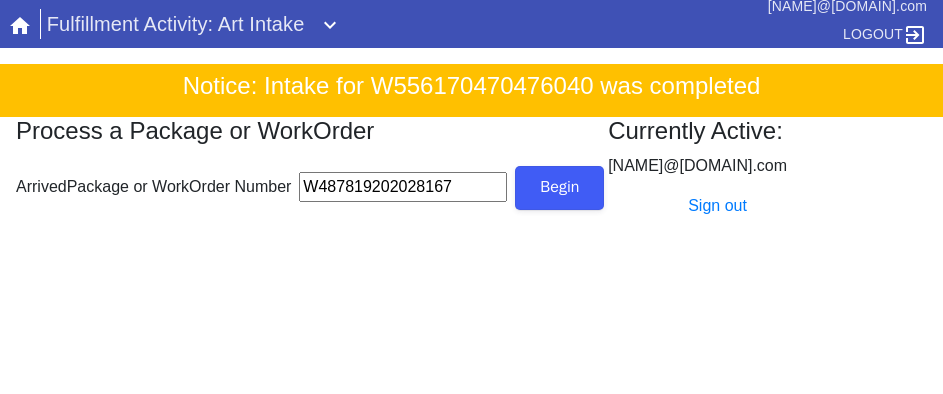 type on "W487819202028167" 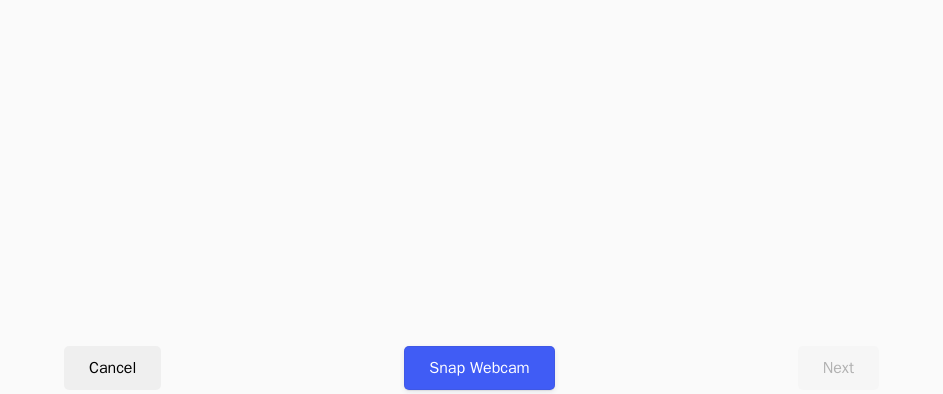 scroll, scrollTop: 912, scrollLeft: 0, axis: vertical 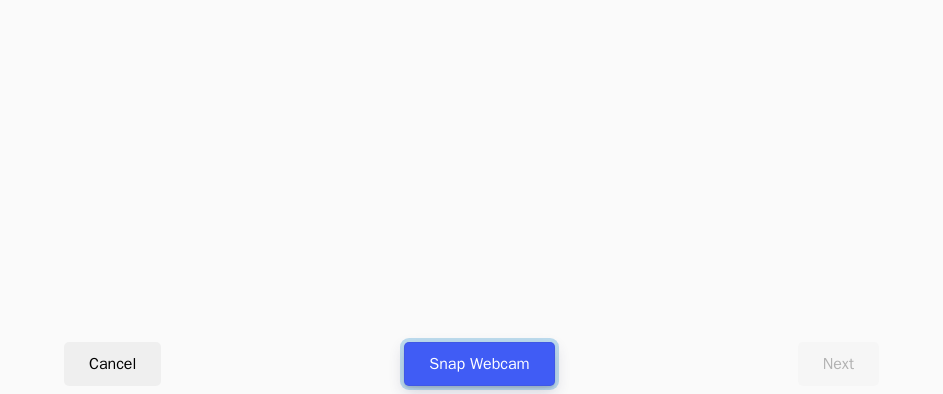 click on "Snap Webcam" at bounding box center [479, 364] 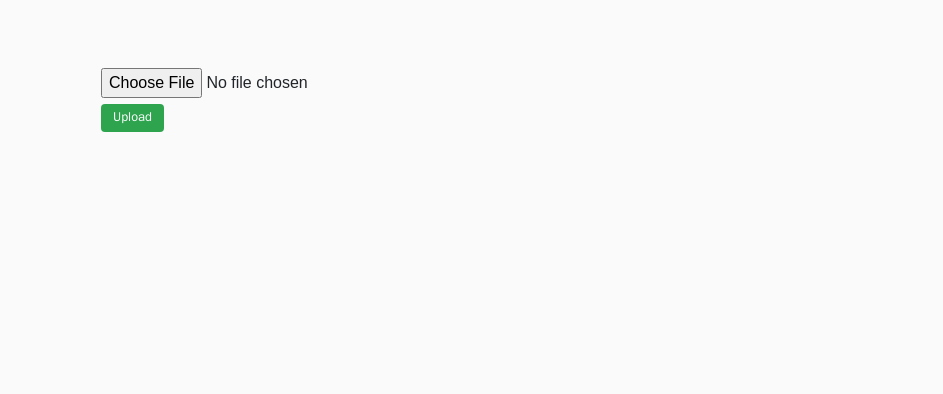 scroll, scrollTop: 912, scrollLeft: 0, axis: vertical 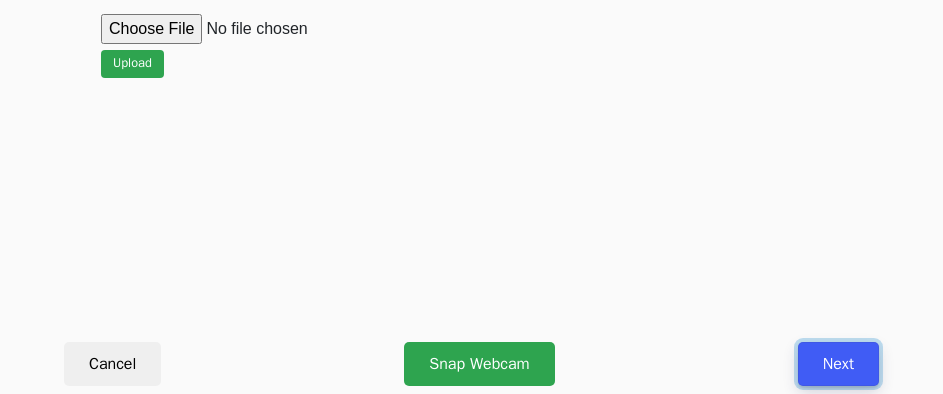 click on "Next" at bounding box center (838, 364) 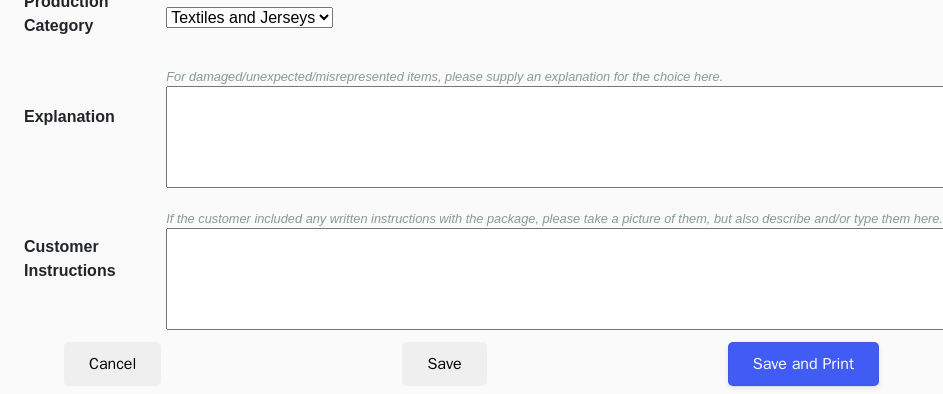 scroll, scrollTop: 452, scrollLeft: 0, axis: vertical 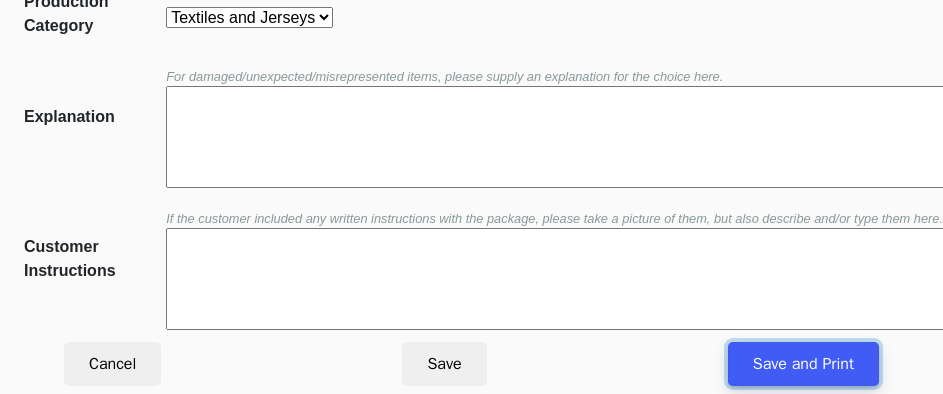 click on "Save and Print" at bounding box center [803, 364] 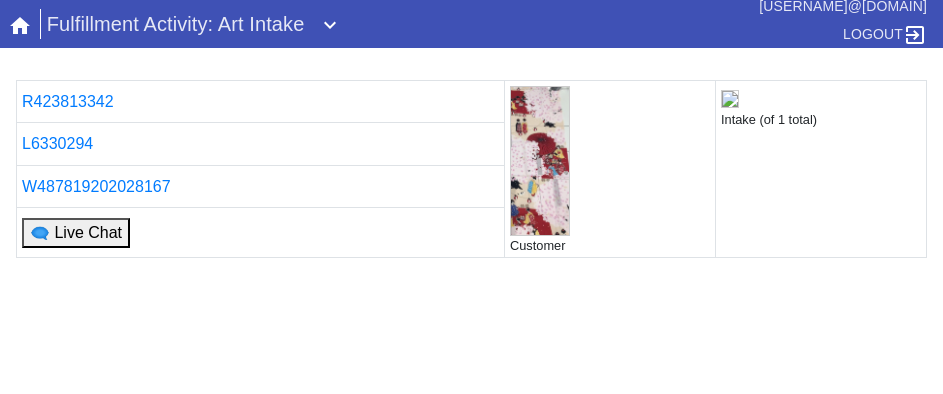 scroll, scrollTop: 0, scrollLeft: 0, axis: both 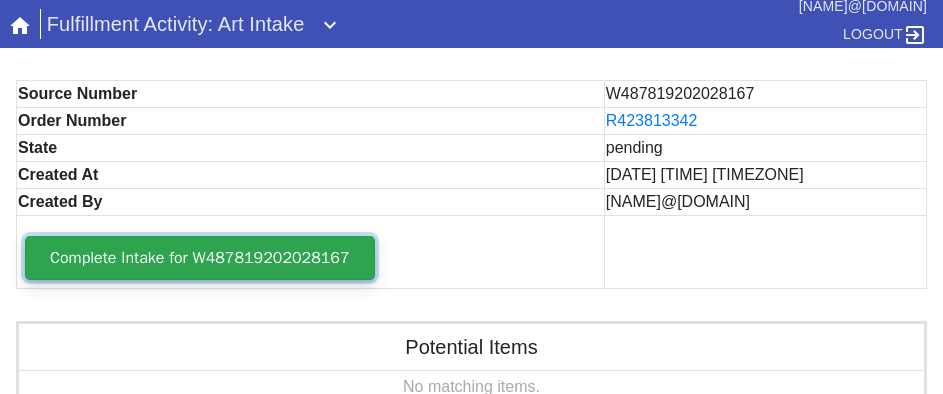 click on "Complete Intake for W487819202028167" at bounding box center (200, 258) 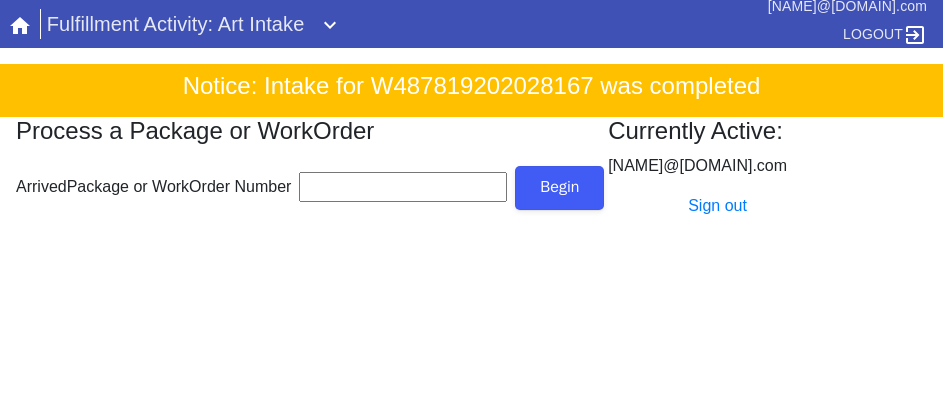 scroll, scrollTop: 0, scrollLeft: 0, axis: both 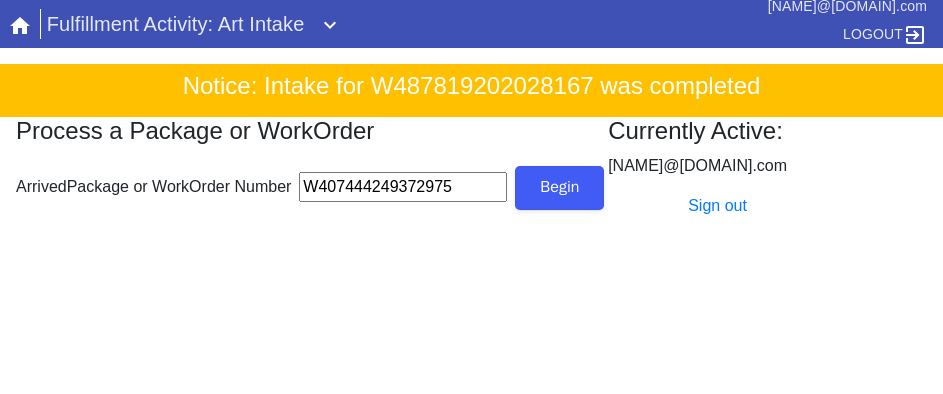 type on "W407444249372975" 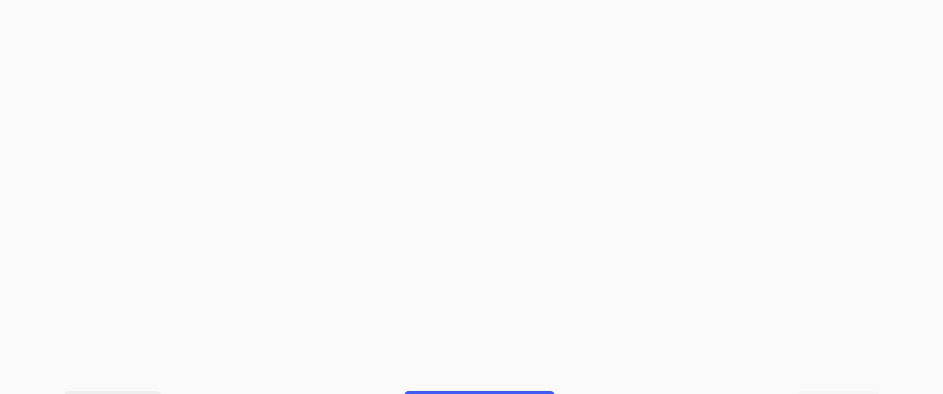 scroll, scrollTop: 912, scrollLeft: 0, axis: vertical 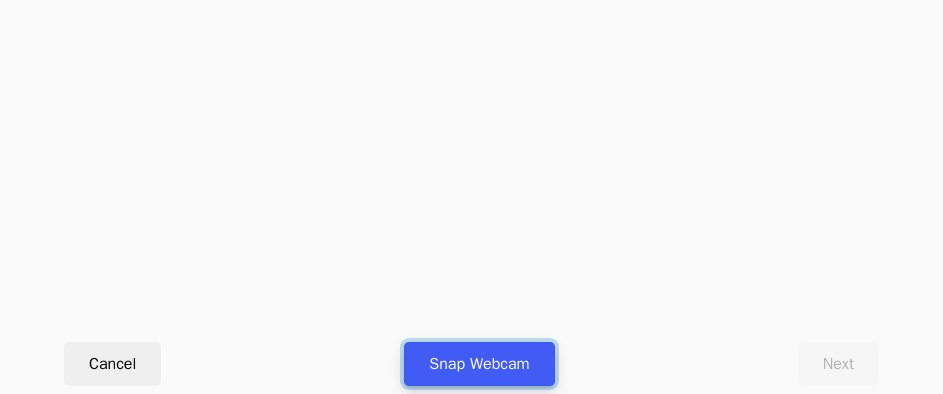 click on "Snap Webcam" at bounding box center (479, 364) 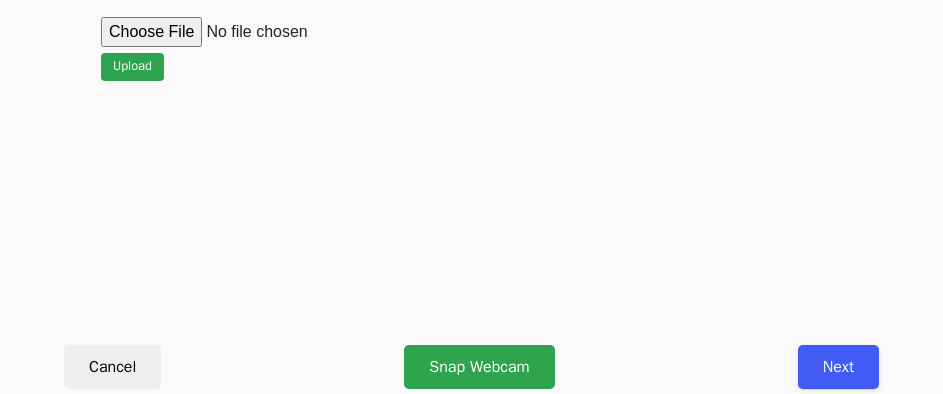 scroll, scrollTop: 912, scrollLeft: 0, axis: vertical 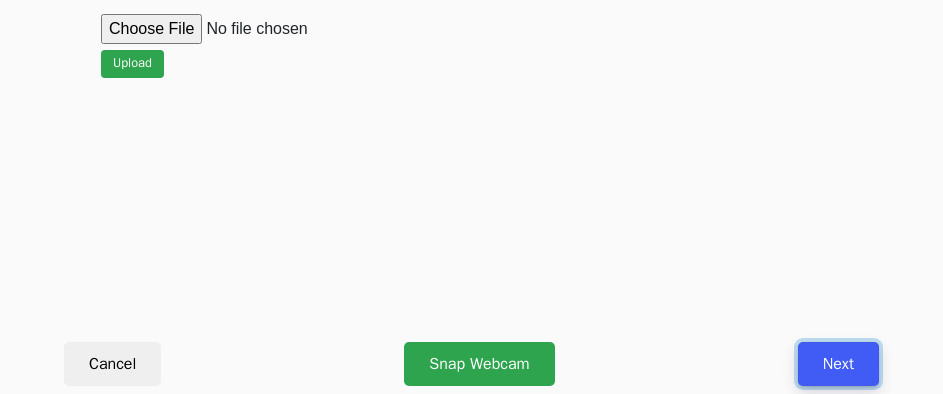 click on "Next" at bounding box center [838, 364] 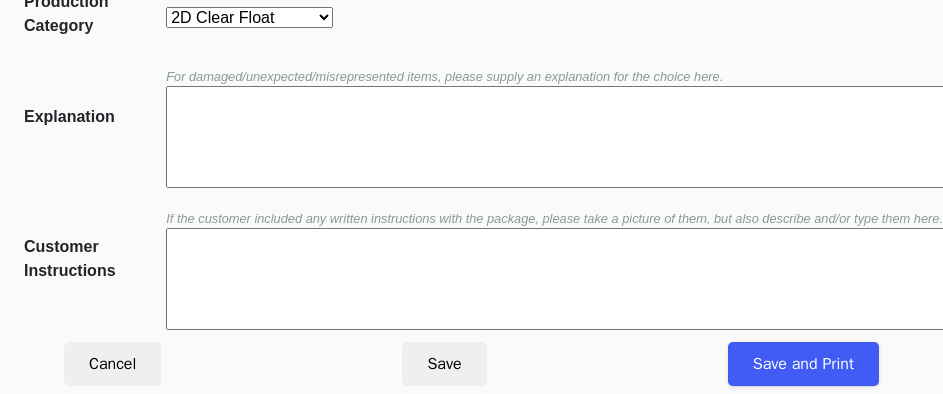 scroll, scrollTop: 452, scrollLeft: 0, axis: vertical 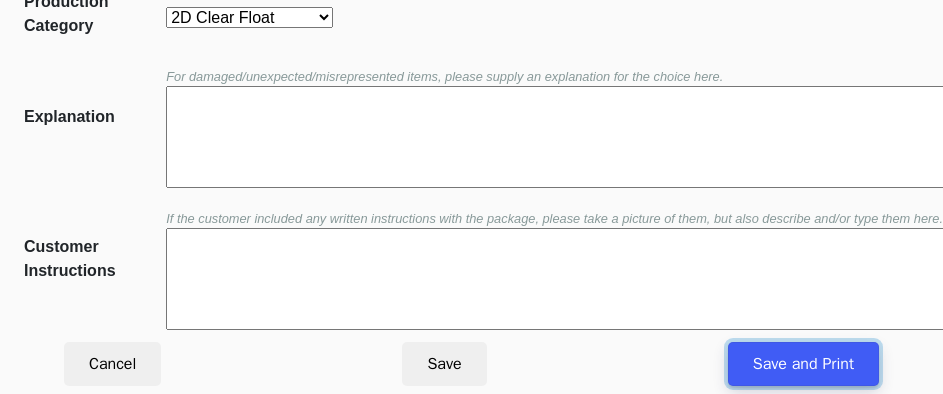click on "Save and Print" at bounding box center [803, 364] 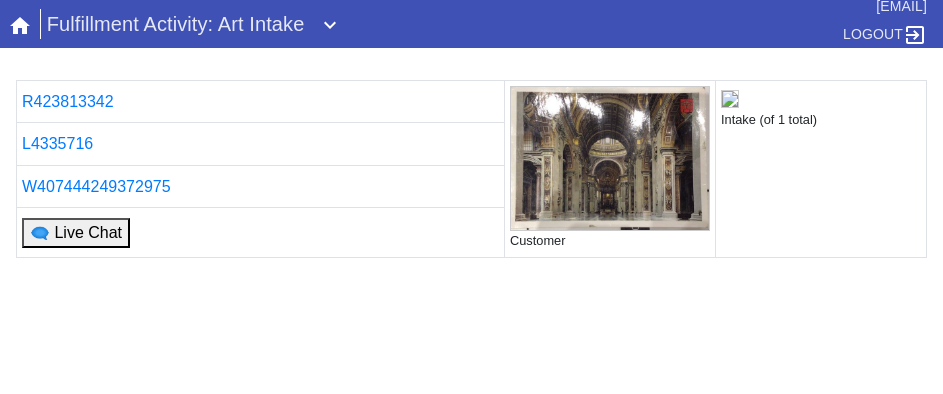 scroll, scrollTop: 0, scrollLeft: 0, axis: both 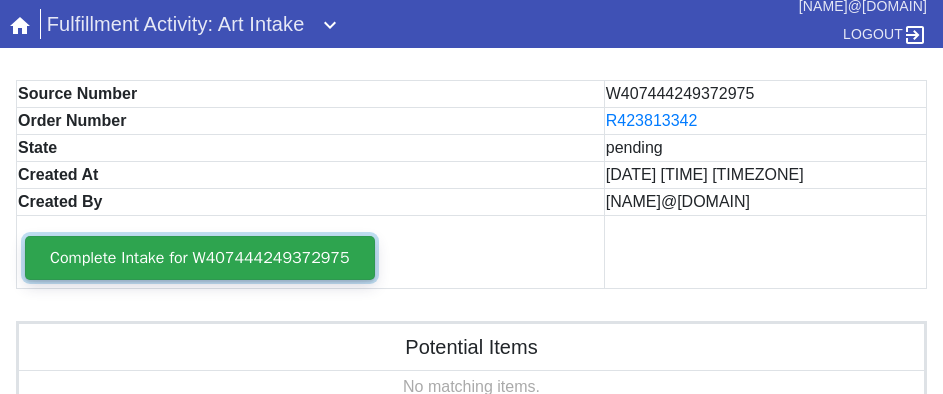 click on "Complete Intake for W407444249372975" at bounding box center (200, 258) 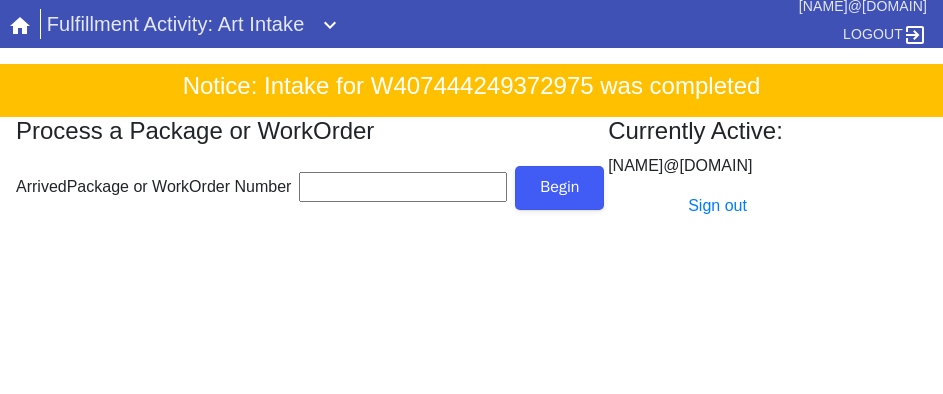 scroll, scrollTop: 0, scrollLeft: 0, axis: both 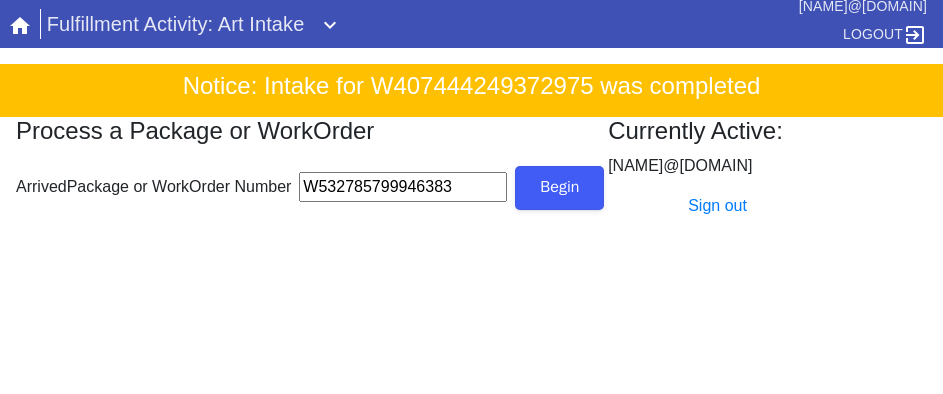 type on "W532785799946383" 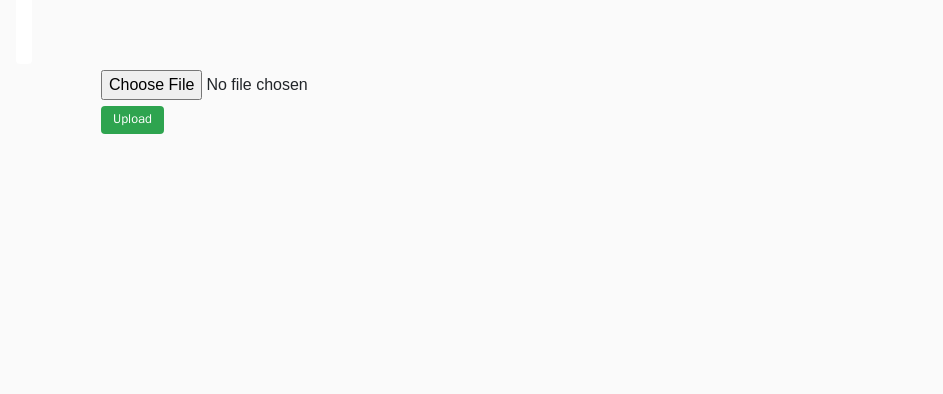 scroll, scrollTop: 912, scrollLeft: 0, axis: vertical 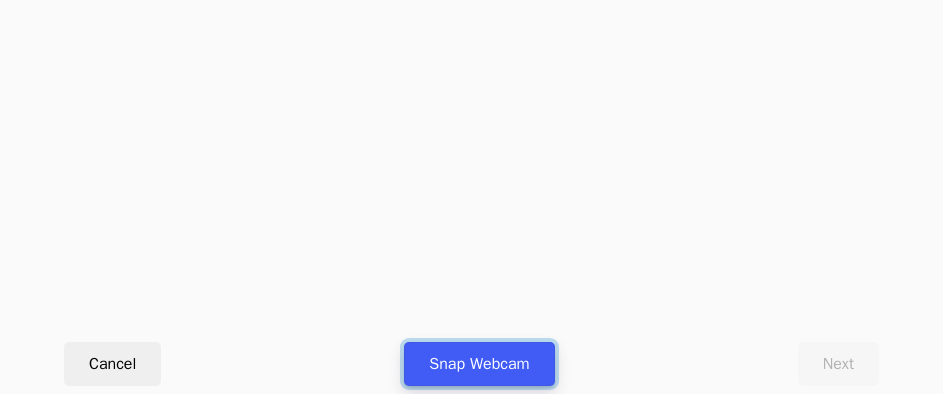 click on "Snap Webcam" at bounding box center [479, 364] 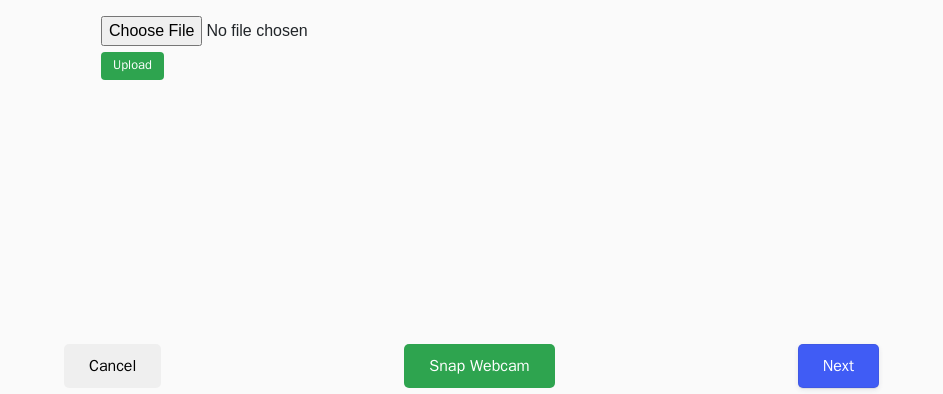 scroll, scrollTop: 912, scrollLeft: 0, axis: vertical 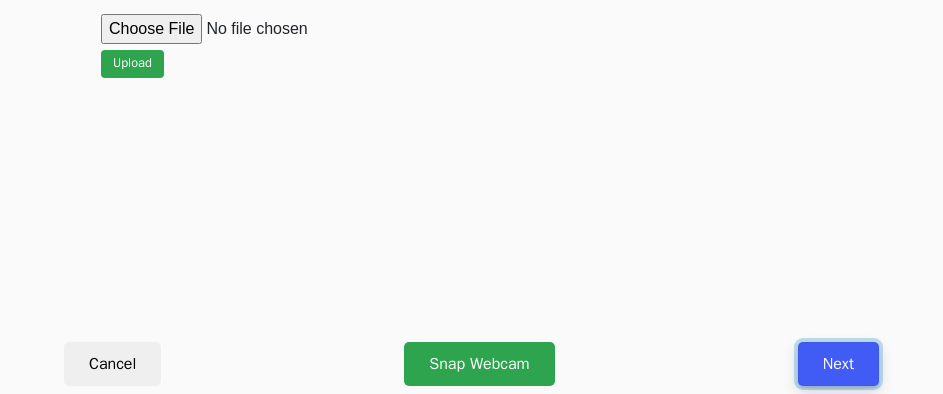 click on "Next" at bounding box center (838, 364) 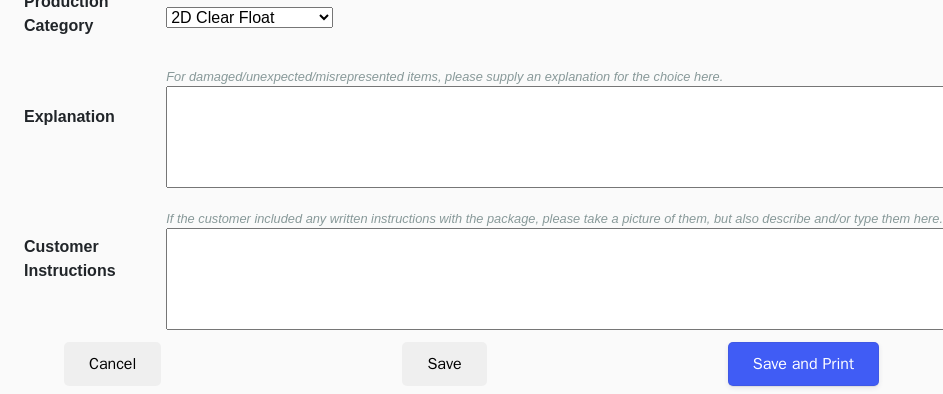 scroll, scrollTop: 452, scrollLeft: 0, axis: vertical 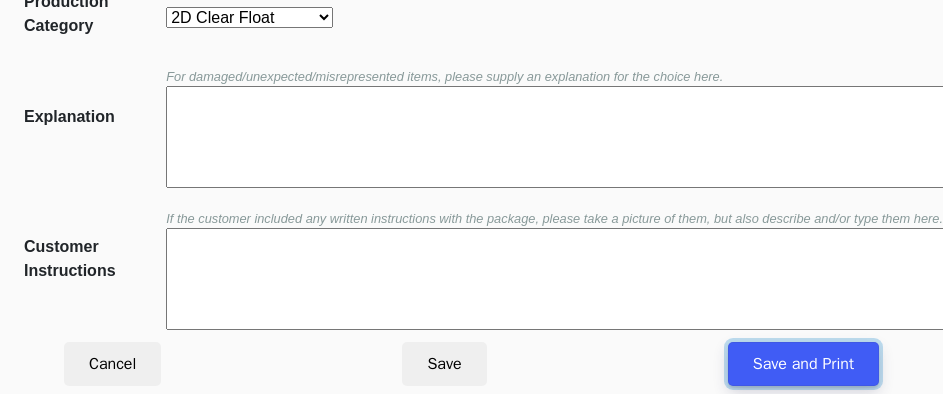 click on "Save and Print" at bounding box center (803, 364) 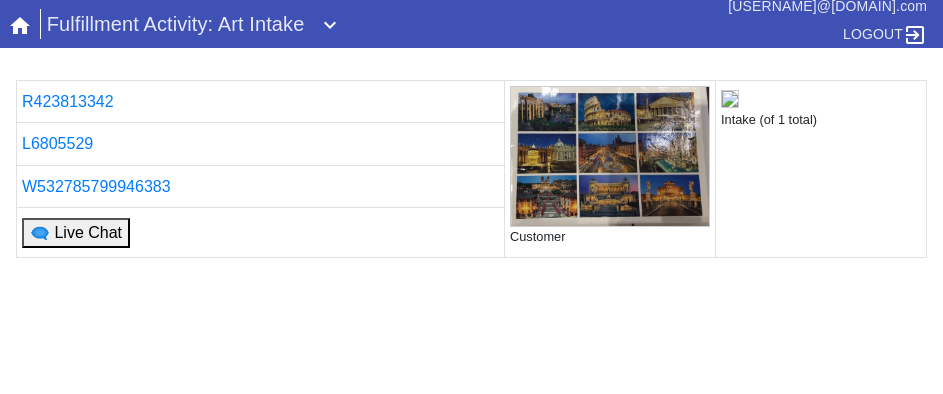 scroll, scrollTop: 0, scrollLeft: 0, axis: both 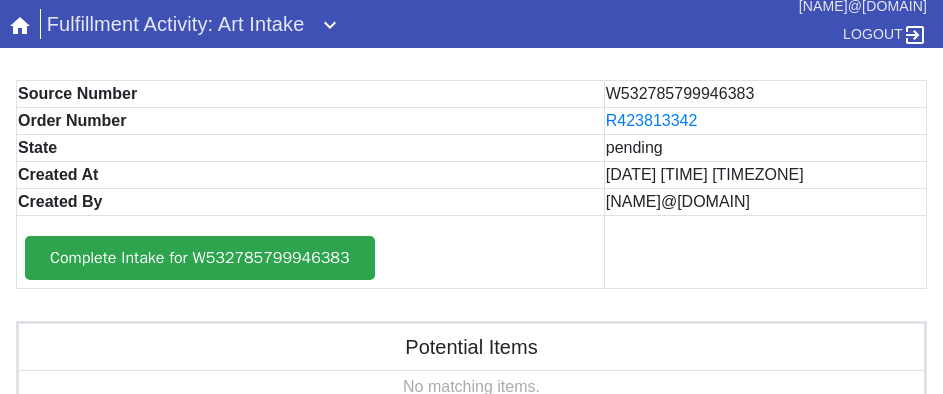 click on "Complete Intake for W532785799946383" at bounding box center [311, 252] 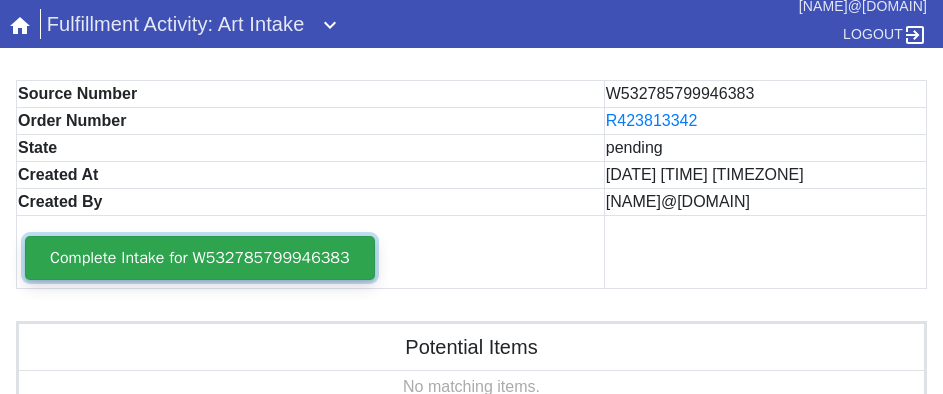 click on "Complete Intake for W532785799946383" at bounding box center [200, 258] 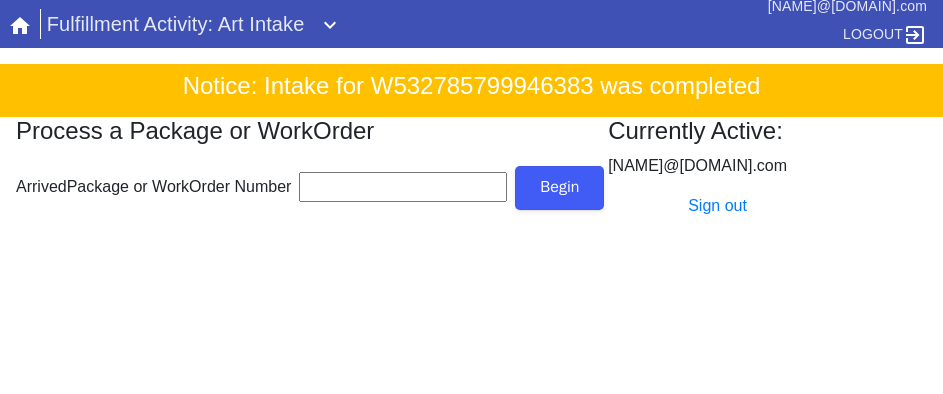 scroll, scrollTop: 0, scrollLeft: 0, axis: both 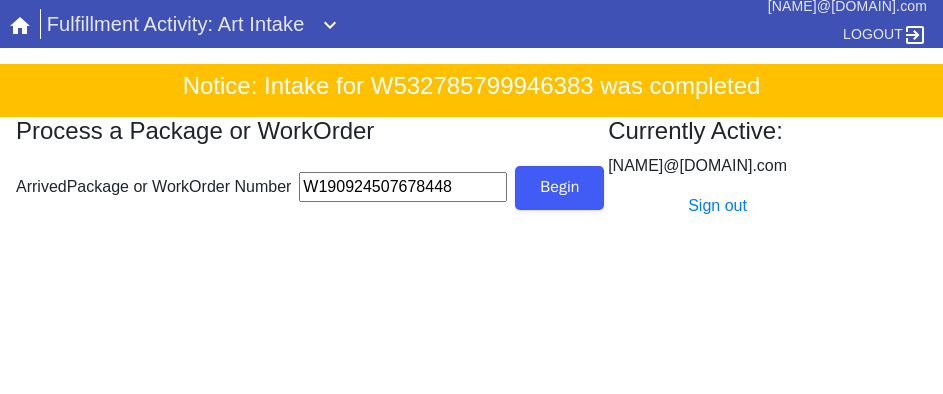 type on "W190924507678448" 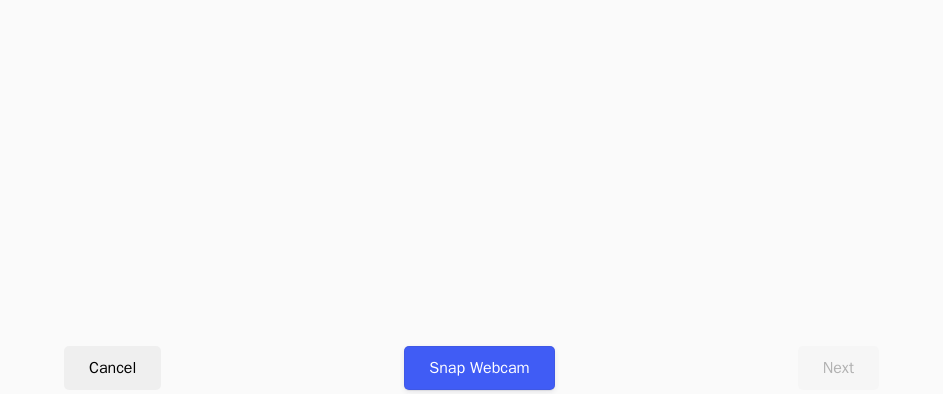 scroll, scrollTop: 912, scrollLeft: 0, axis: vertical 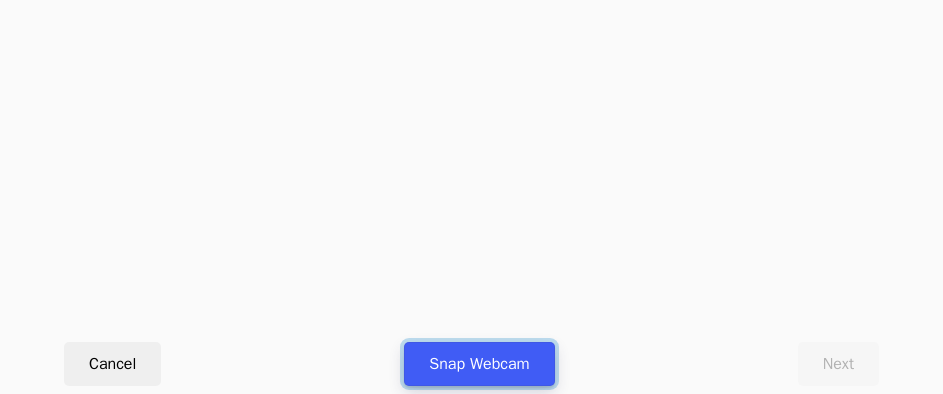 click on "Snap Webcam" at bounding box center [479, 364] 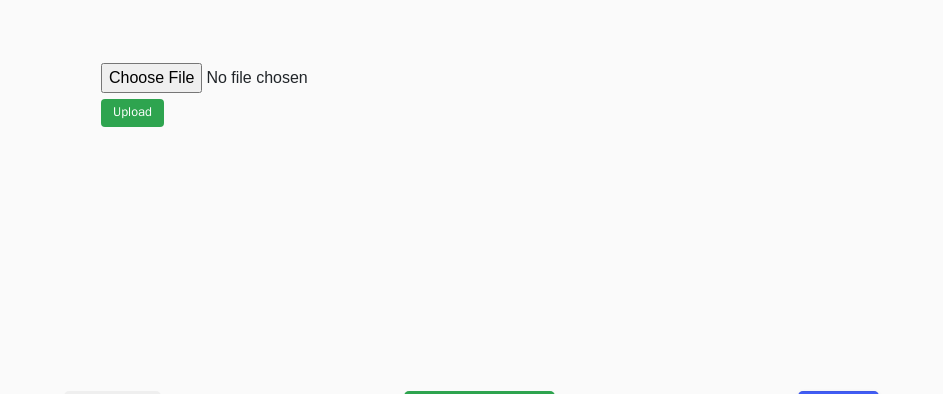 scroll, scrollTop: 912, scrollLeft: 0, axis: vertical 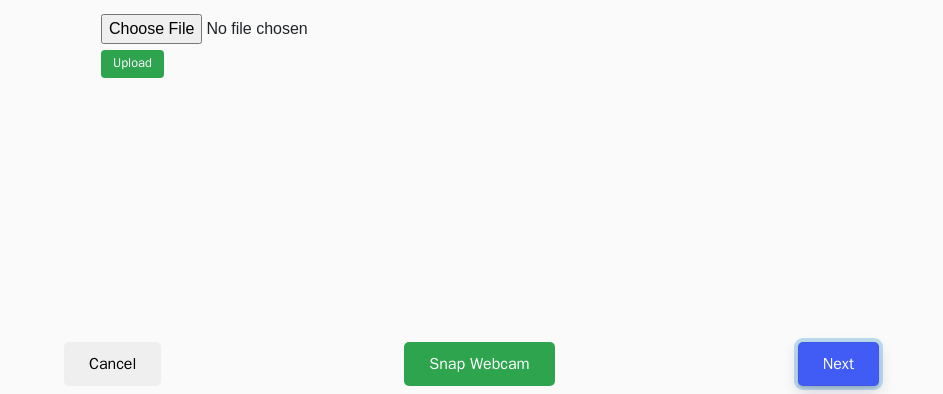 click on "Next" at bounding box center (838, 364) 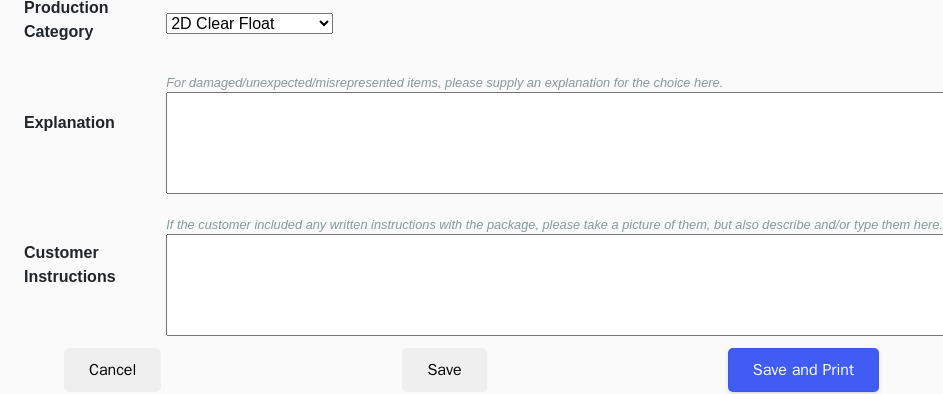 scroll, scrollTop: 452, scrollLeft: 0, axis: vertical 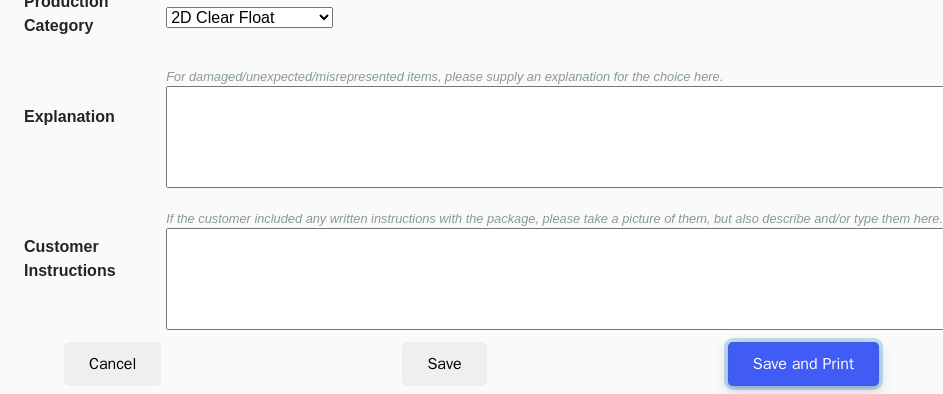 click on "Save and Print" at bounding box center [803, 364] 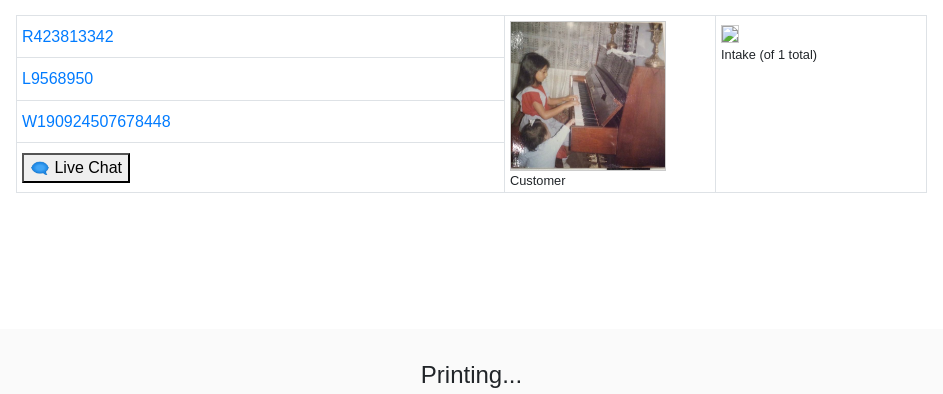 scroll, scrollTop: 100, scrollLeft: 0, axis: vertical 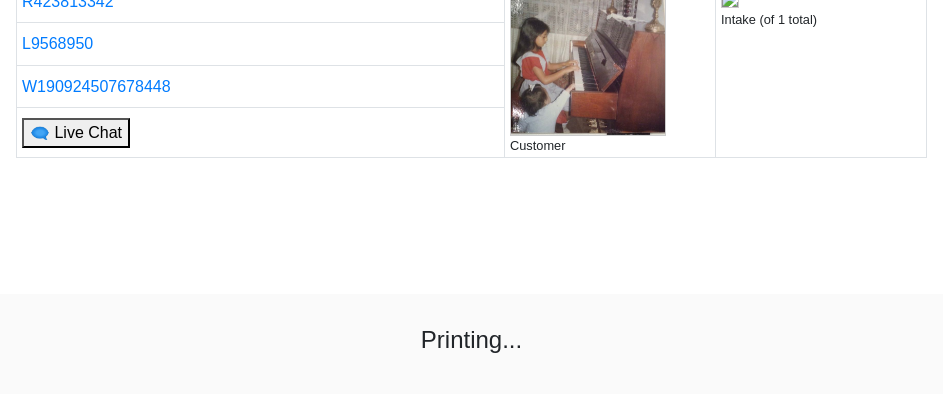 click on "R423813342 Customer Intake (of 1 total) L9568950 W190924507678448 🗨 Live Chat Printing... If you are not returned to the Intake tool after printing is complete, please click  here ." at bounding box center [471, 219] 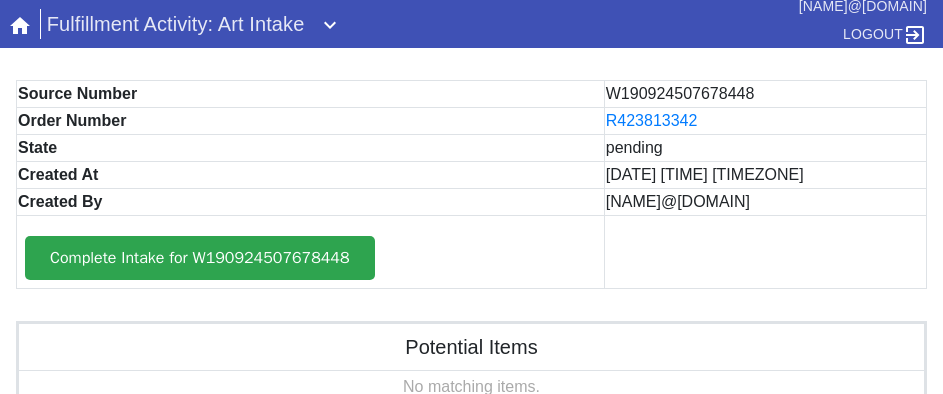 scroll, scrollTop: 0, scrollLeft: 0, axis: both 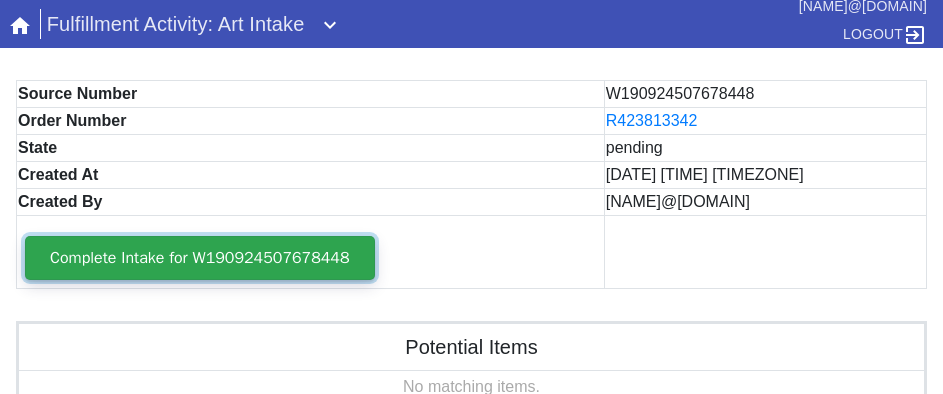 click on "Complete Intake for W190924507678448" at bounding box center (200, 258) 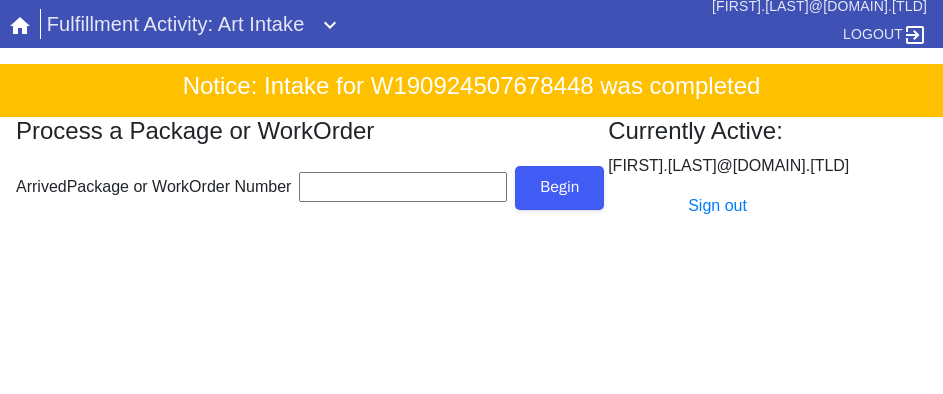 scroll, scrollTop: 0, scrollLeft: 0, axis: both 